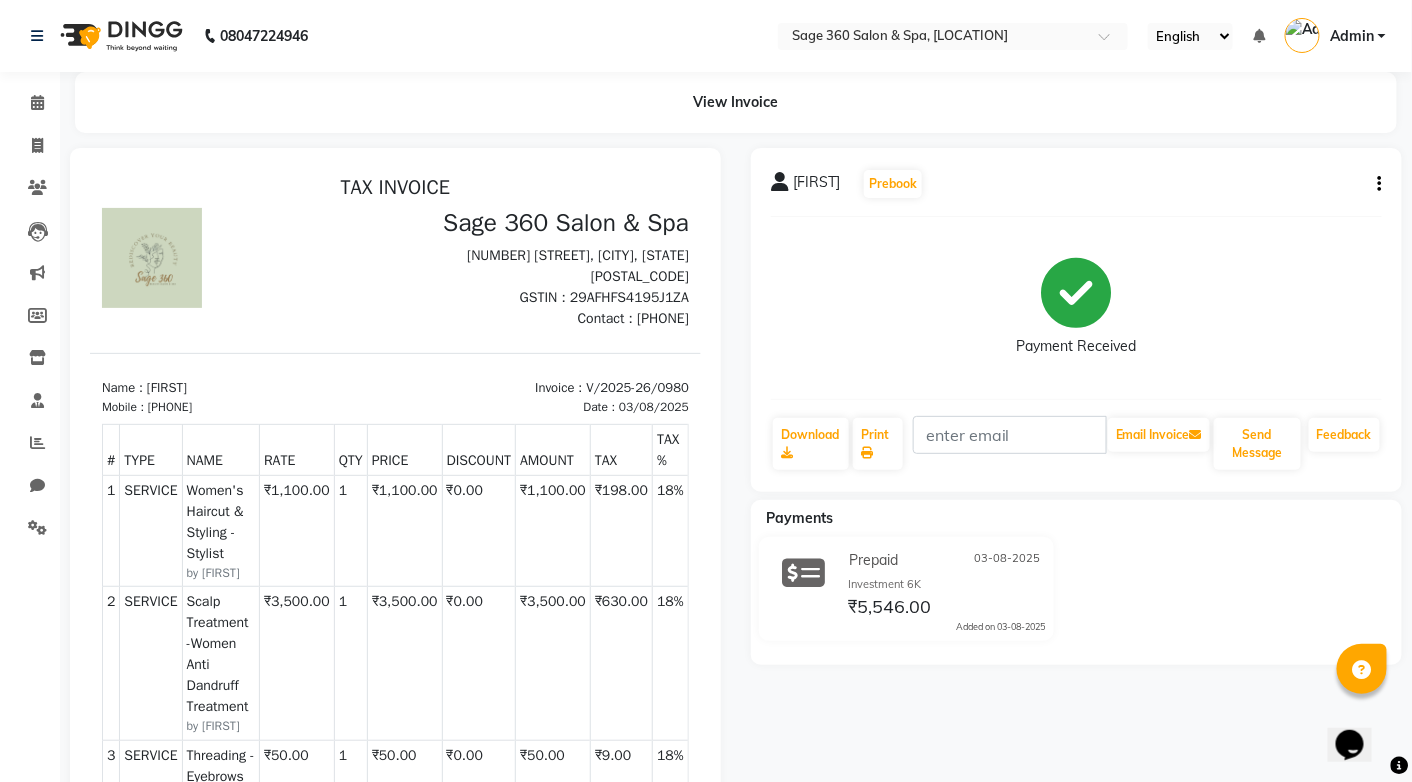 scroll, scrollTop: 0, scrollLeft: 0, axis: both 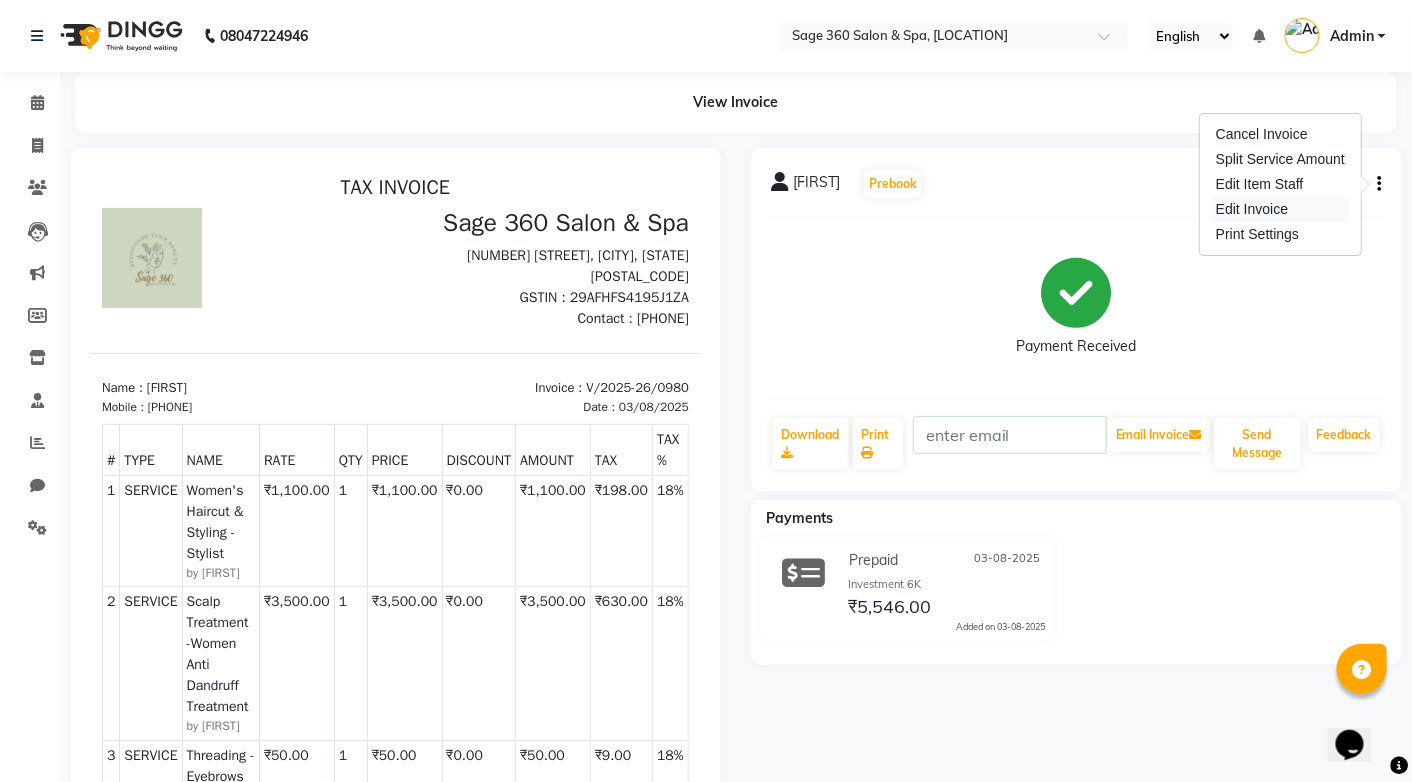 click on "Edit Invoice" at bounding box center (1280, 209) 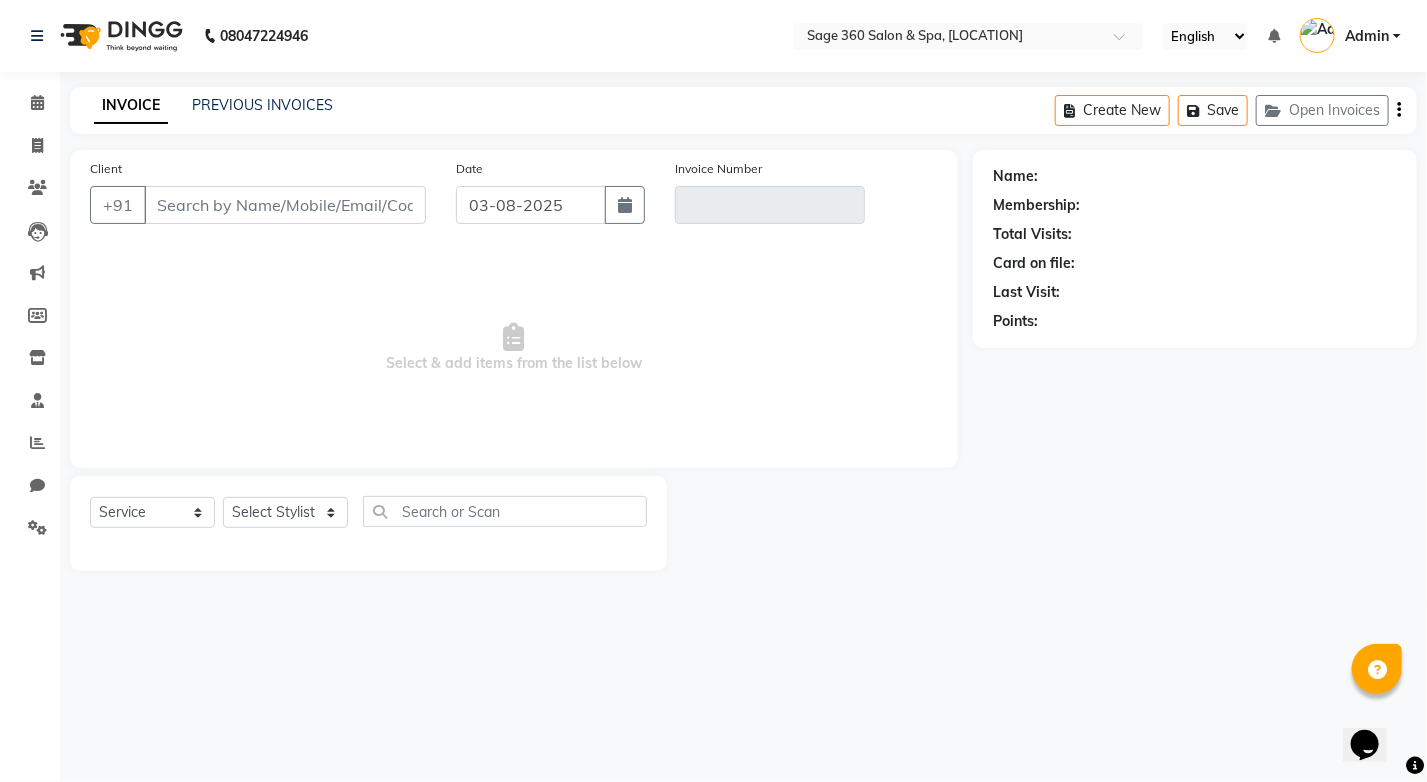 type on "[PHONE]" 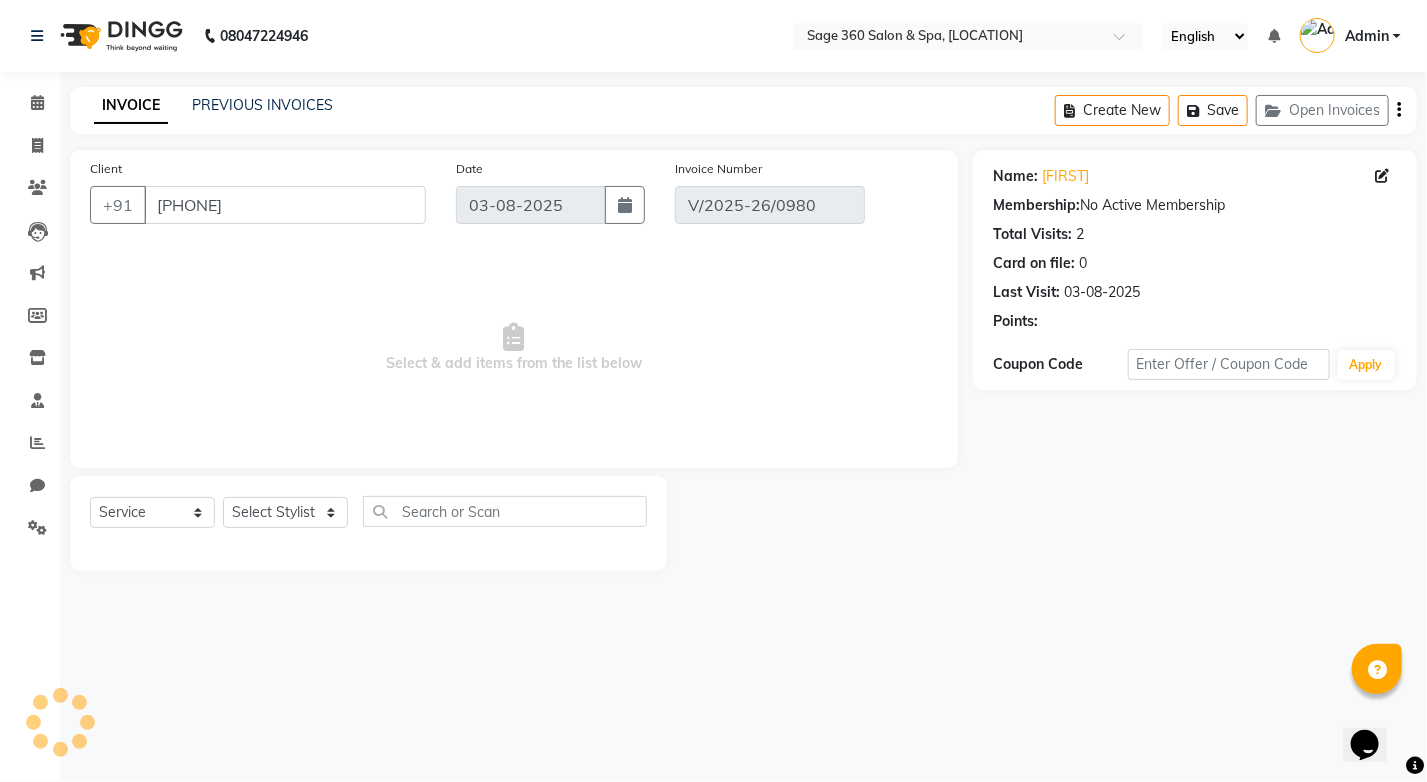 select on "select" 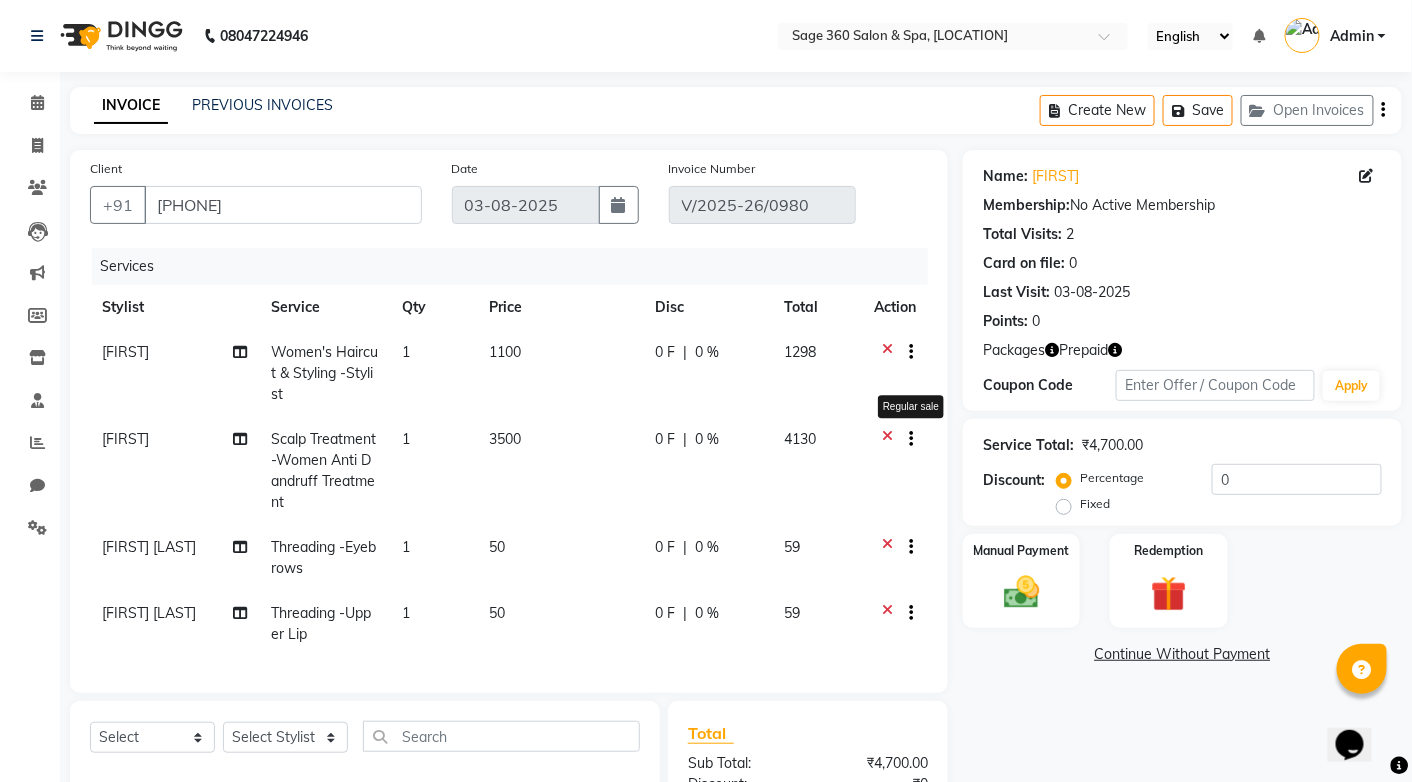 click 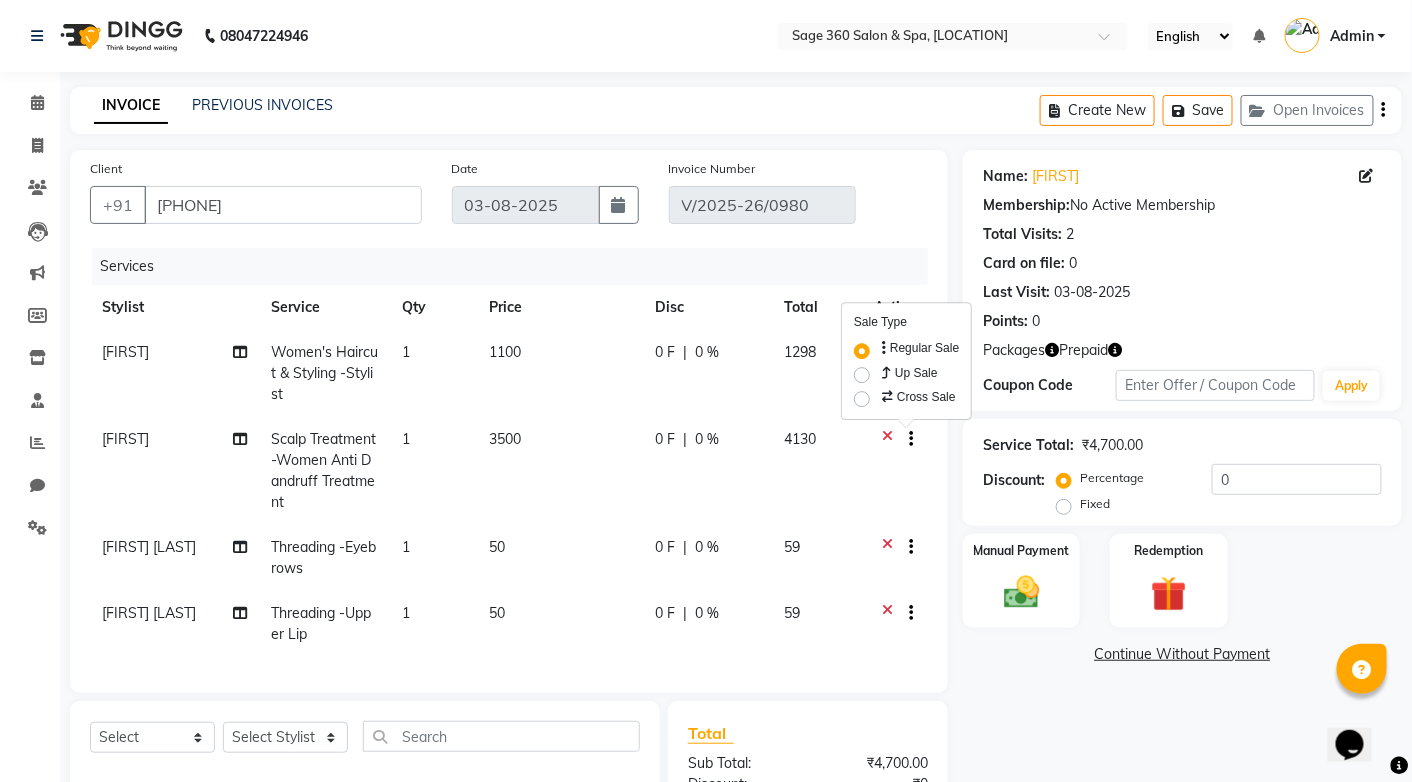 click on "Up Sale" at bounding box center [908, 373] 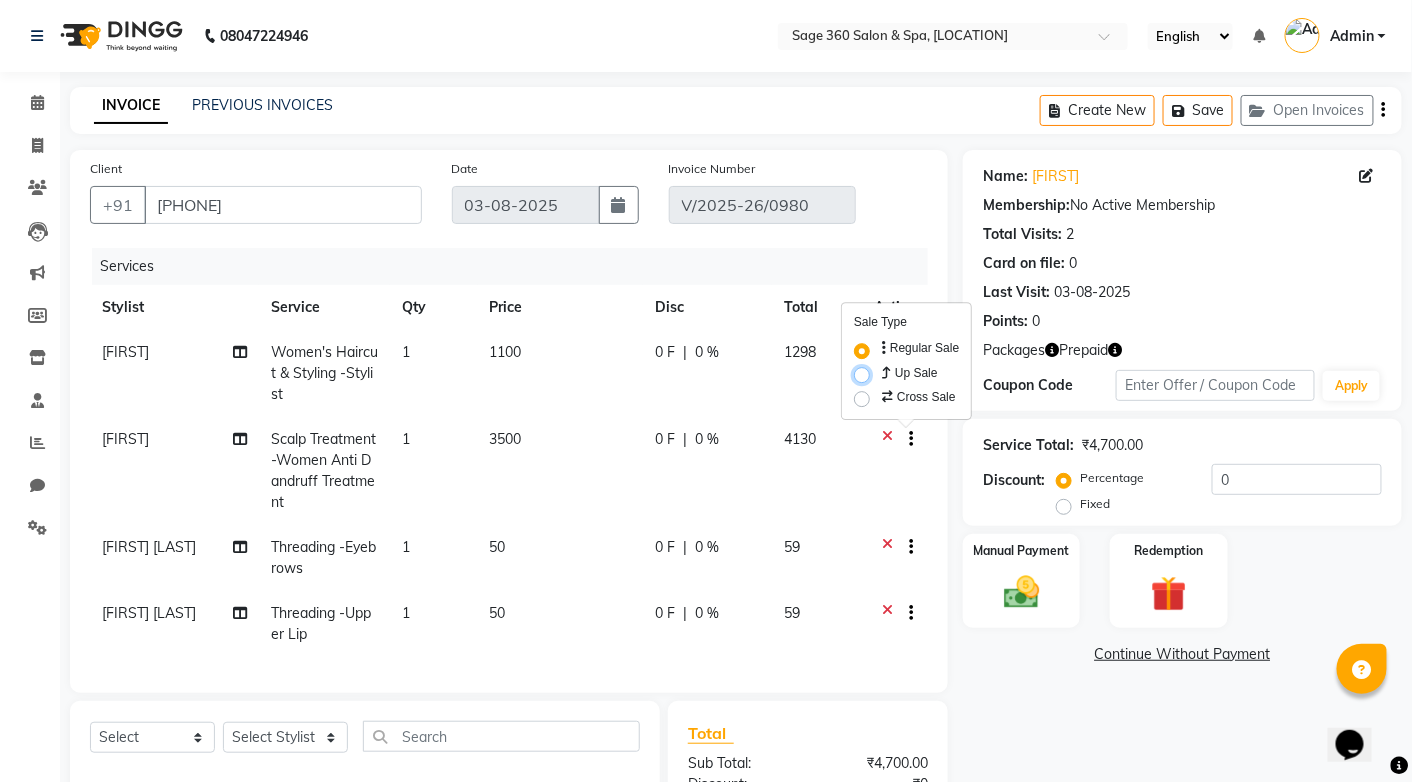 click on "Up Sale" at bounding box center [884, 369] 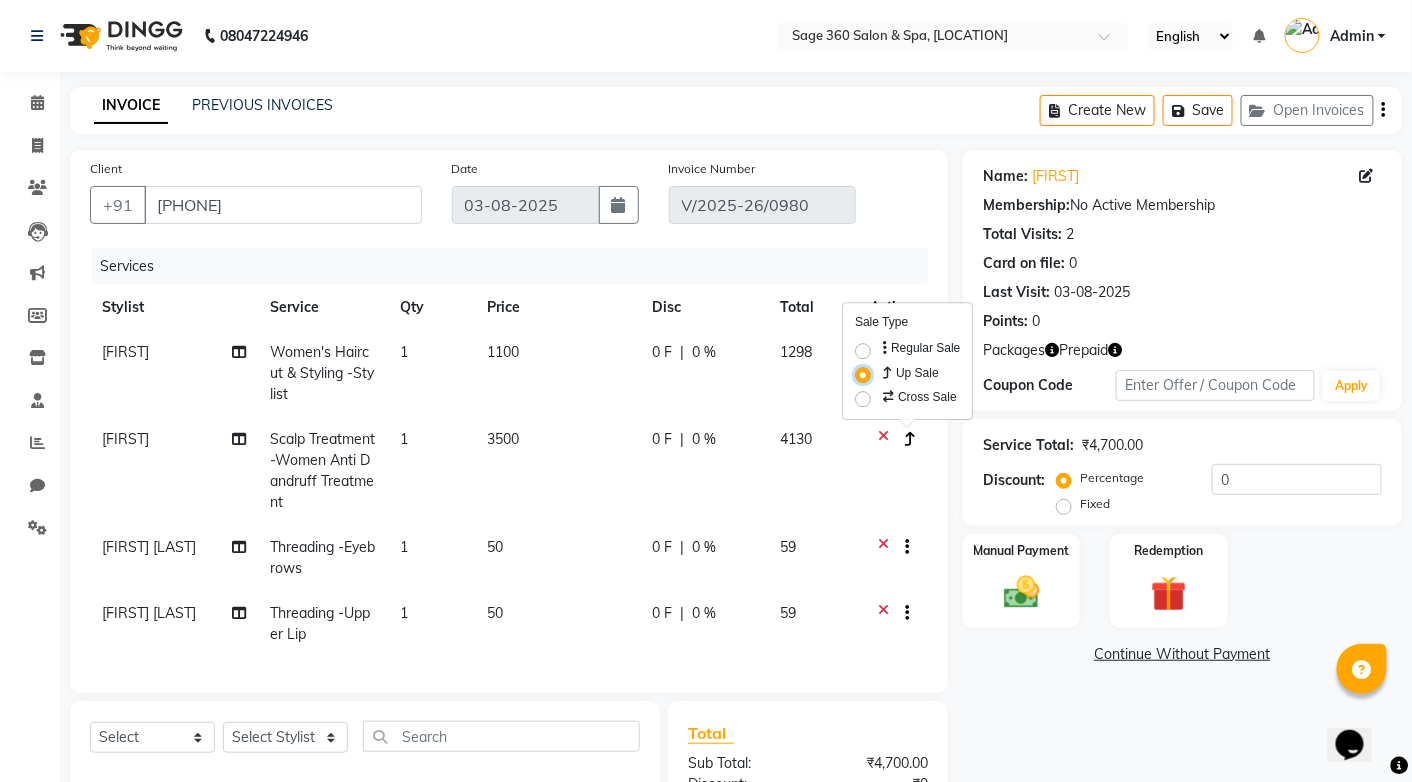 scroll, scrollTop: 235, scrollLeft: 0, axis: vertical 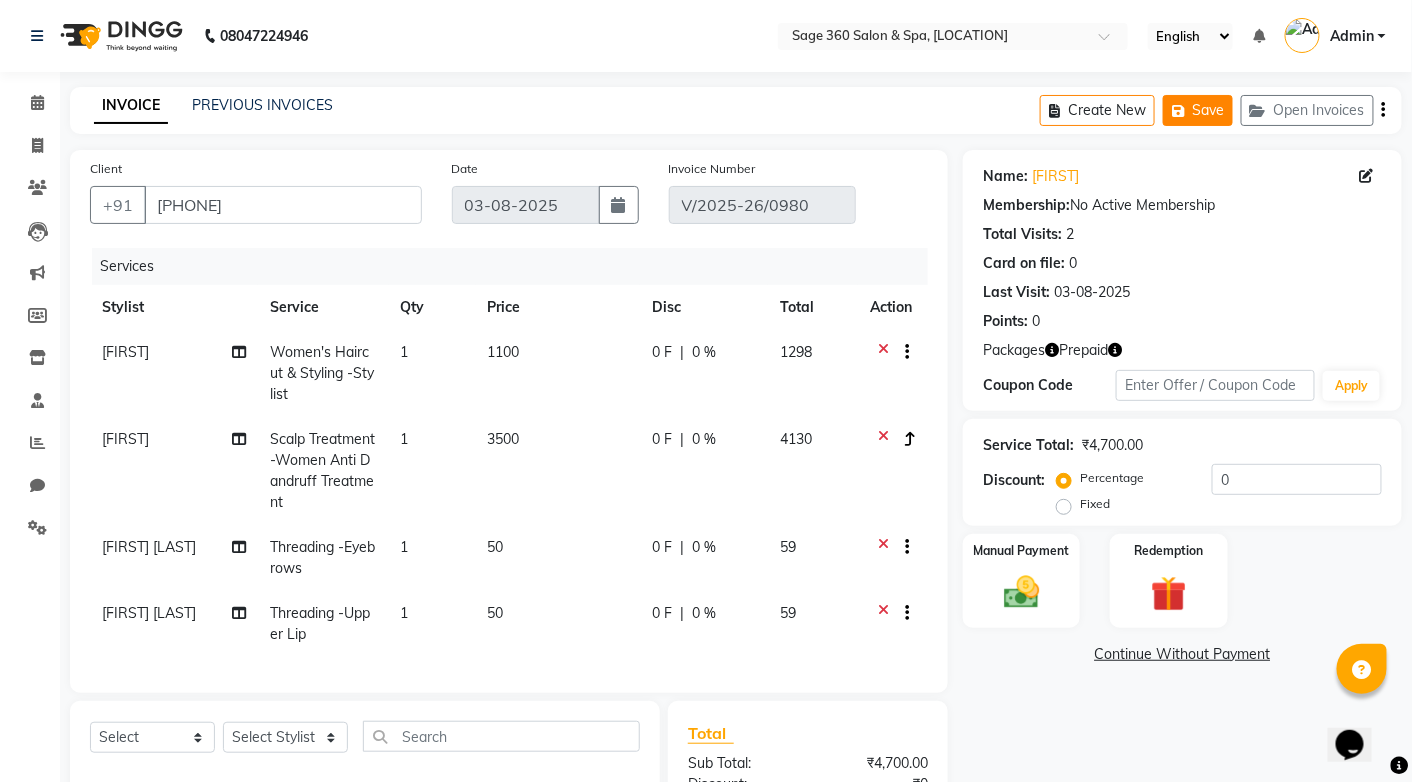 click 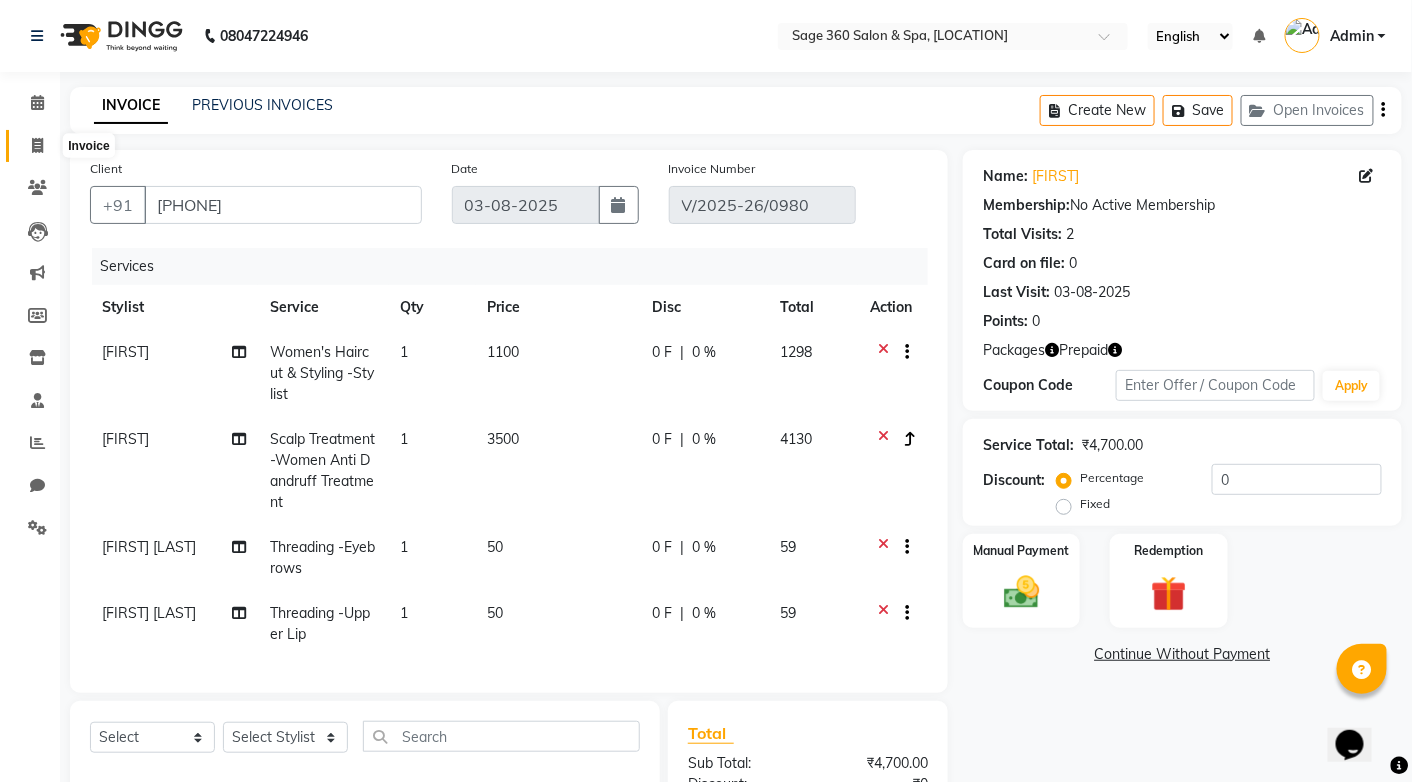 click 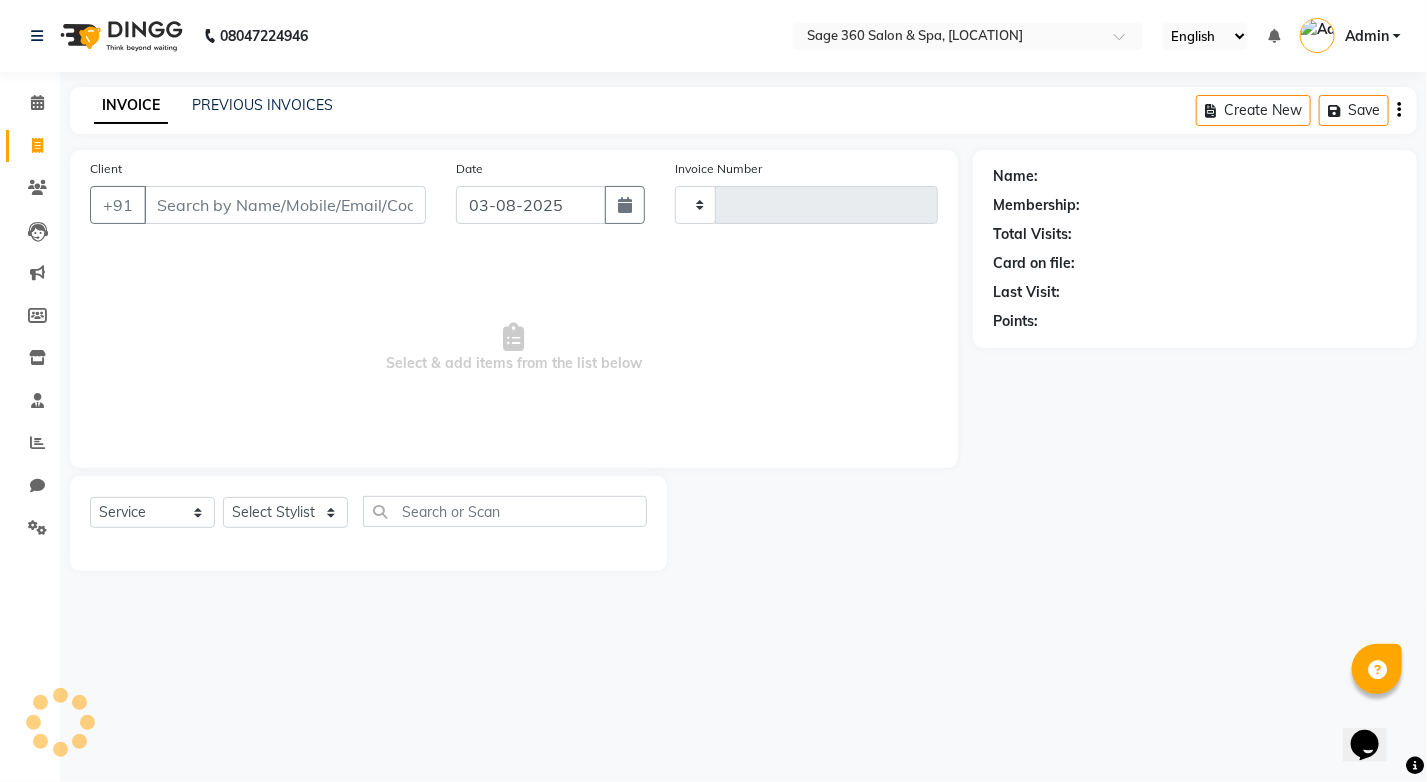 type on "0986" 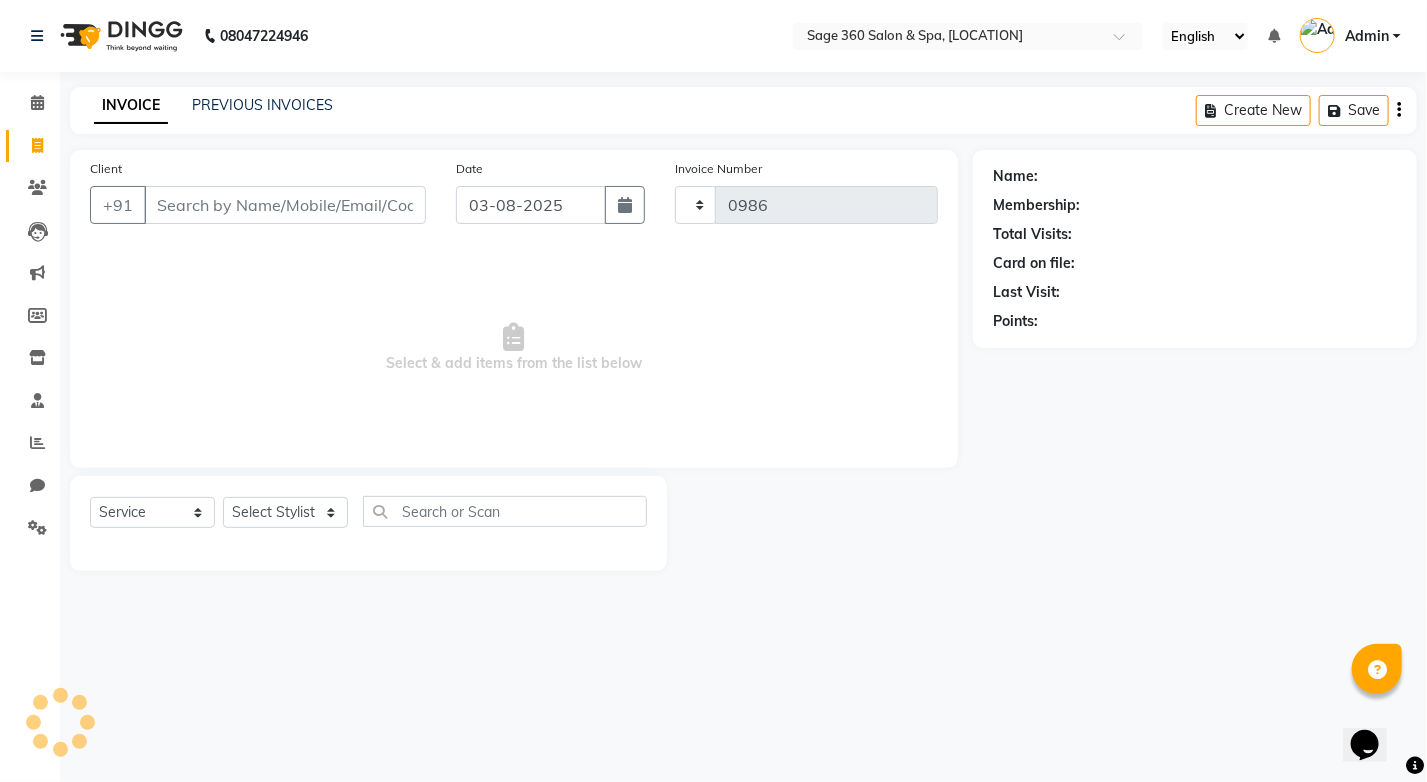 select on "7678" 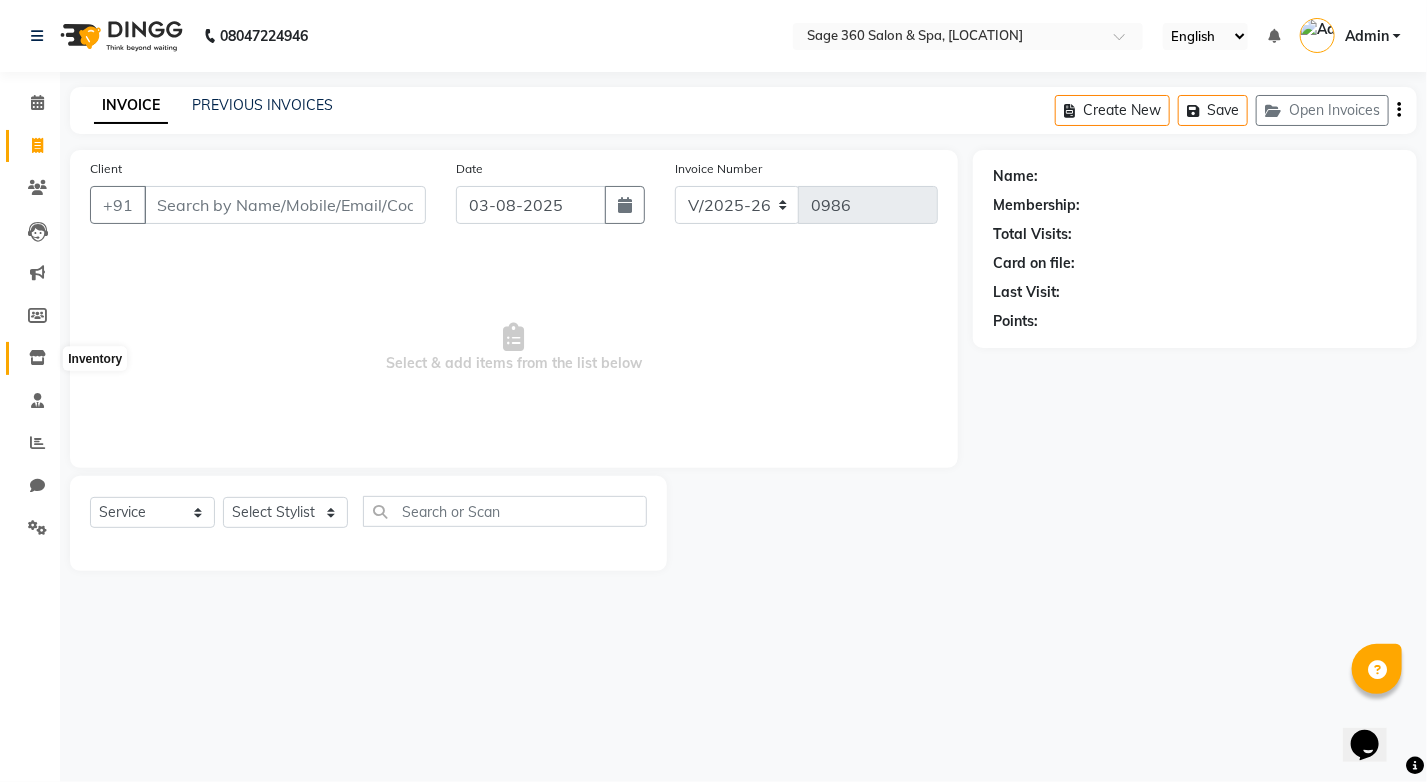click 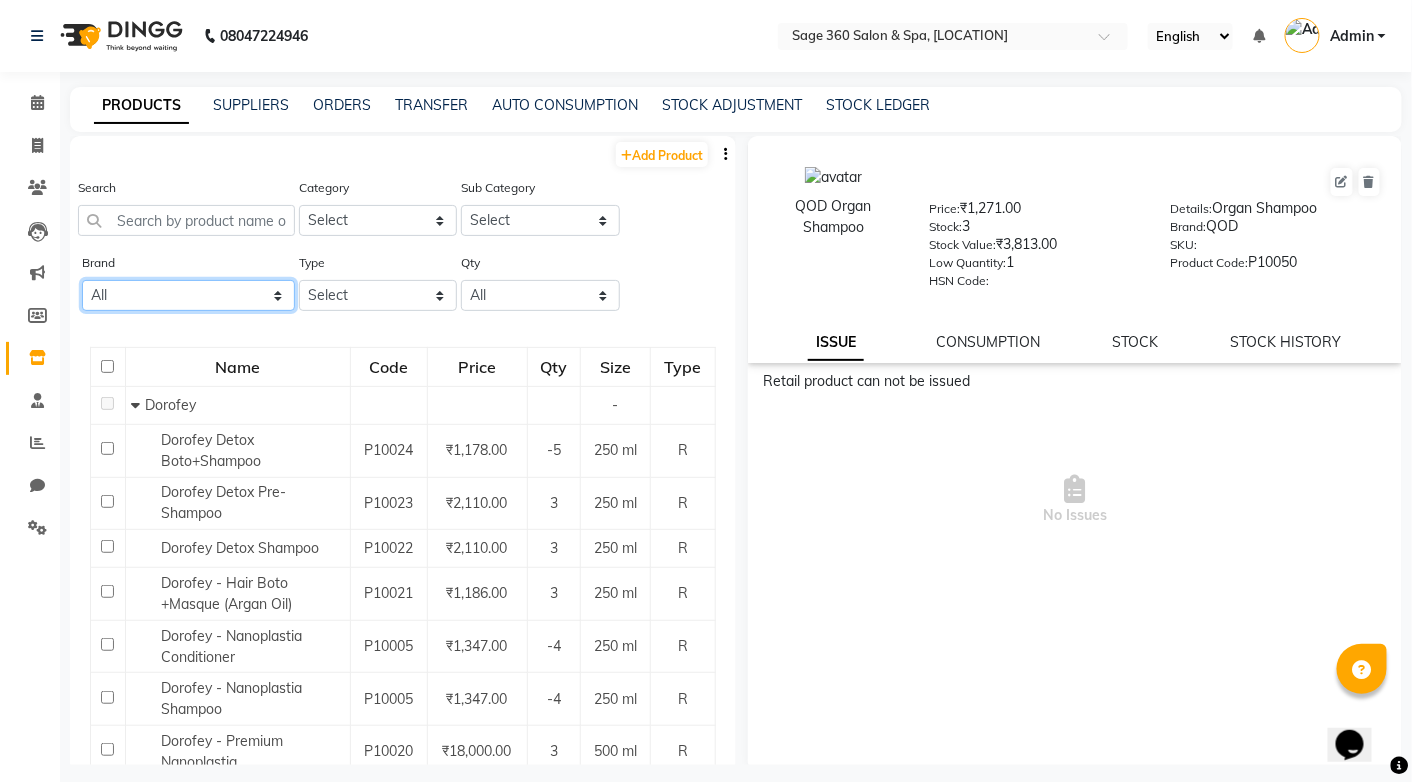 click on "All 3tenx Dorofey Loreal Olaplex Qod Skeyndor" 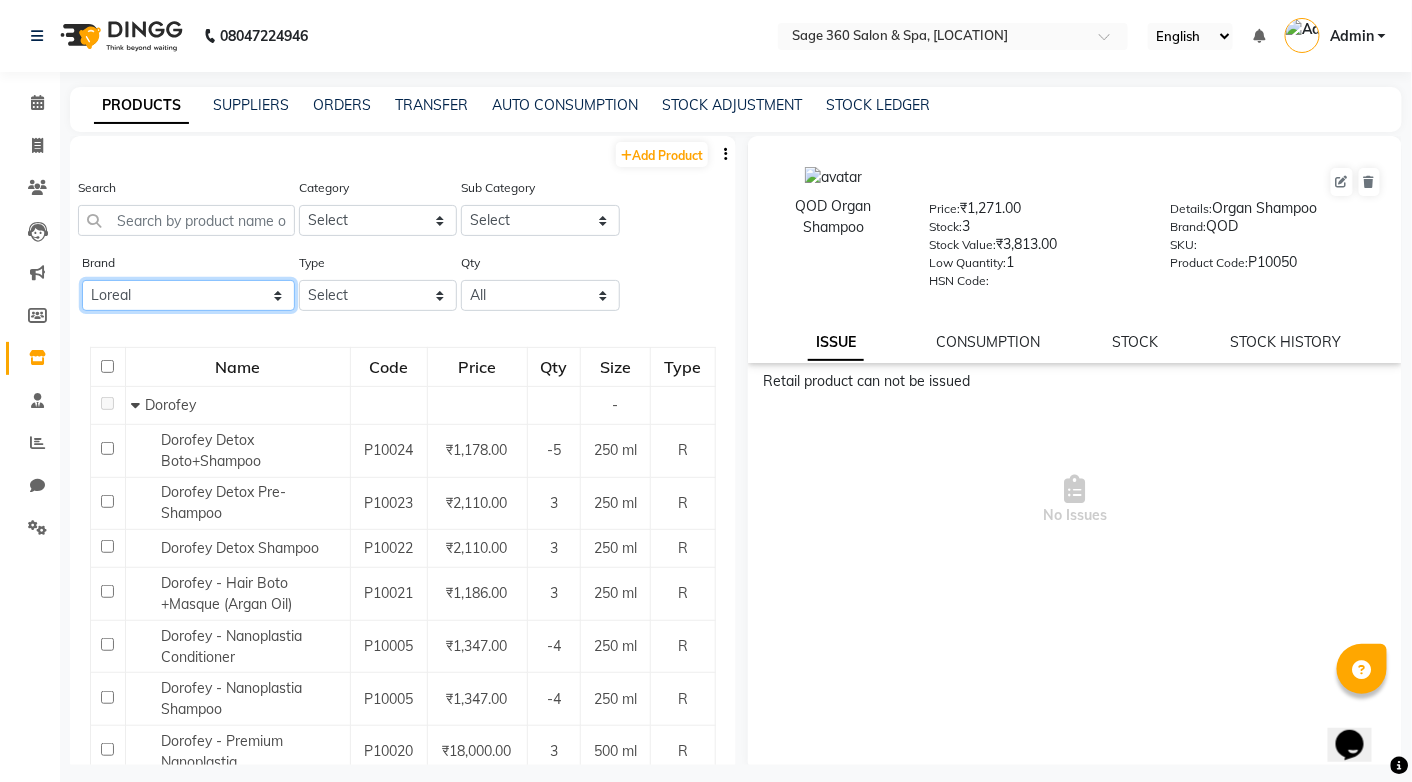 click on "All 3tenx Dorofey Loreal Olaplex Qod Skeyndor" 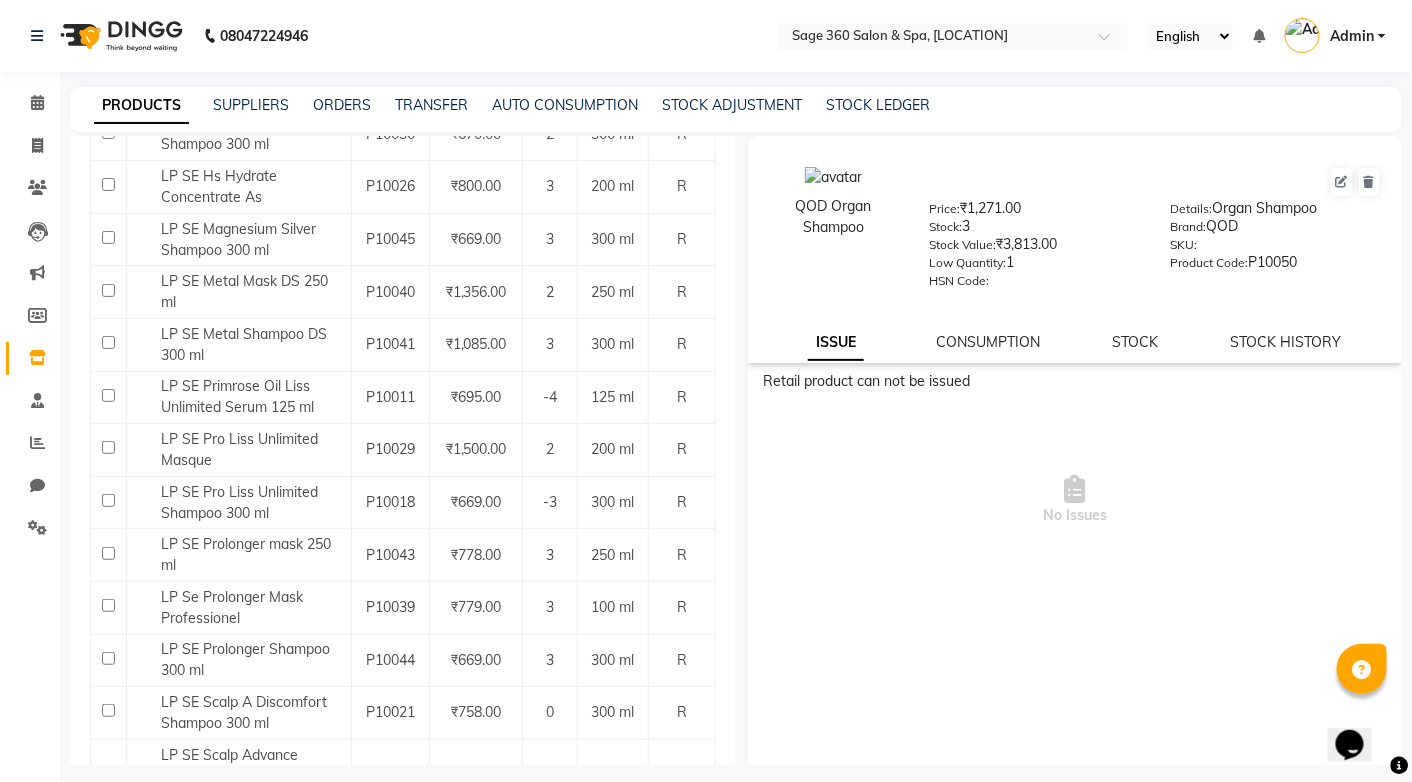 scroll, scrollTop: 1072, scrollLeft: 0, axis: vertical 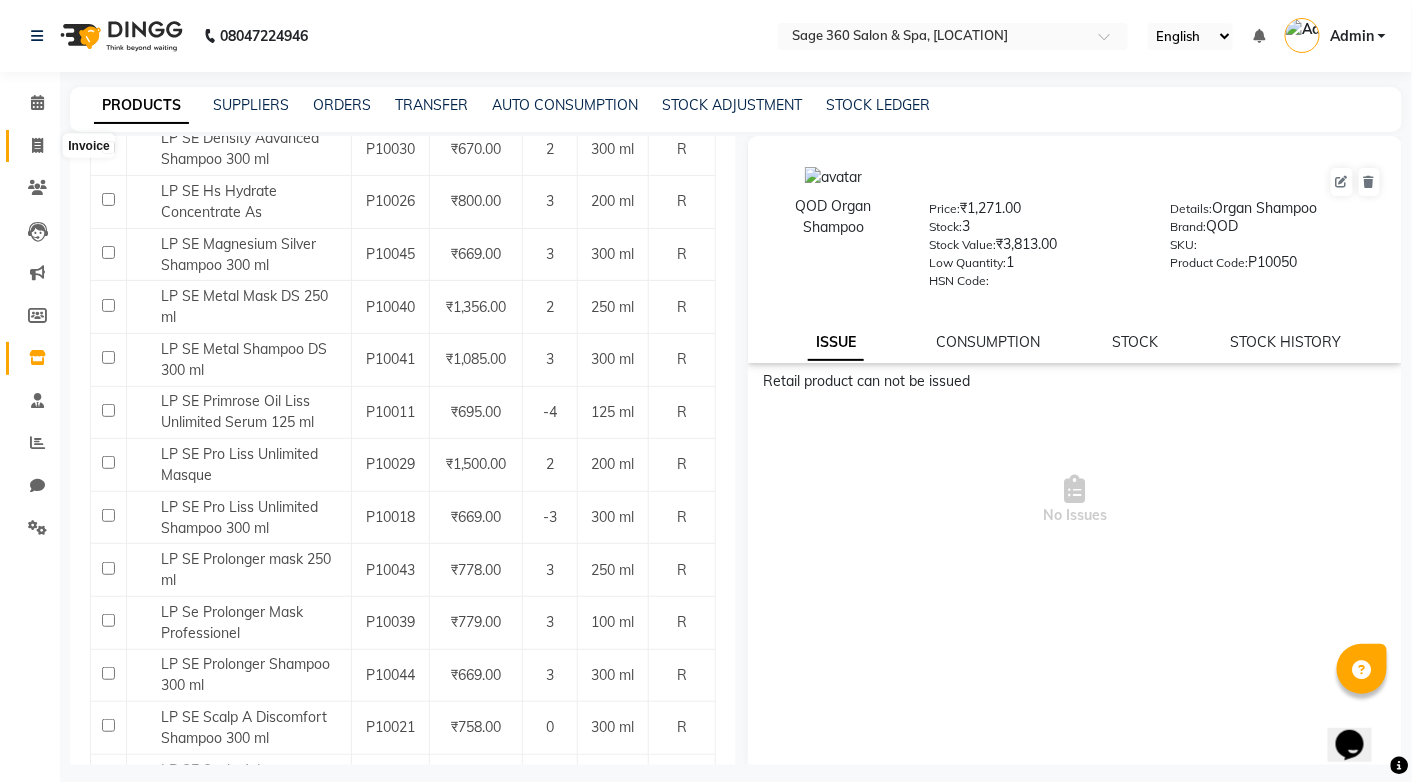 click 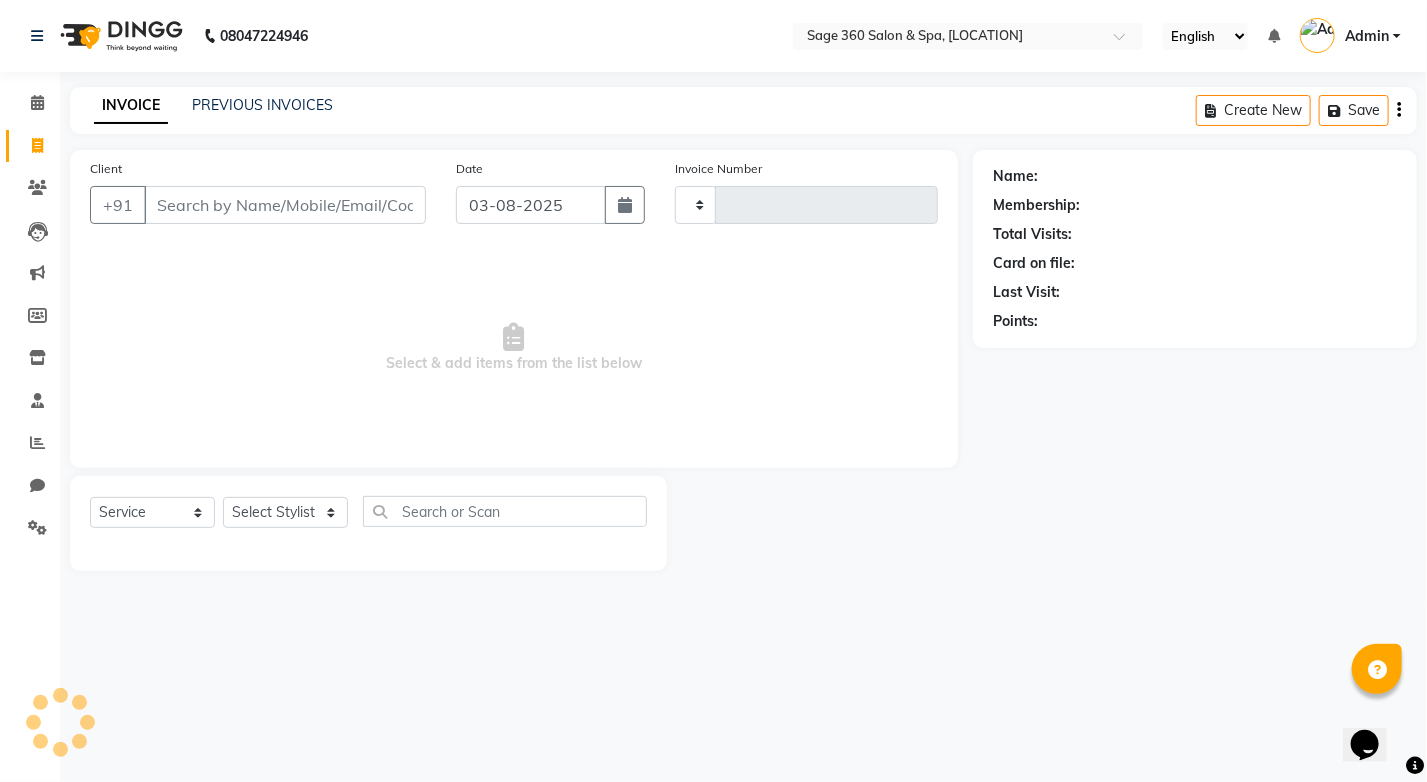 type on "0987" 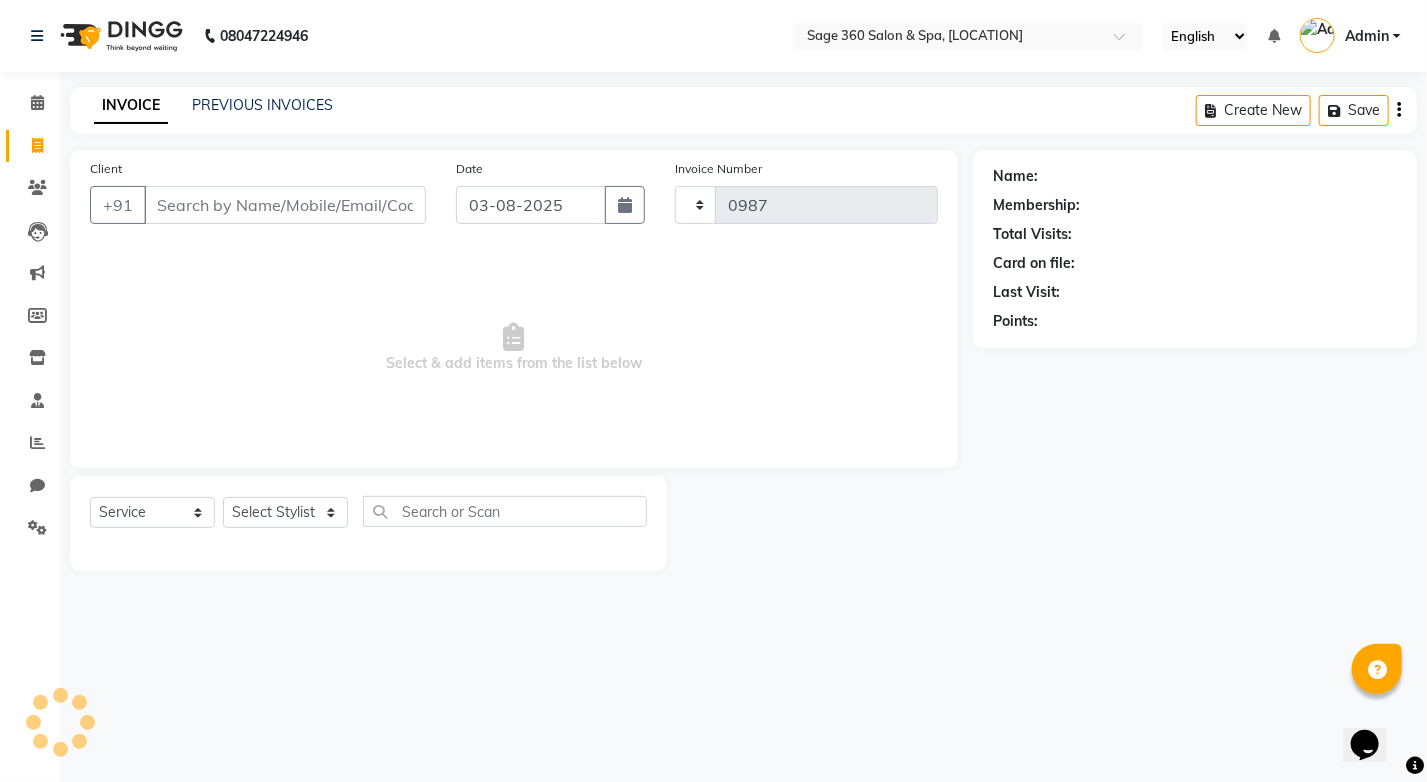 select on "7678" 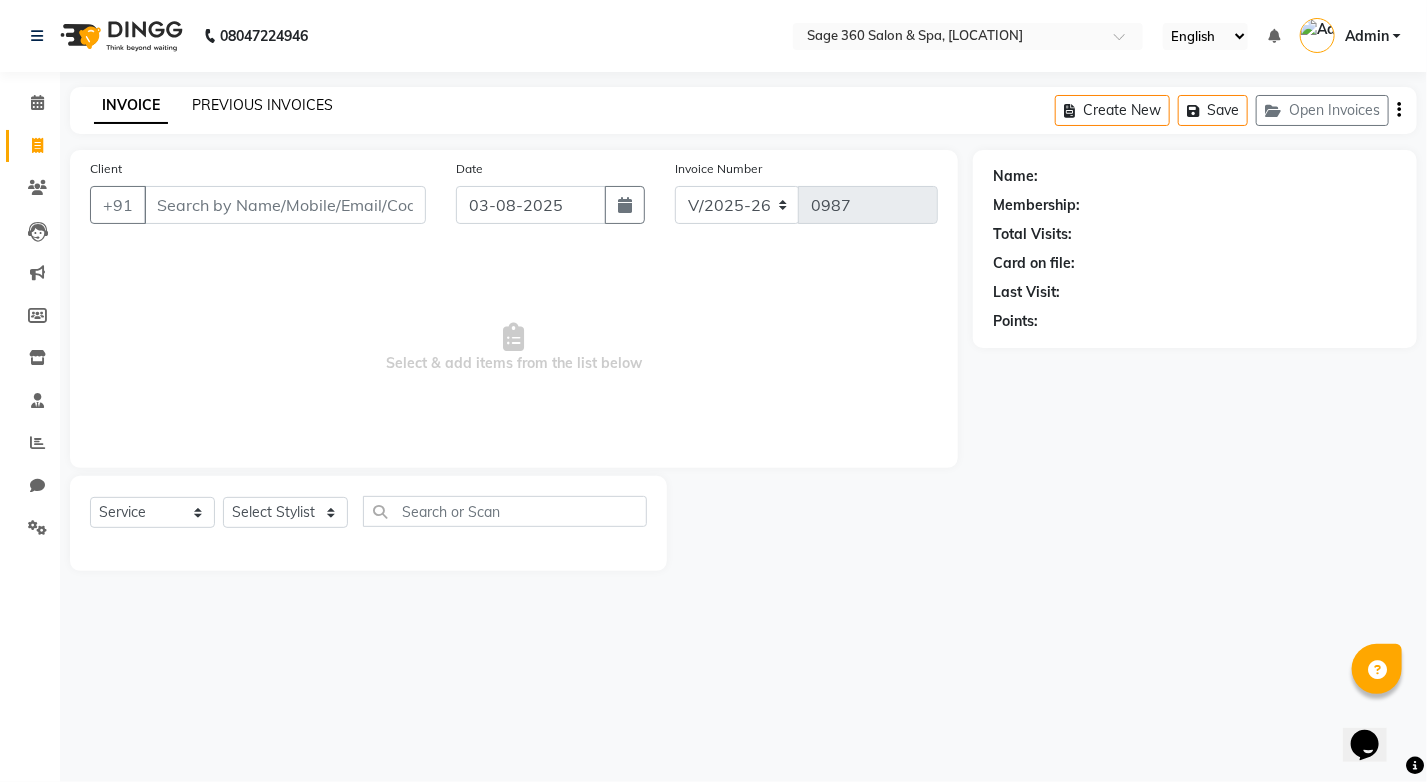 click on "PREVIOUS INVOICES" 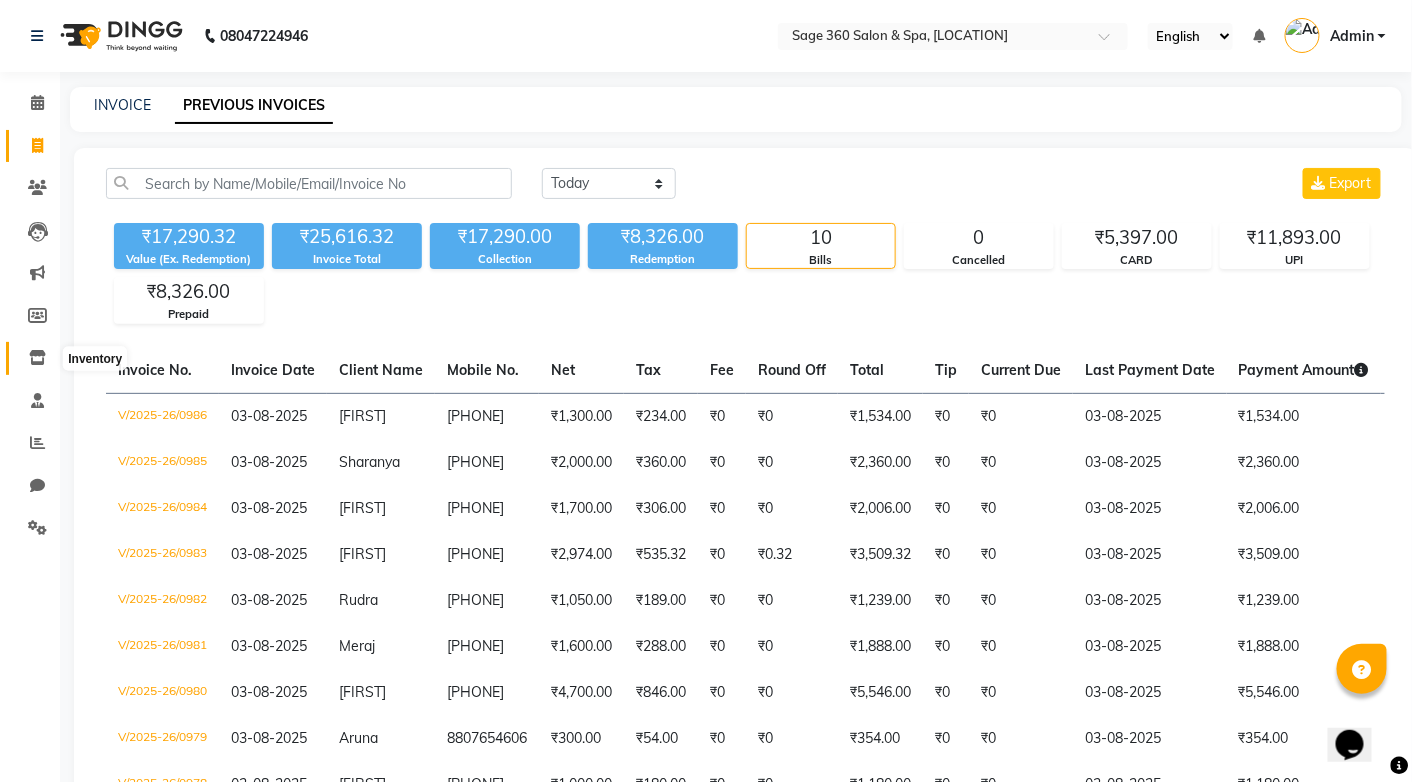 click 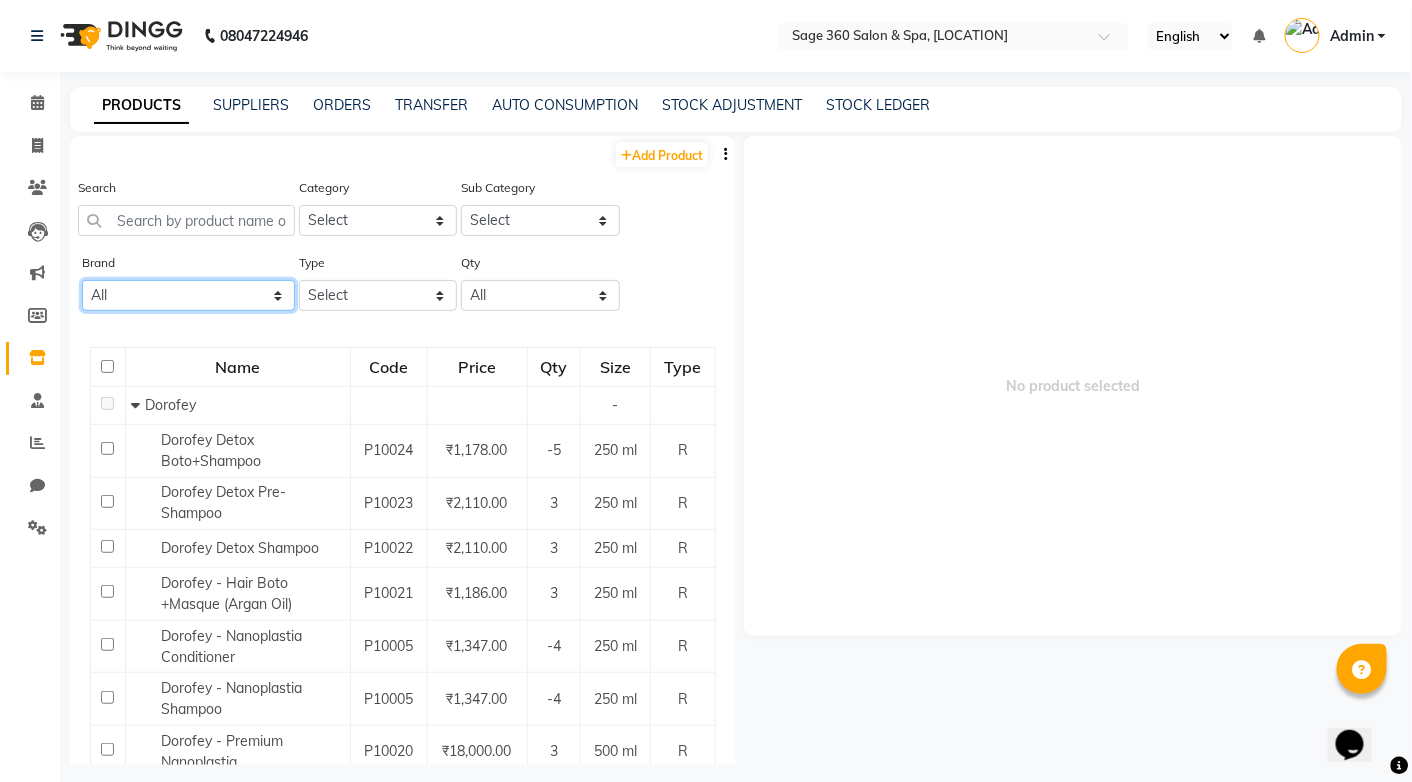 click on "All 3tenx Dorofey Loreal Olaplex Qod Skeyndor" 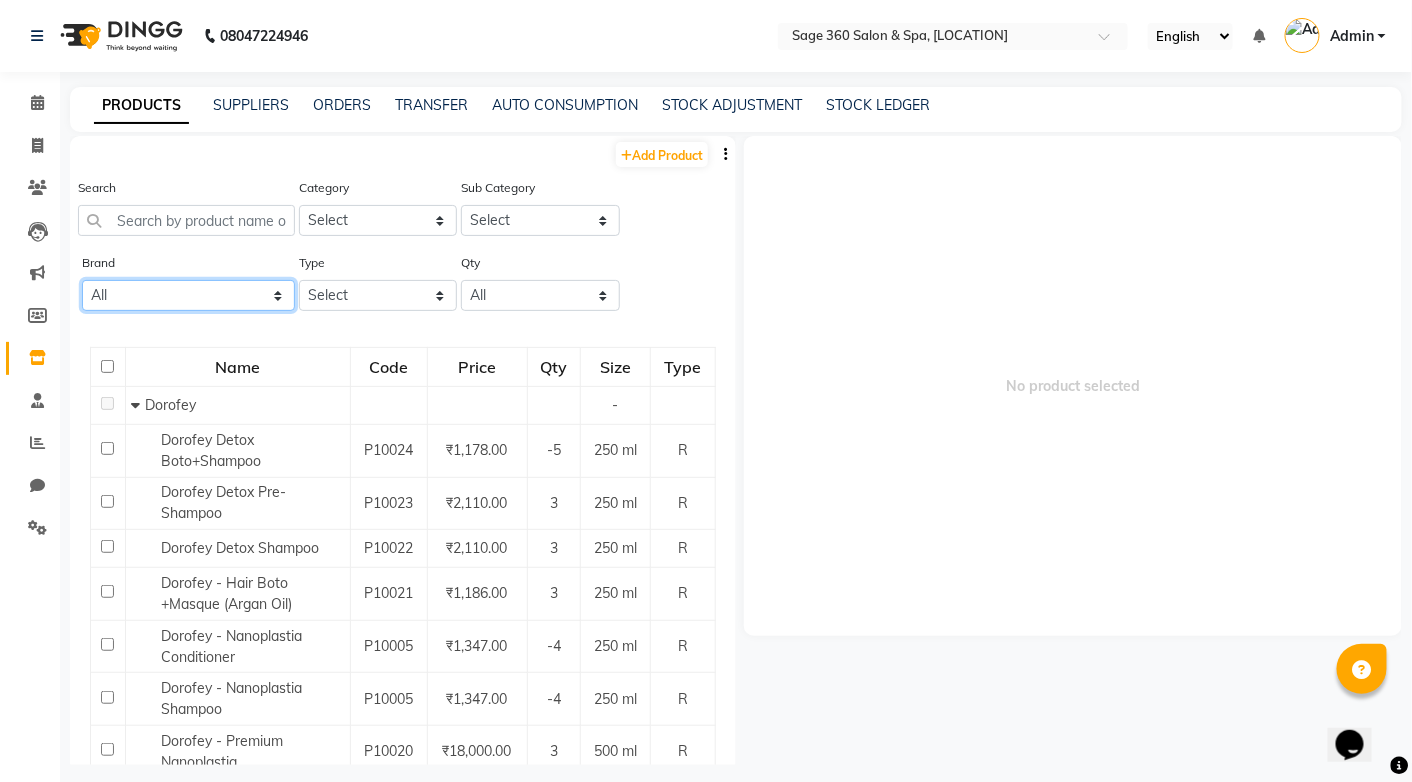 select on "loreal" 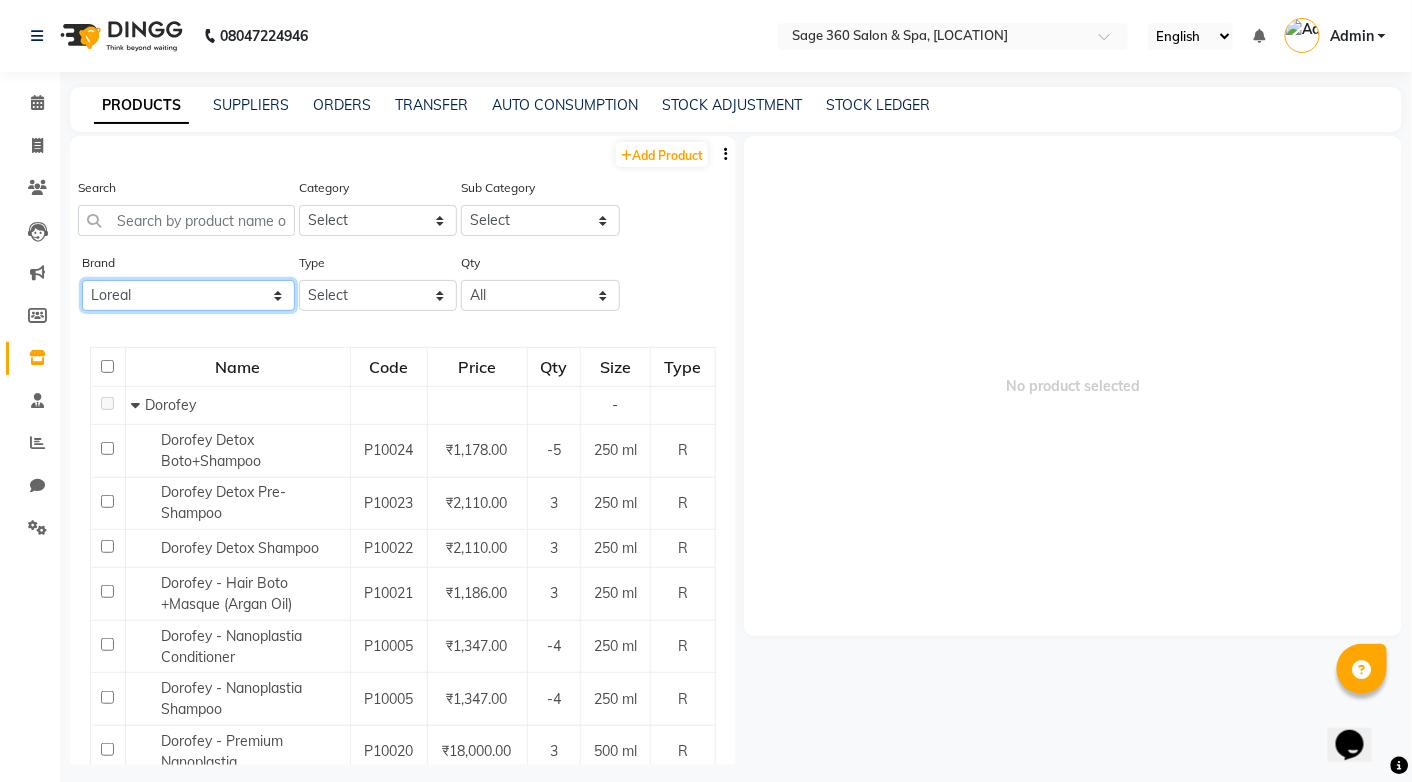 click on "All 3tenx Dorofey Loreal Olaplex Qod Skeyndor" 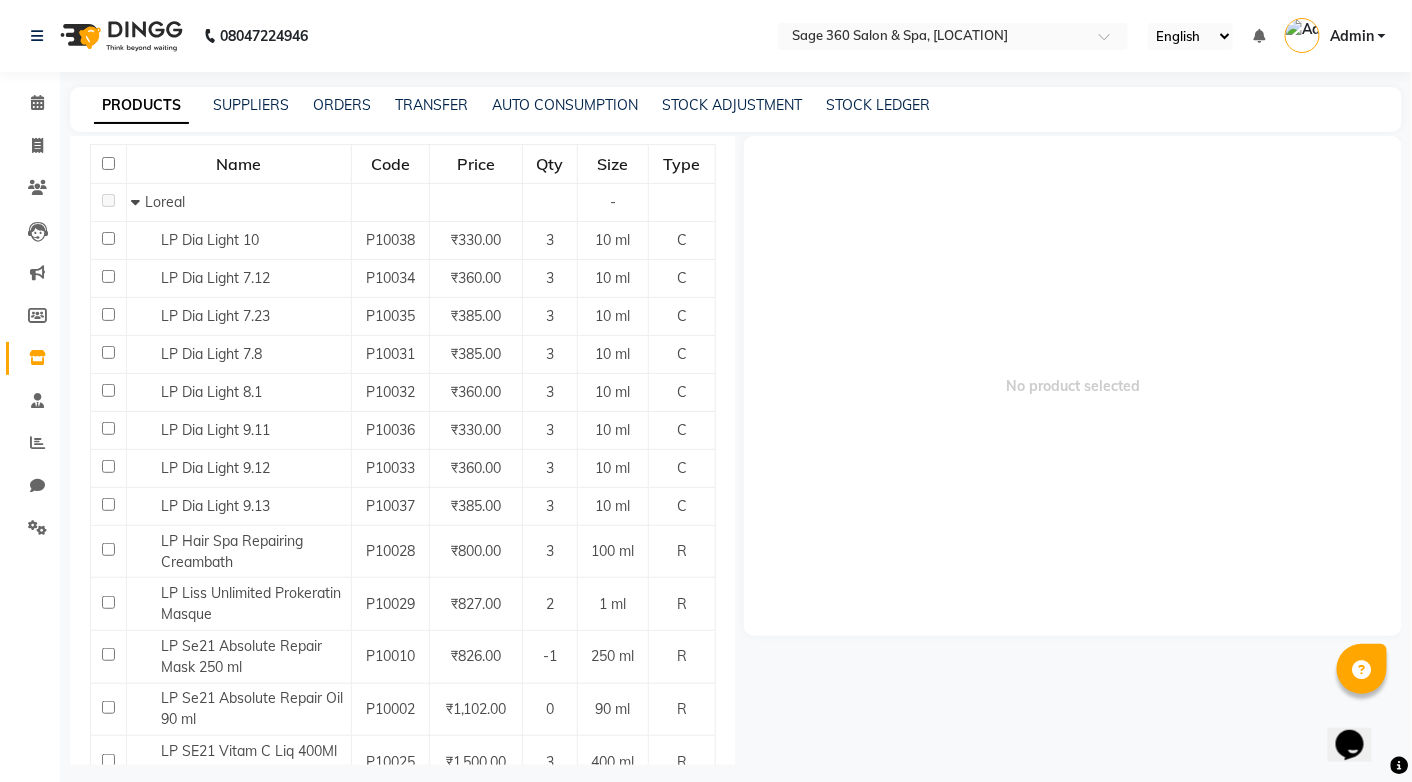 scroll, scrollTop: 386, scrollLeft: 0, axis: vertical 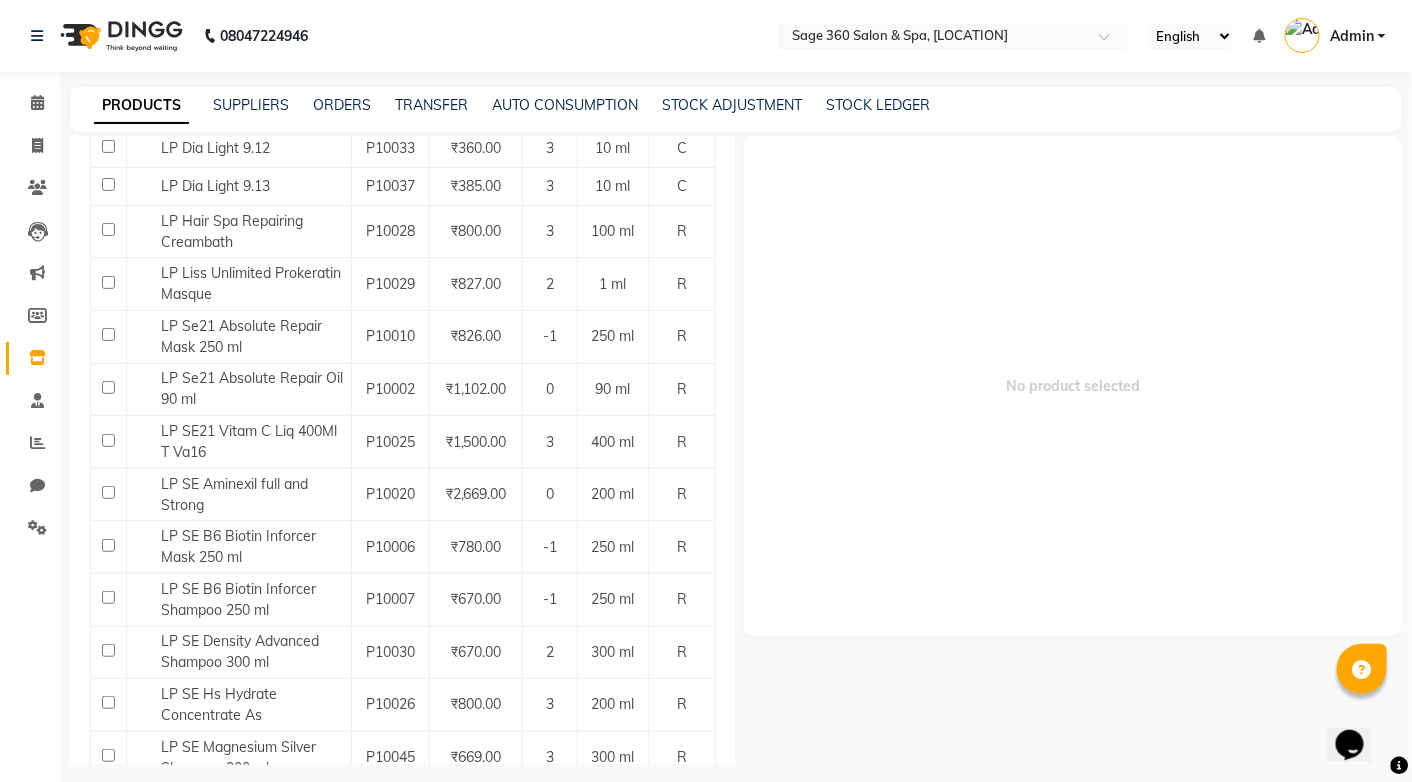 click on "No product selected" at bounding box center [1073, 386] 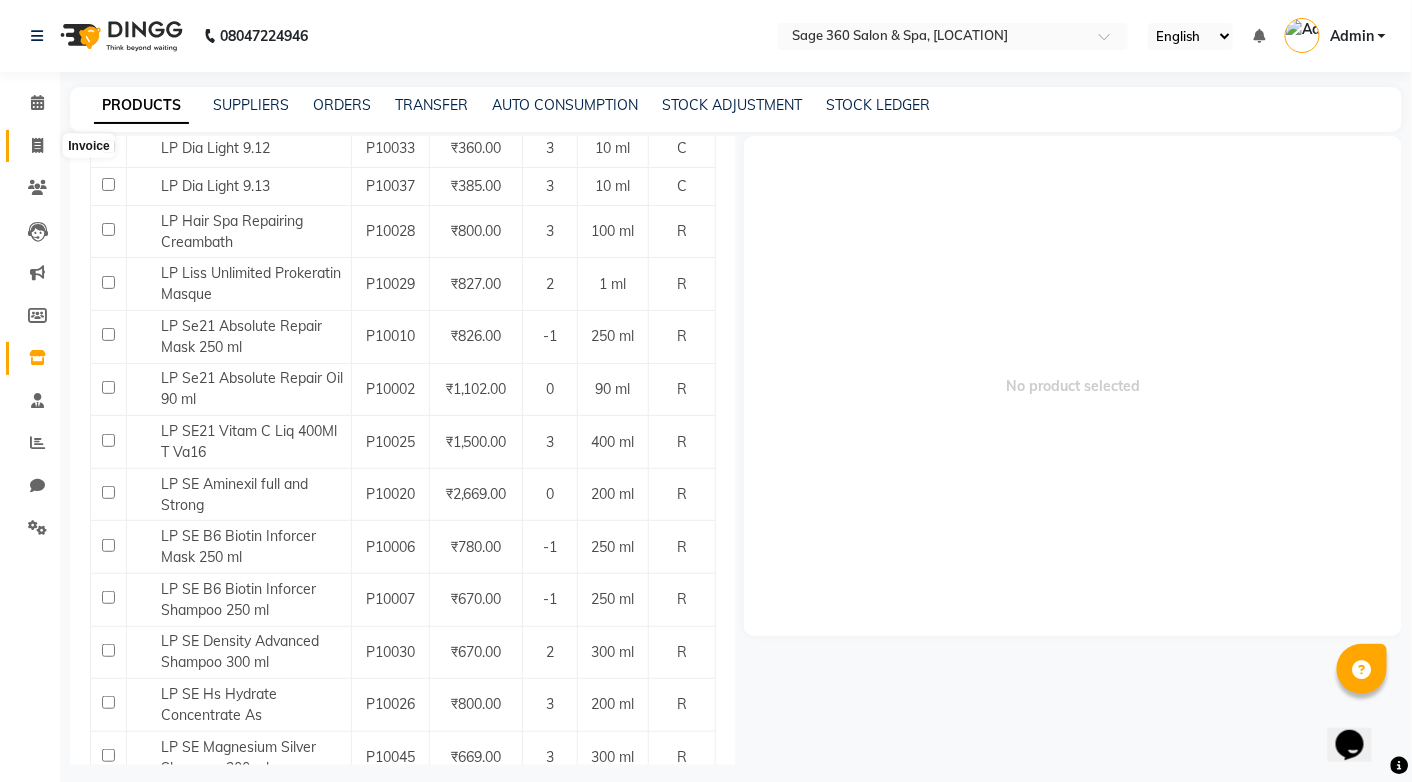 click 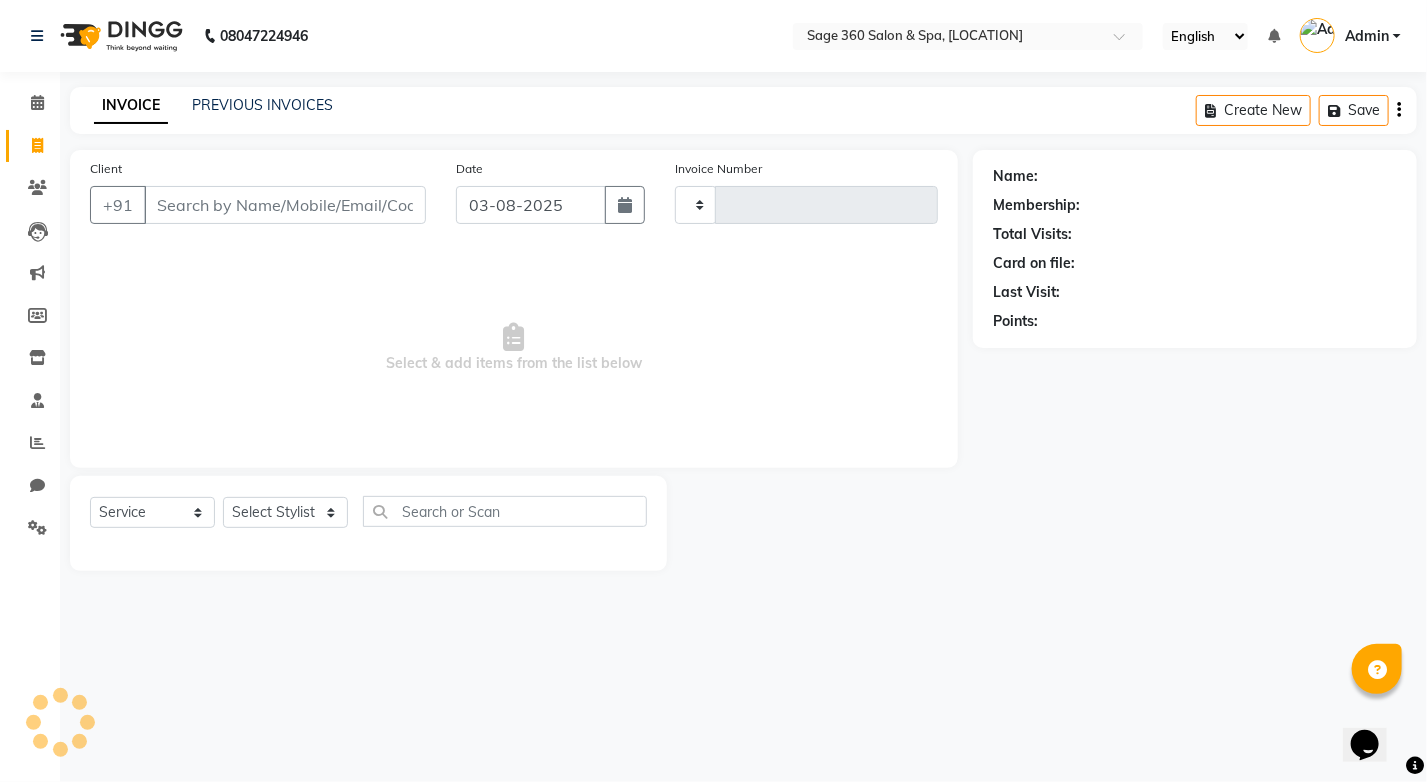 type on "0988" 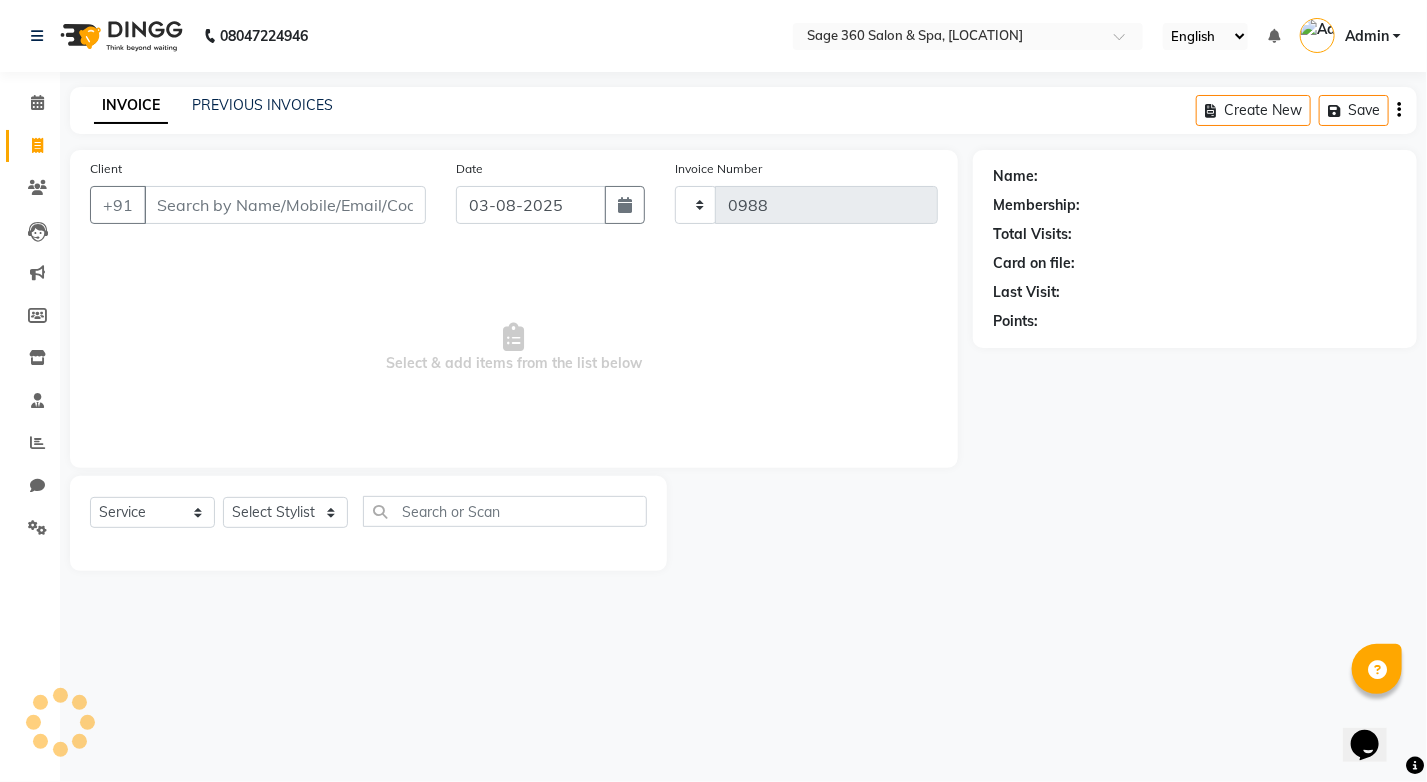select on "7678" 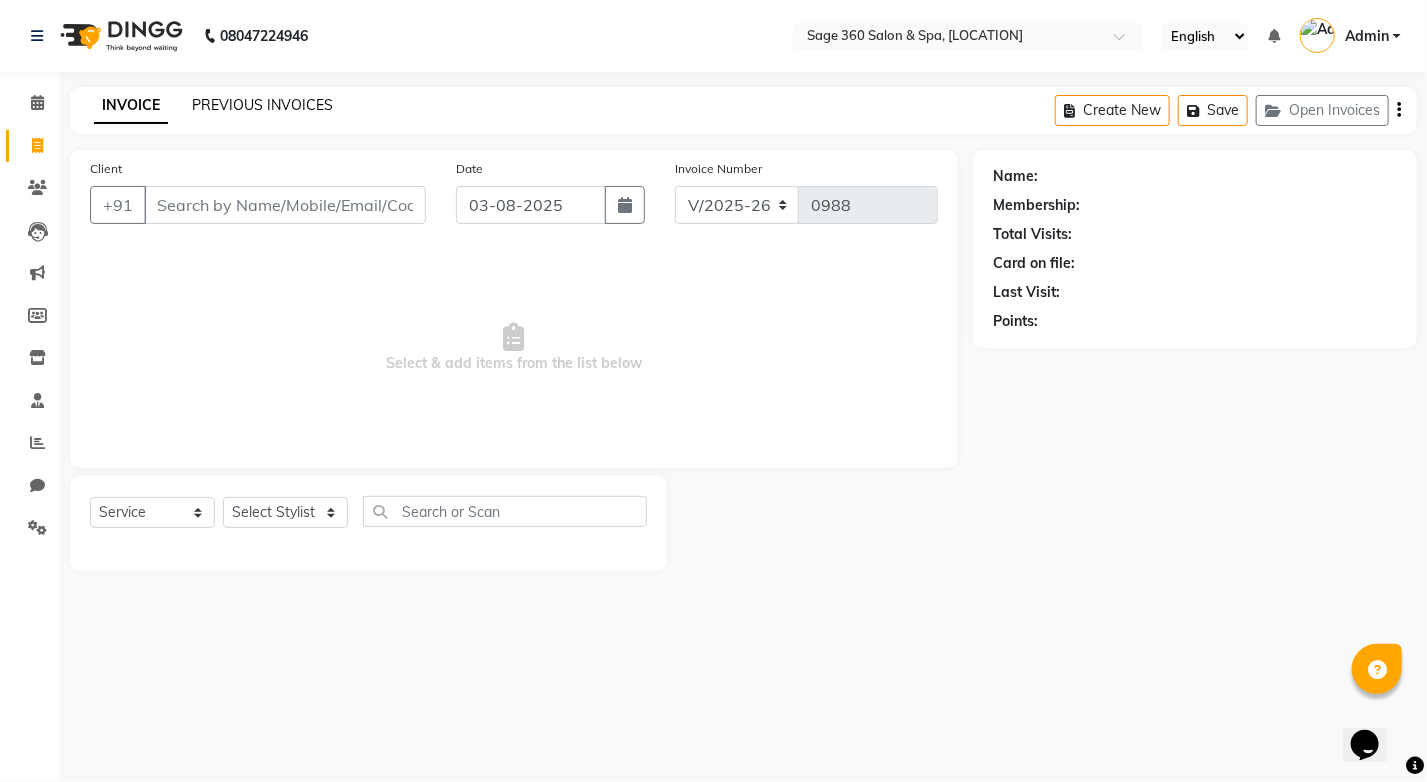click on "PREVIOUS INVOICES" 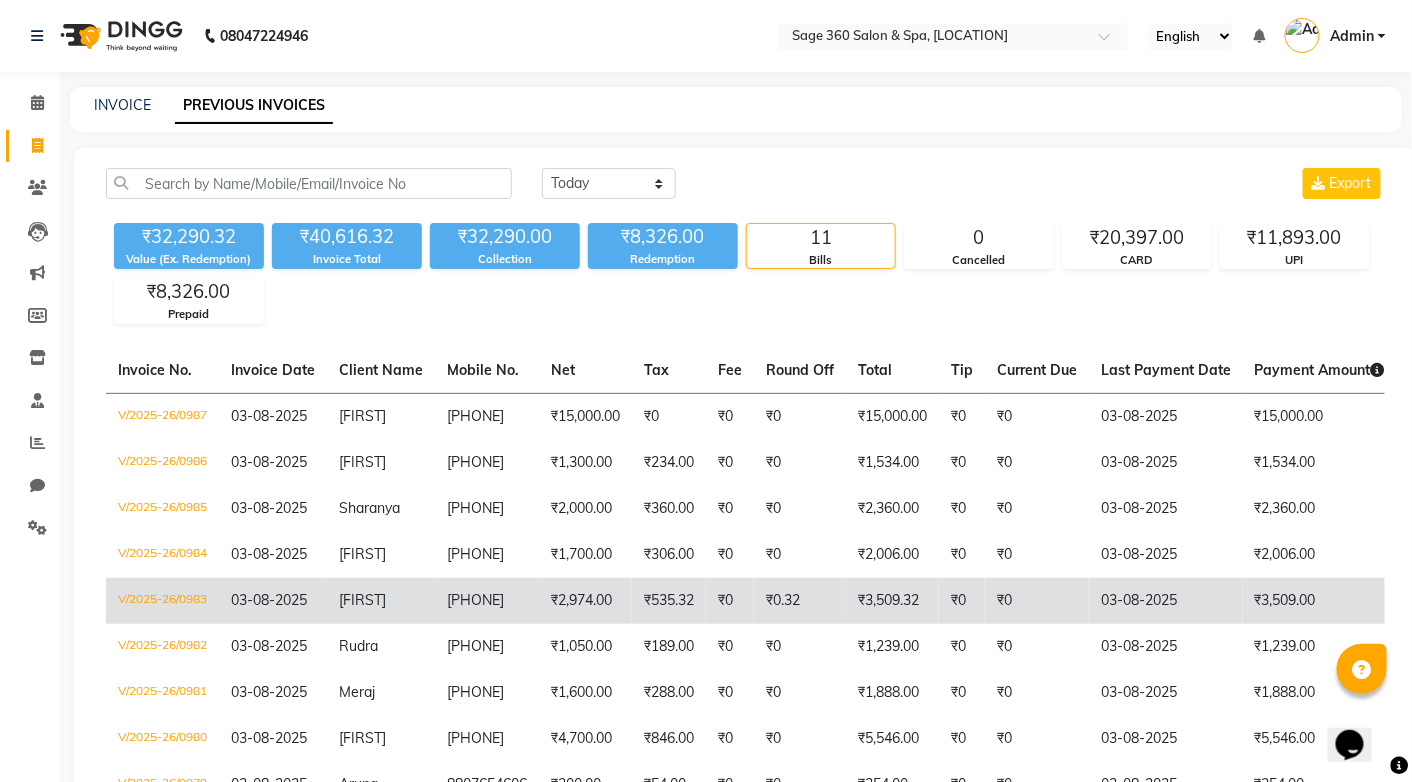 click on "V/2025-26/0983" 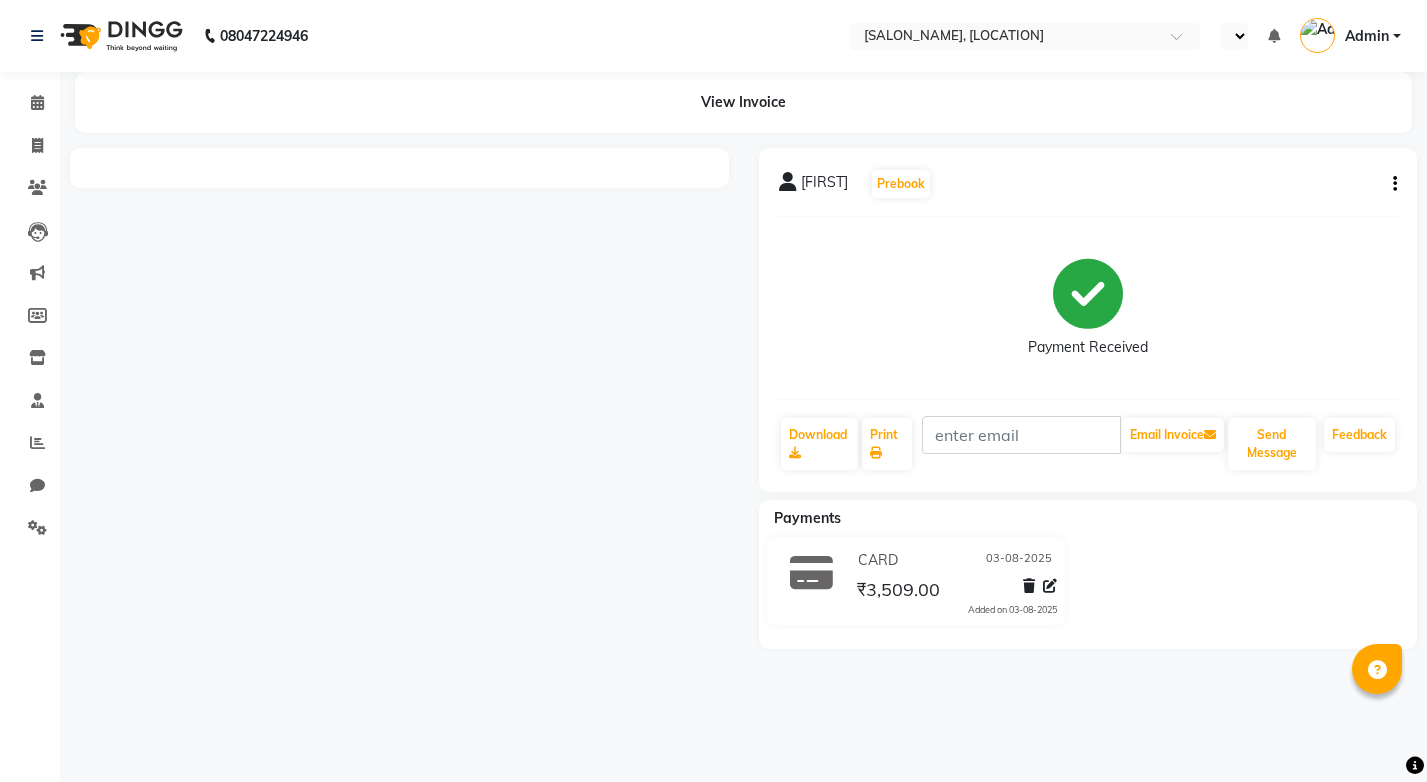 scroll, scrollTop: 0, scrollLeft: 0, axis: both 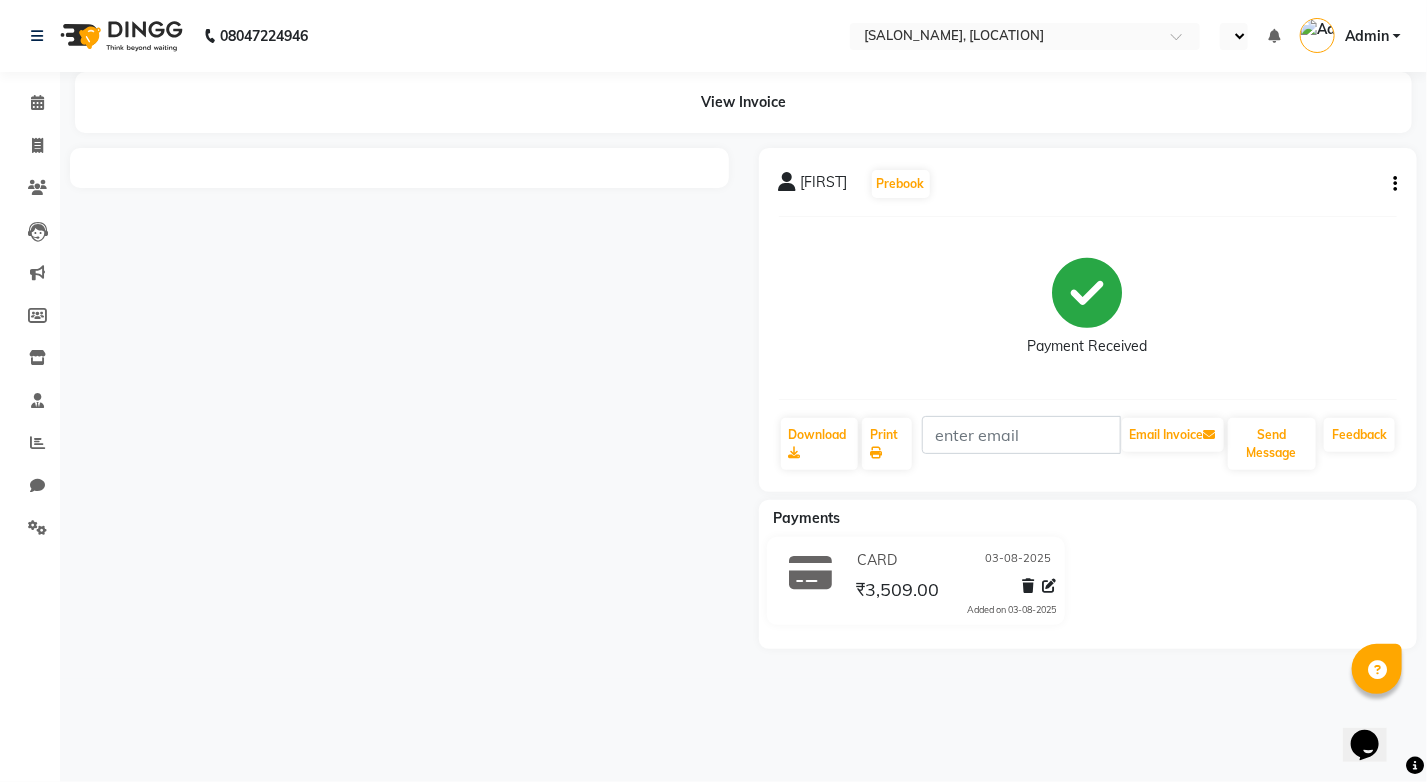 select on "en" 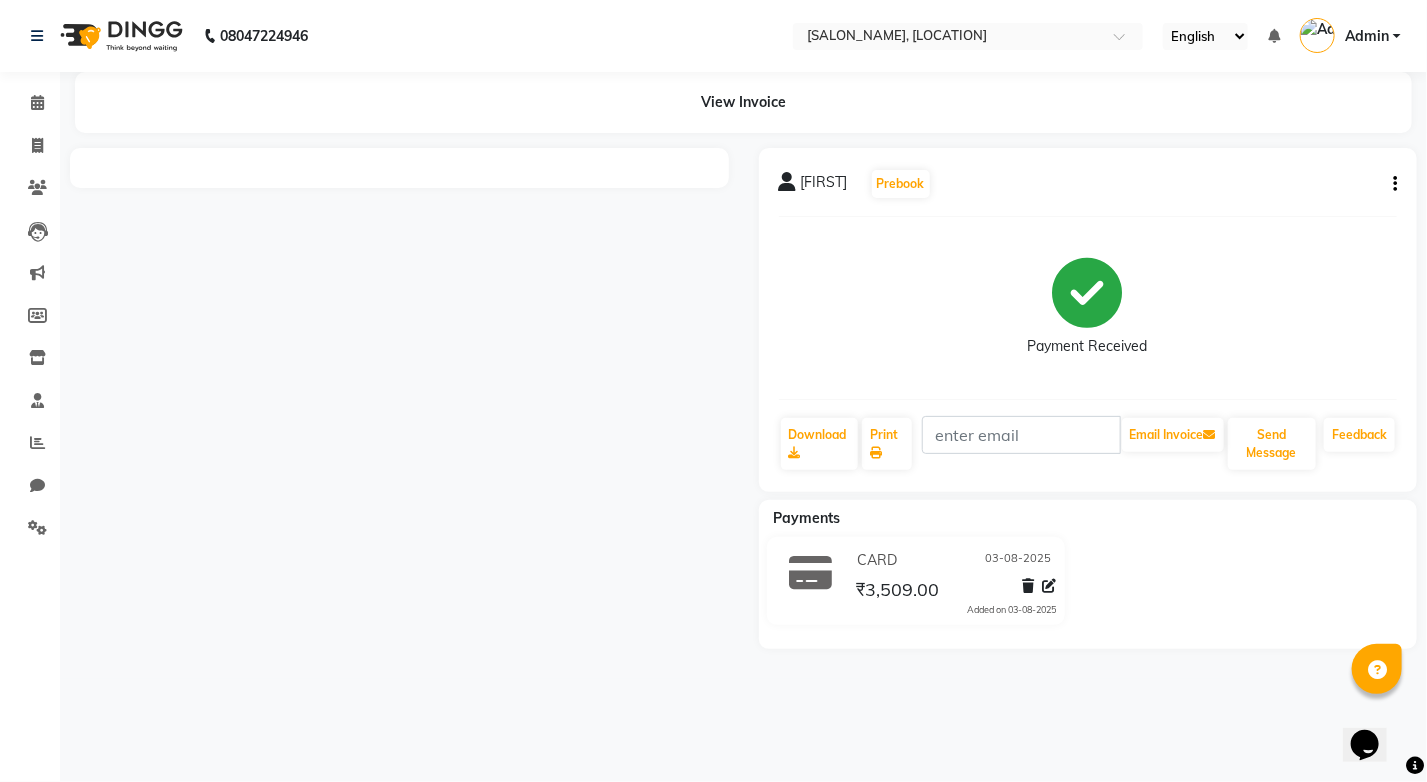 click 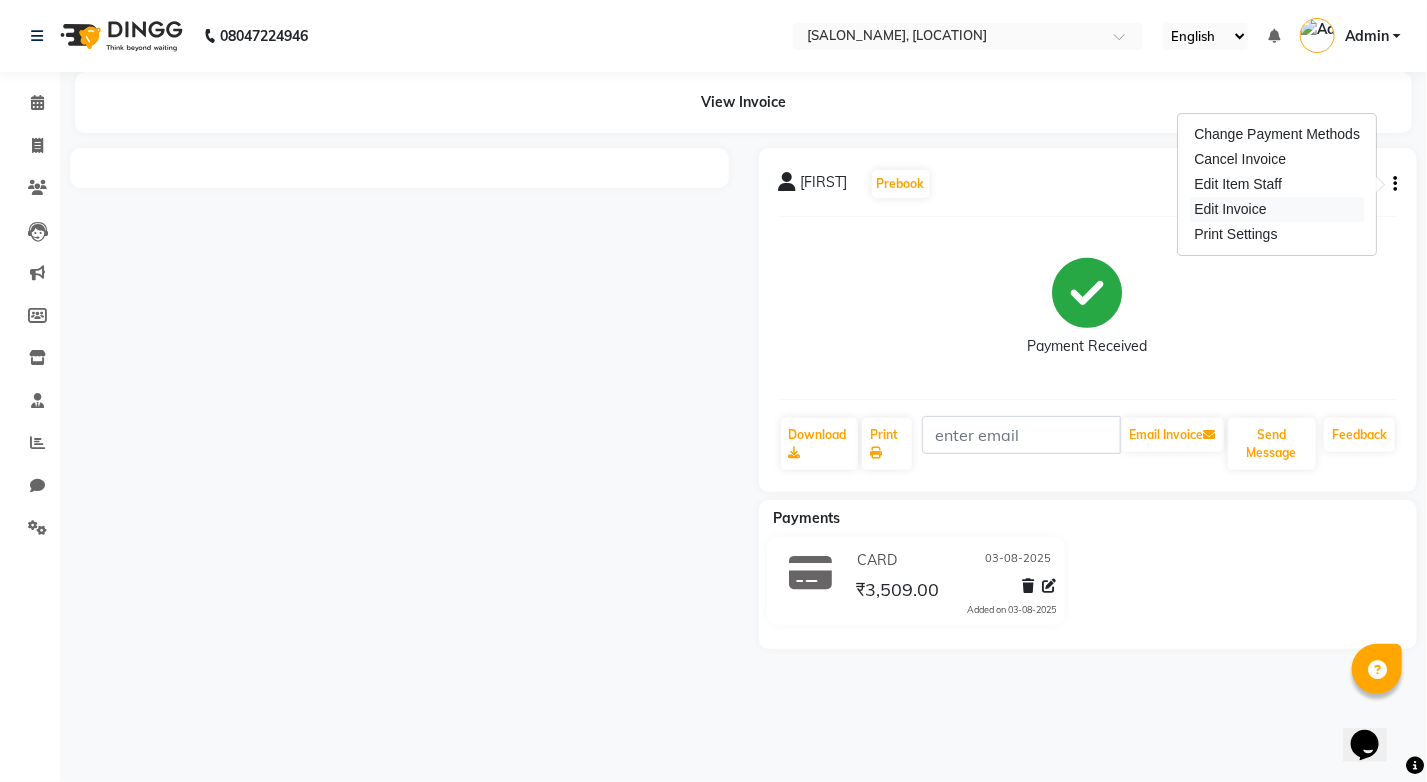 click on "Edit Invoice" at bounding box center (1278, 209) 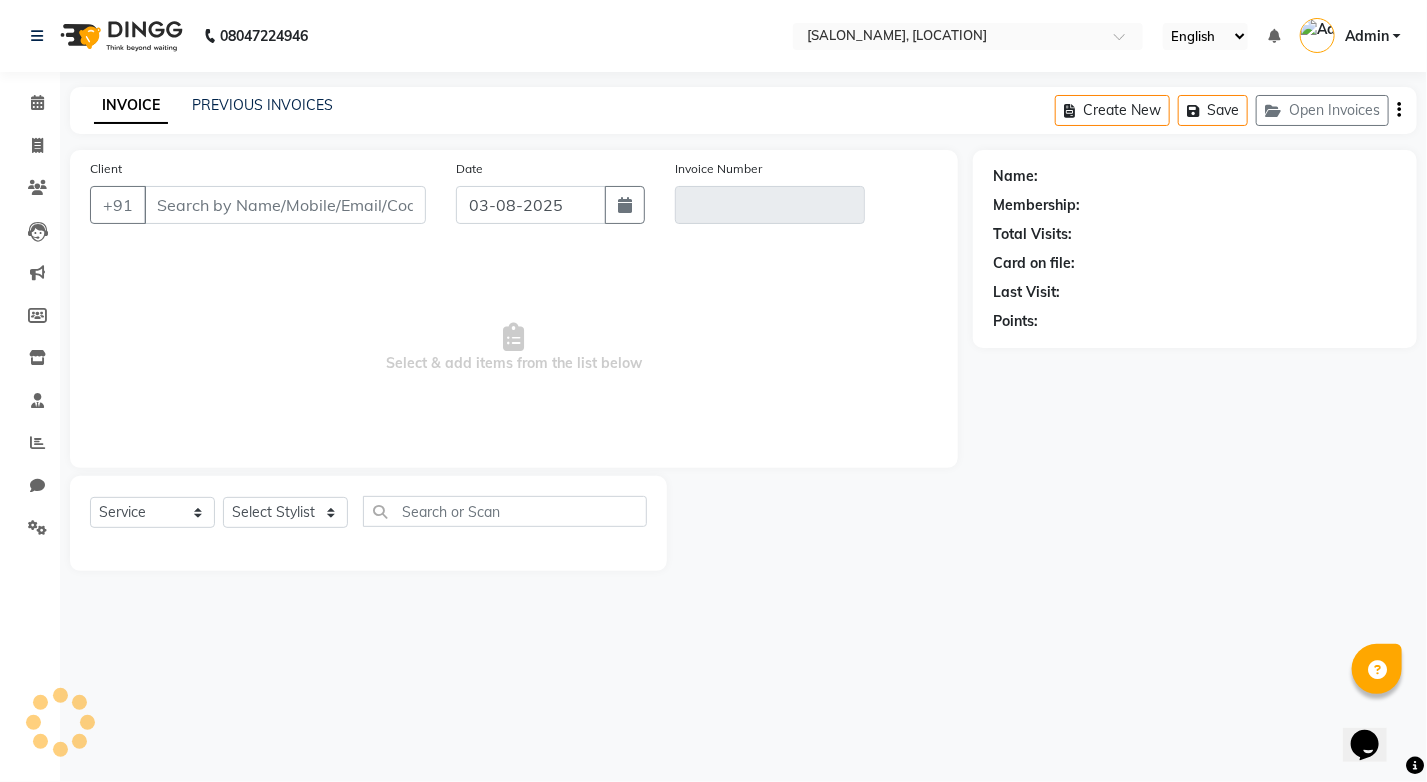 type on "[PHONE]" 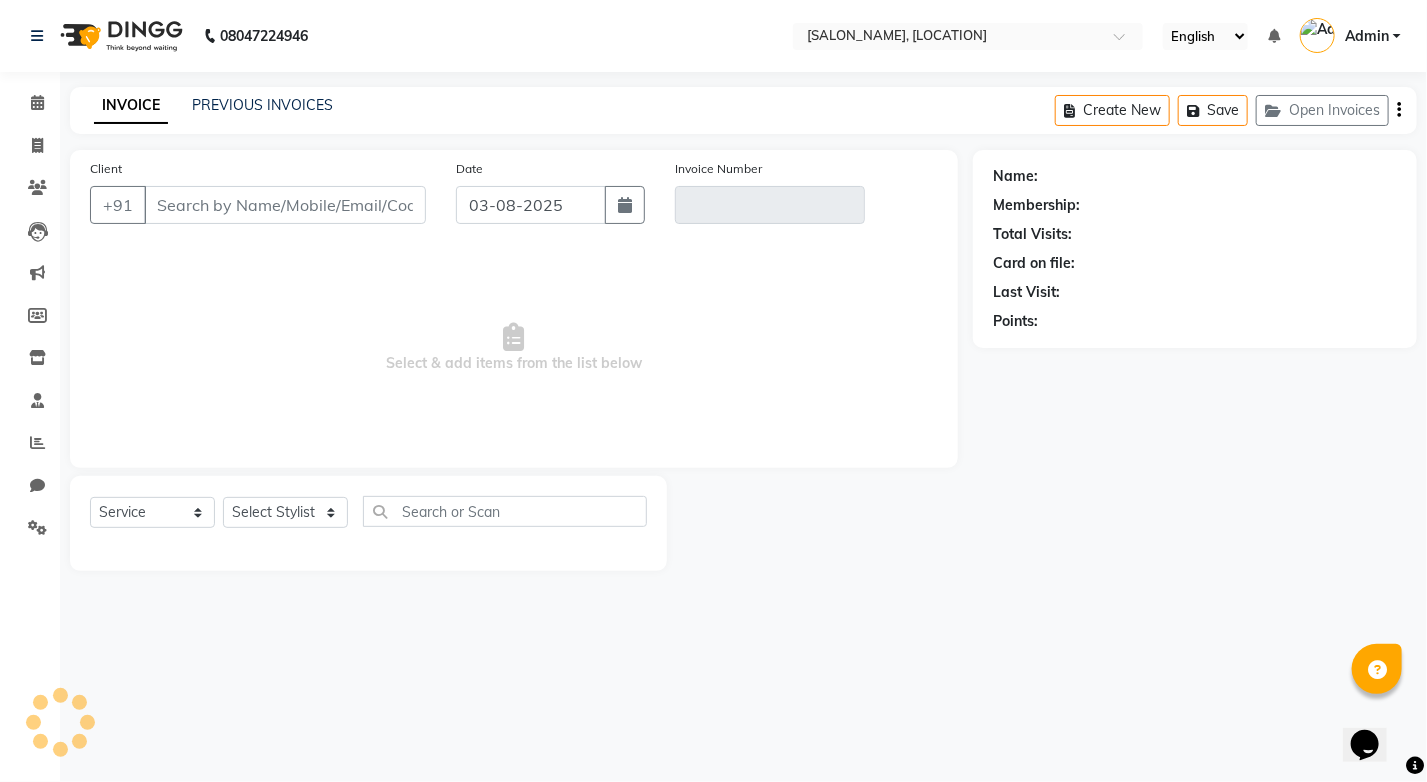 type on "V/2025-26/0983" 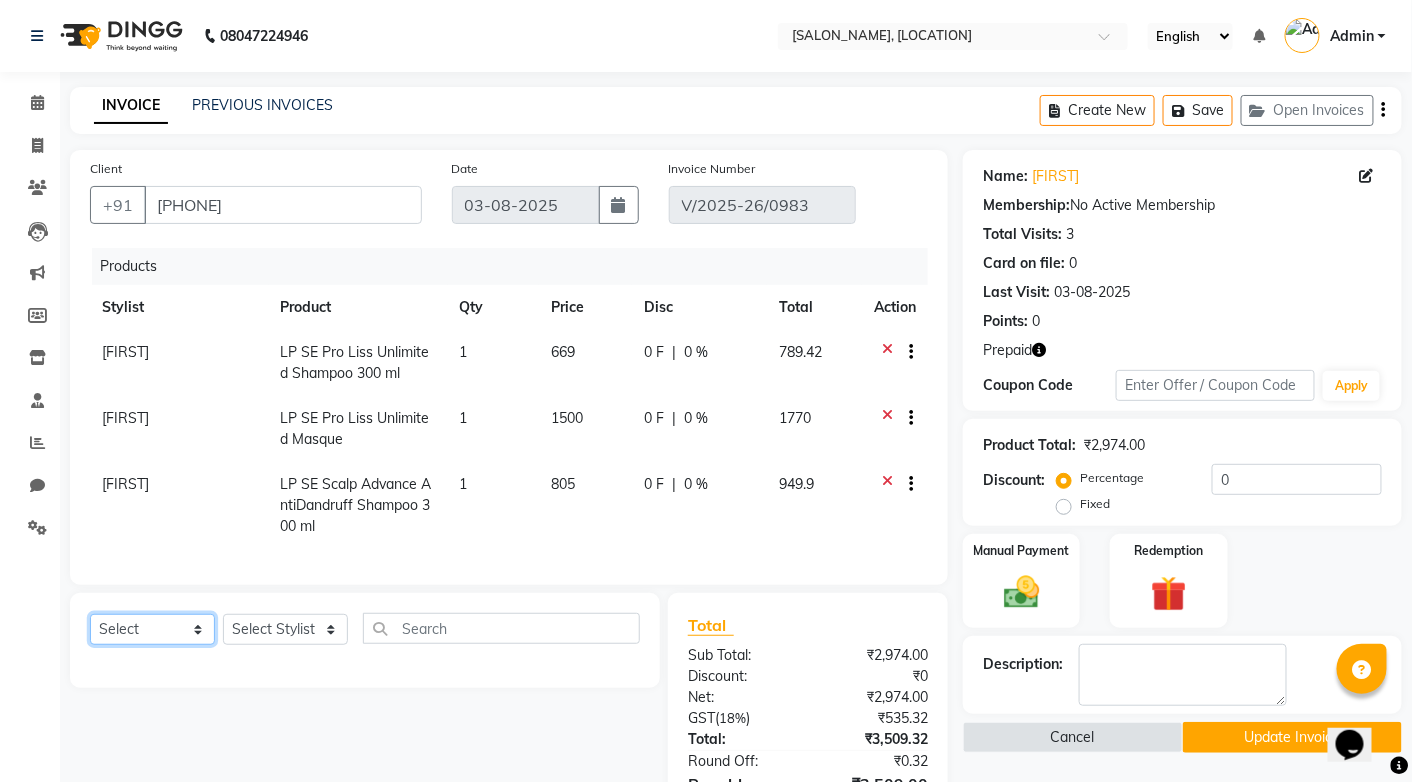 click on "Select  Service  Product  Membership  Package Voucher Prepaid Gift Card" 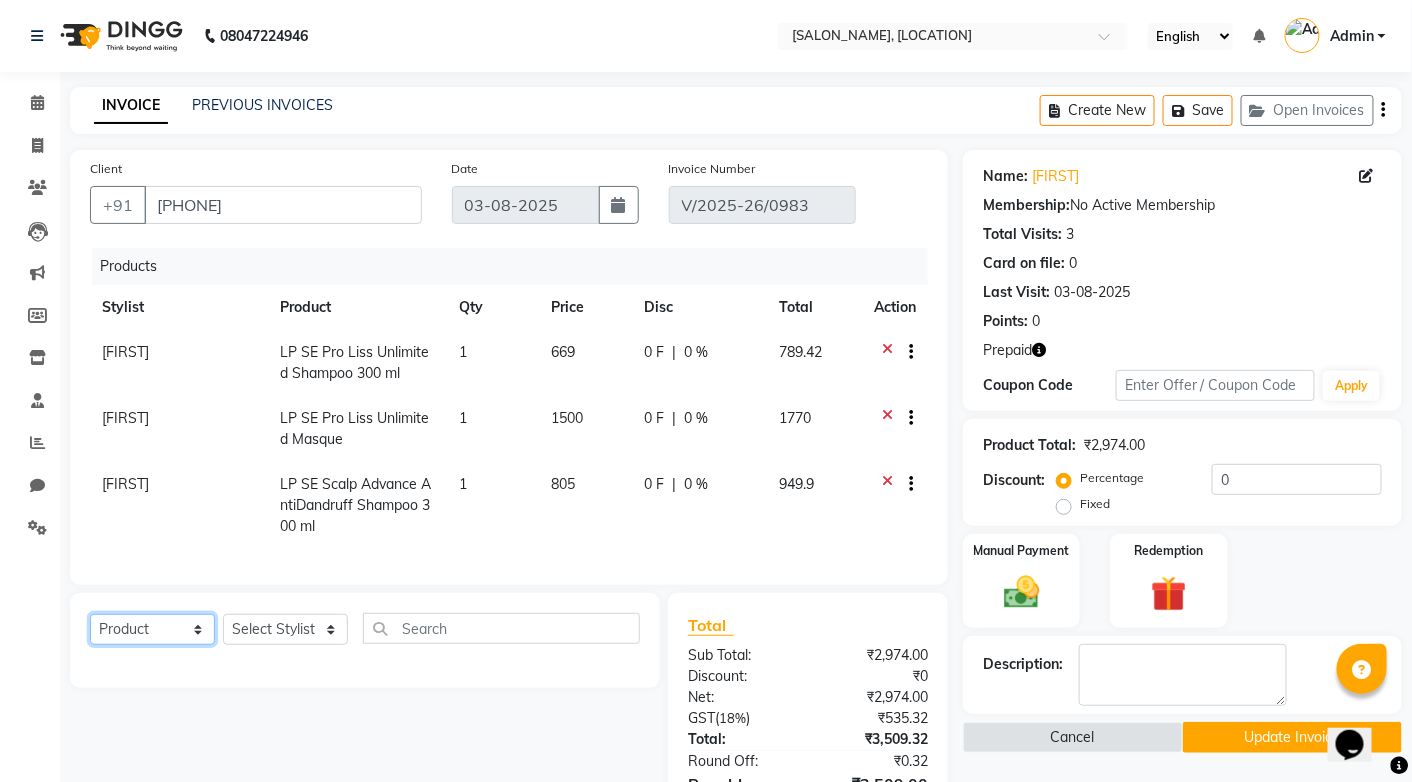 click on "Select  Service  Product  Membership  Package Voucher Prepaid Gift Card" 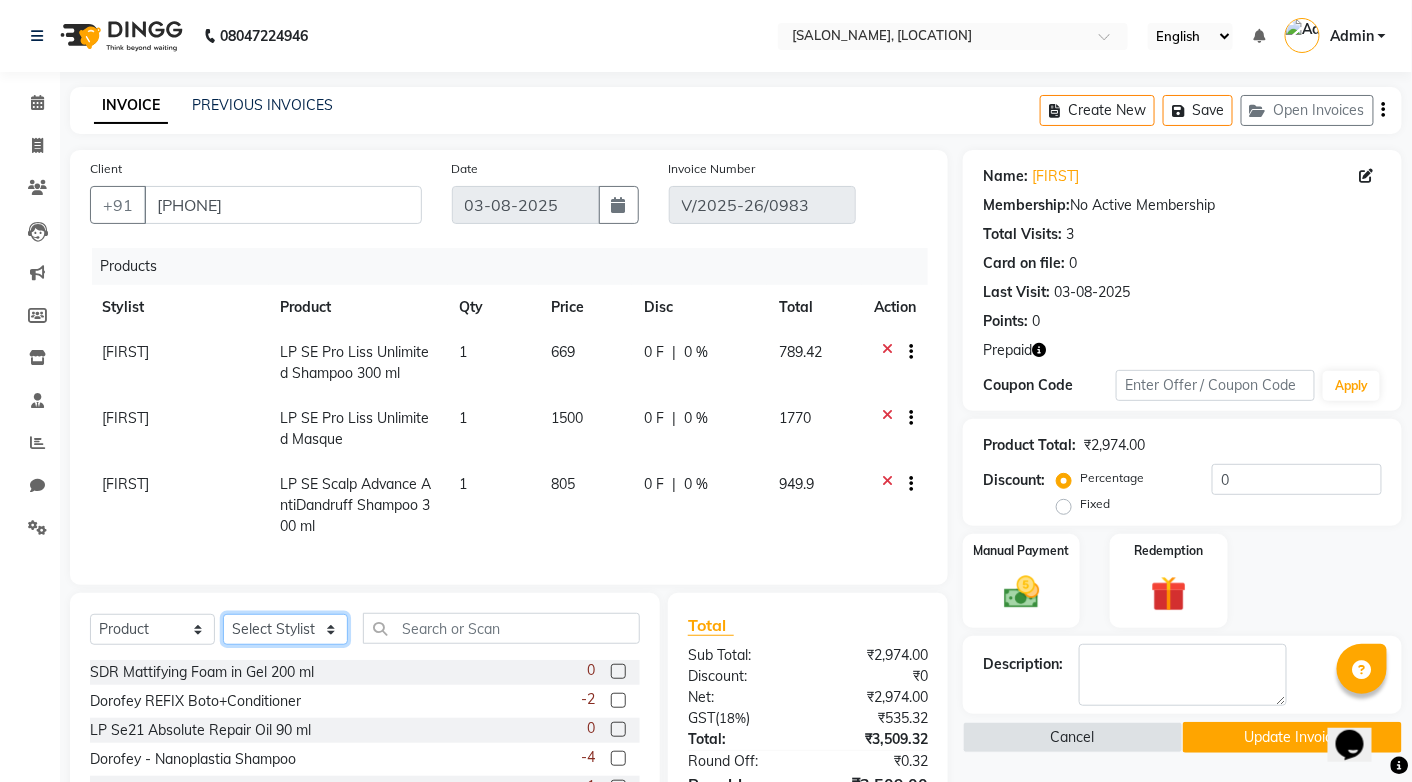 click on "Select Stylist [FIRST] [LAST] [FIRST] [LAST] [FIRST] [LAST] [FIRST] [LAST] [FIRST] [LAST] [FIRST] [LAST] [FIRST] [LAST] [FIRST] [LAST] [FIRST] [LAST] [FIRST] [LAST] Sage 360 Beauty Salon & Spa [FIRST] [LAST] [FIRST] [LAST]" 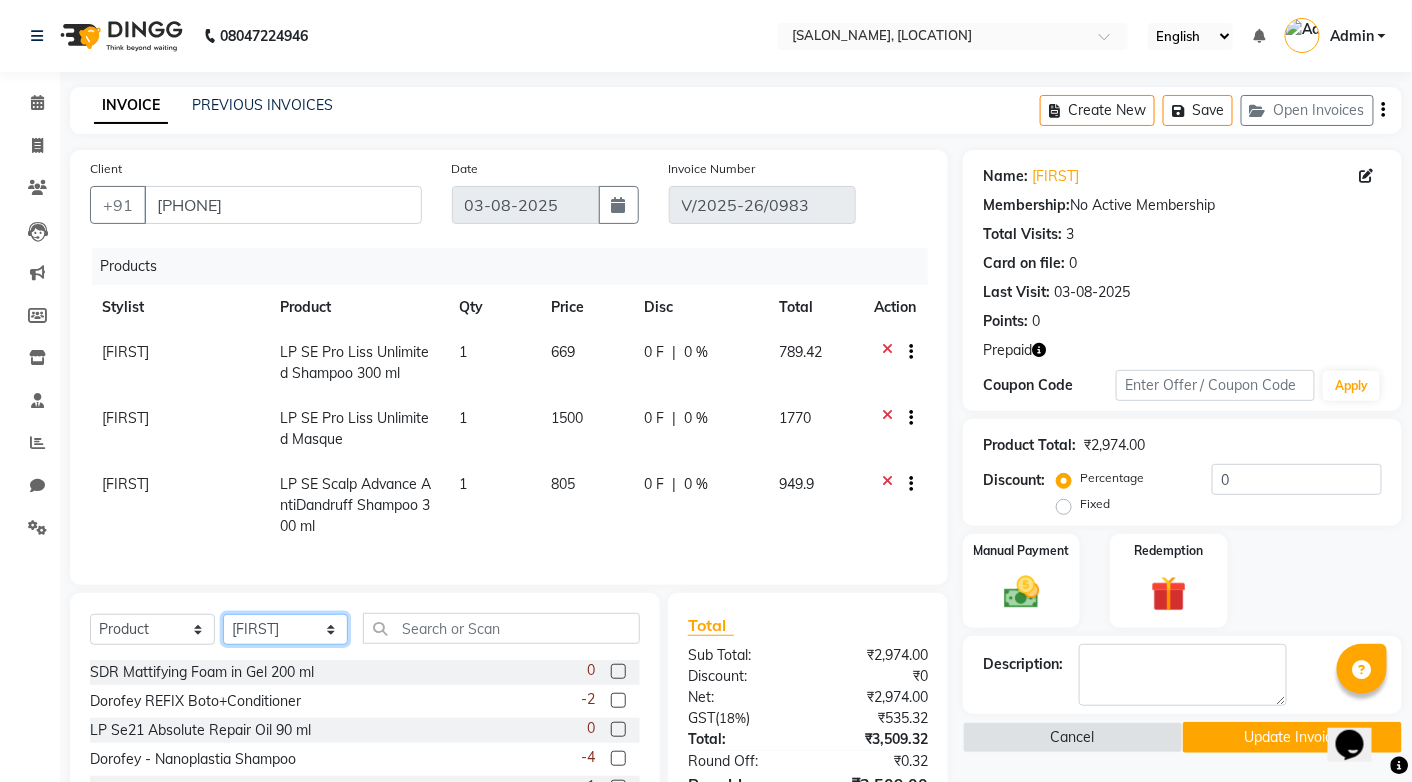 click on "Select Stylist [FIRST] [LAST] [FIRST] [LAST] [FIRST] [LAST] [FIRST] [LAST] [FIRST] [LAST] [FIRST] [LAST] [FIRST] [LAST] [FIRST] [LAST] [FIRST] [LAST] [FIRST] [LAST] Sage 360 Beauty Salon & Spa [FIRST] [LAST] [FIRST] [LAST]" 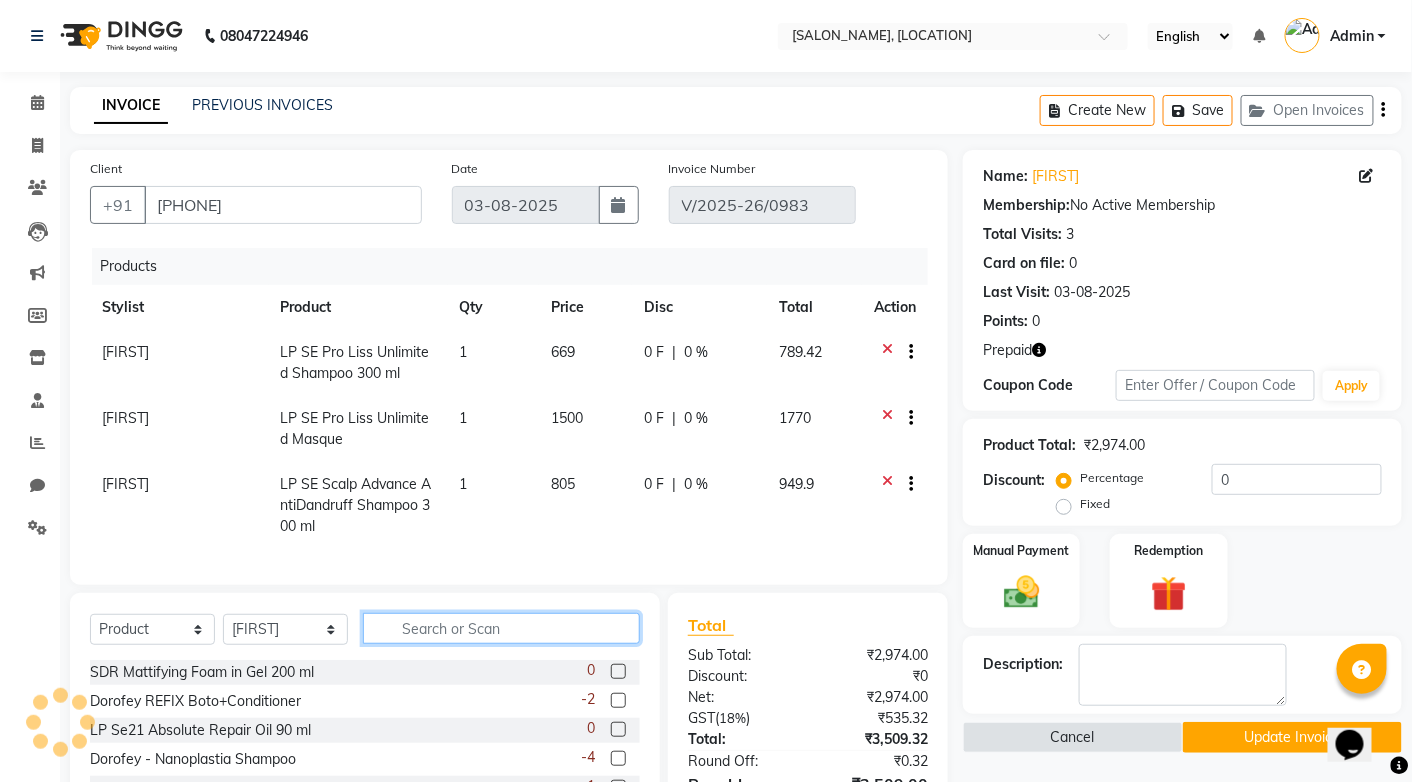 click 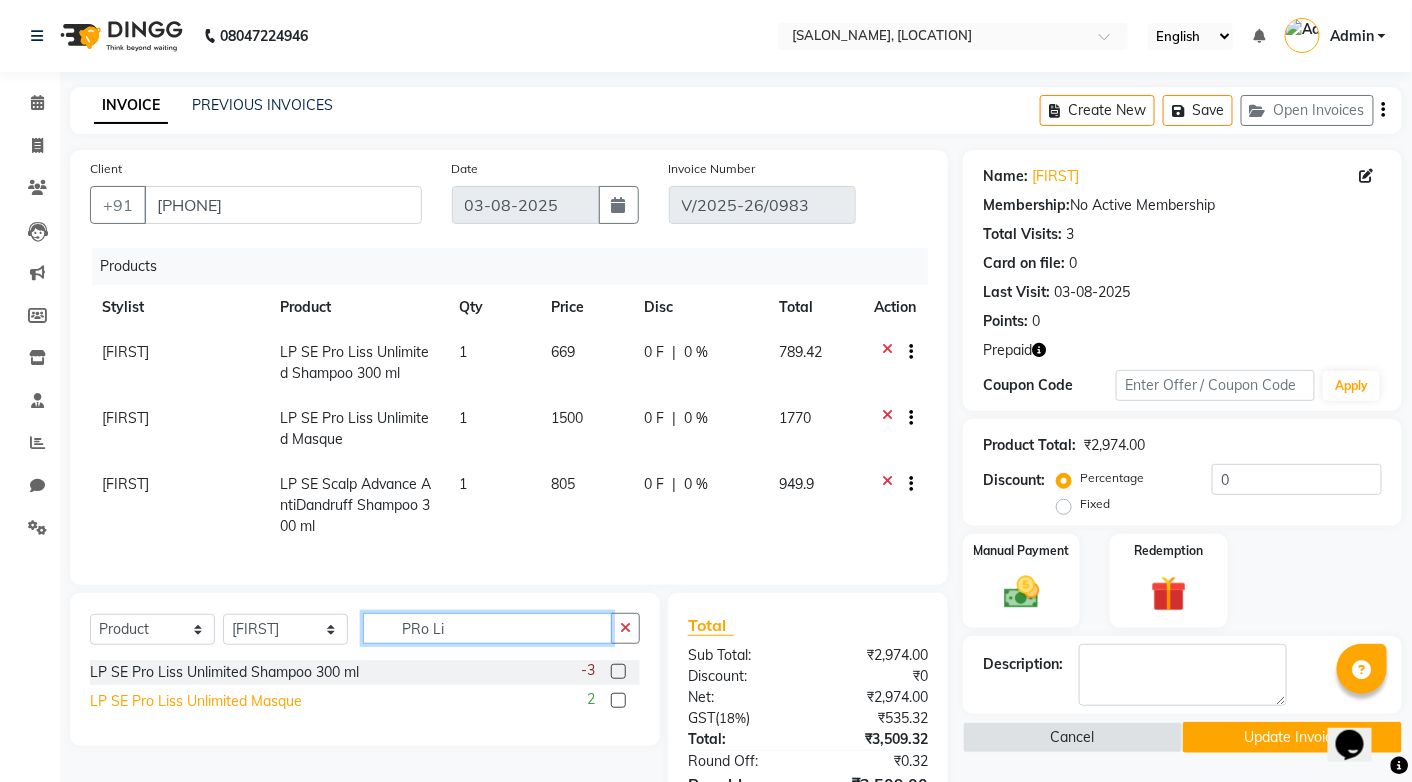 type on "PRo Li" 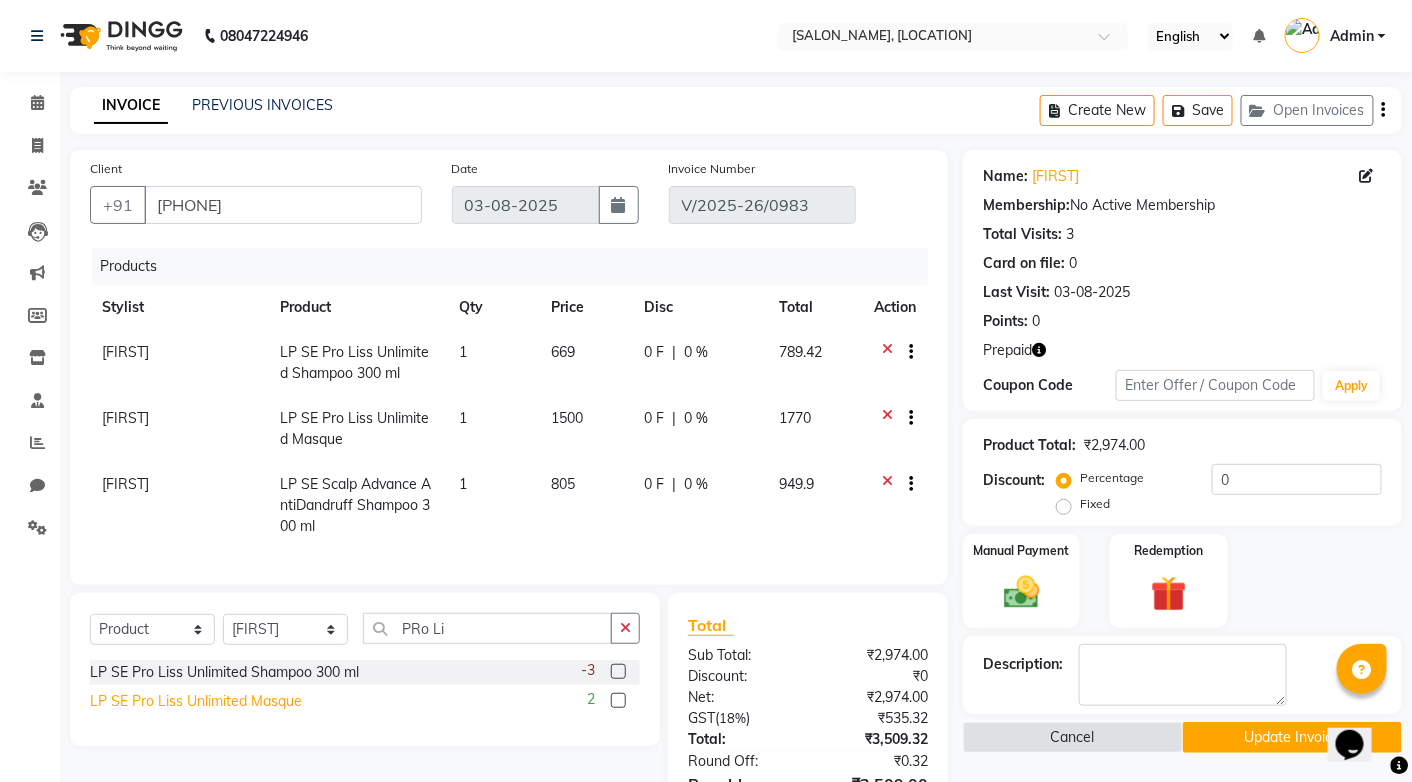 click on "LP SE Pro Liss Unlimited Masque" 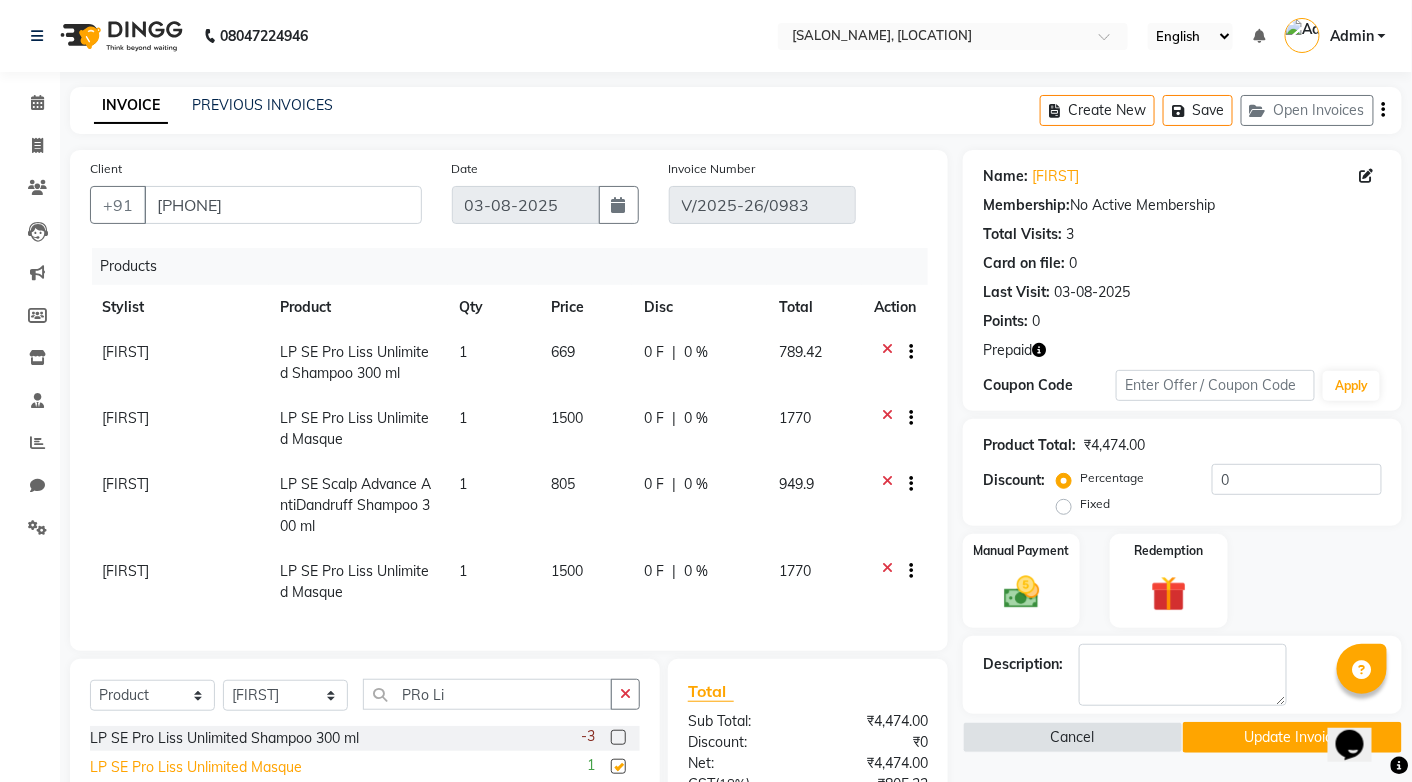 checkbox on "false" 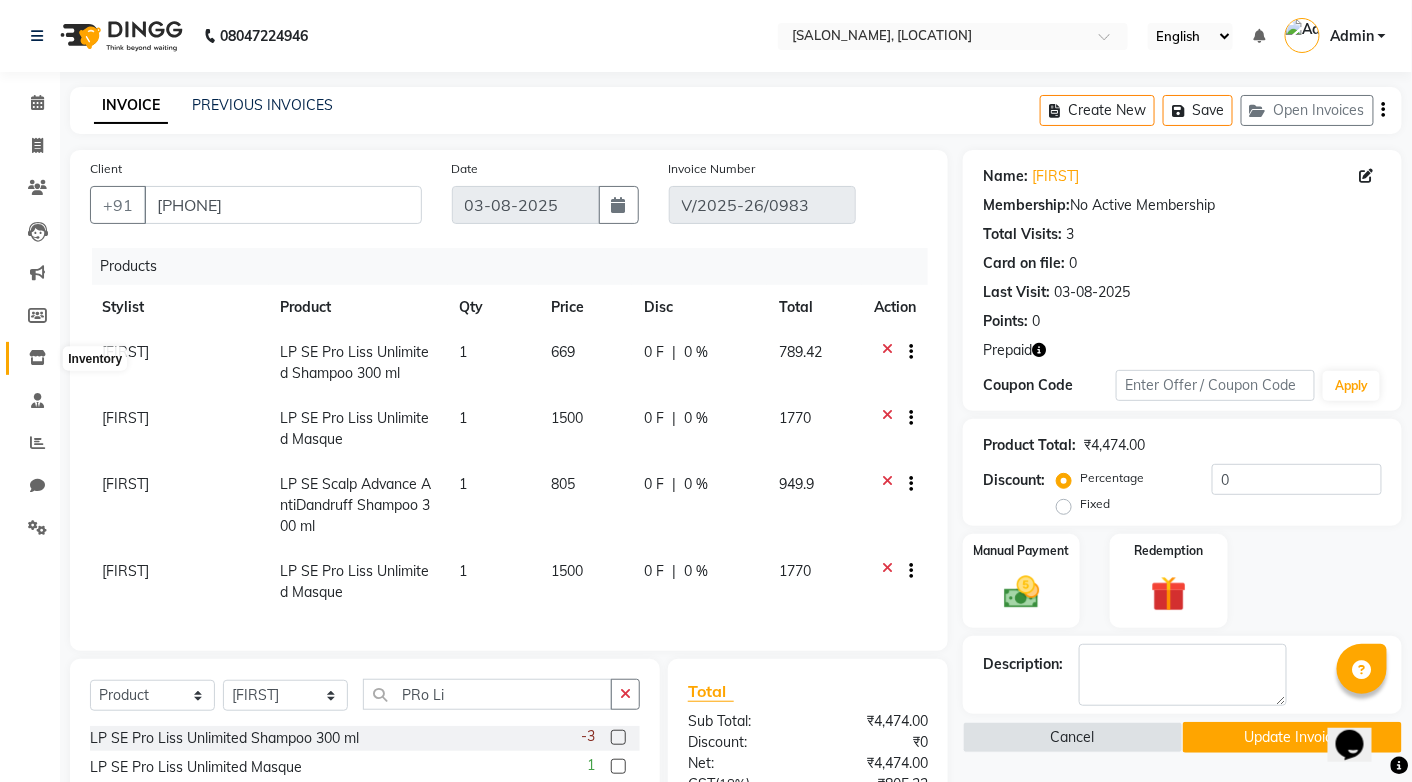click 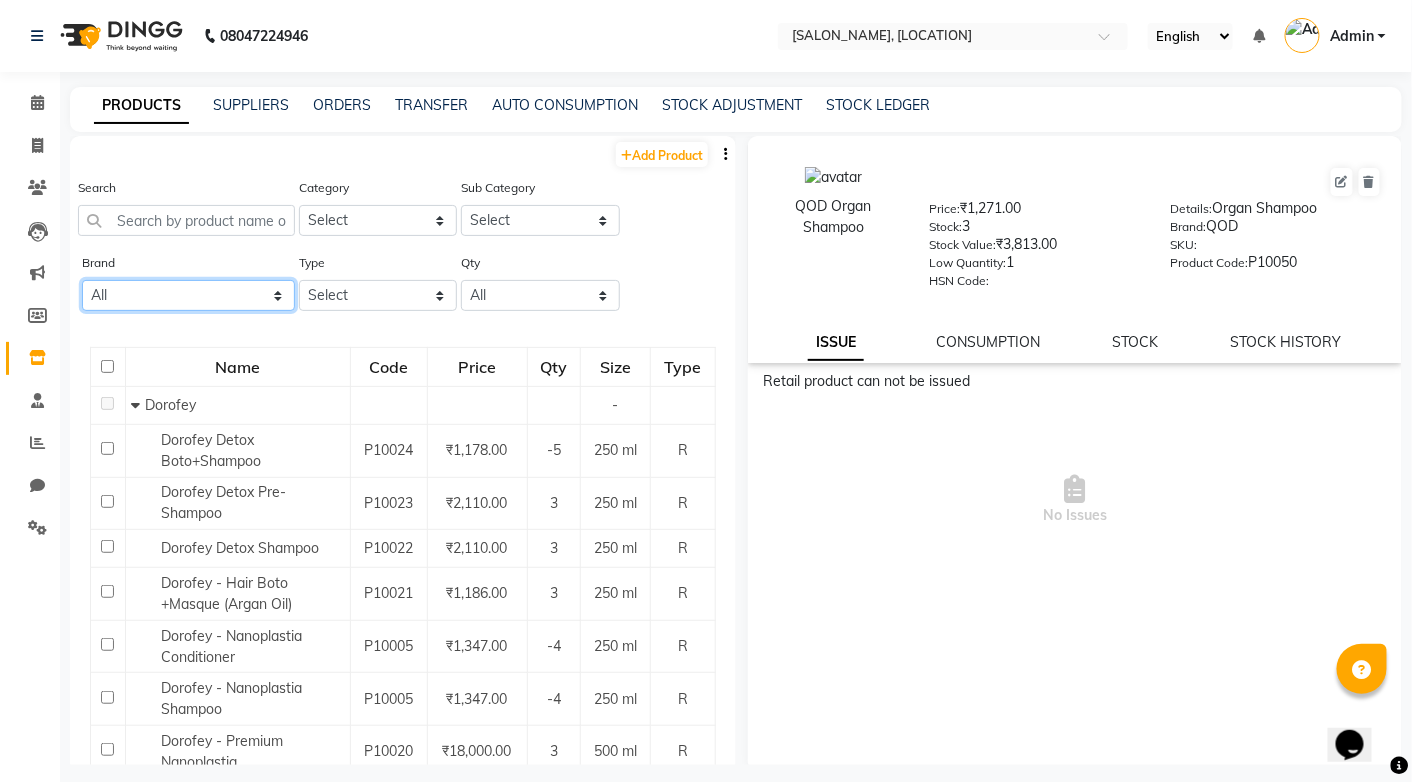 click on "All 3tenx Dorofey Loreal Olaplex Qod Skeyndor" 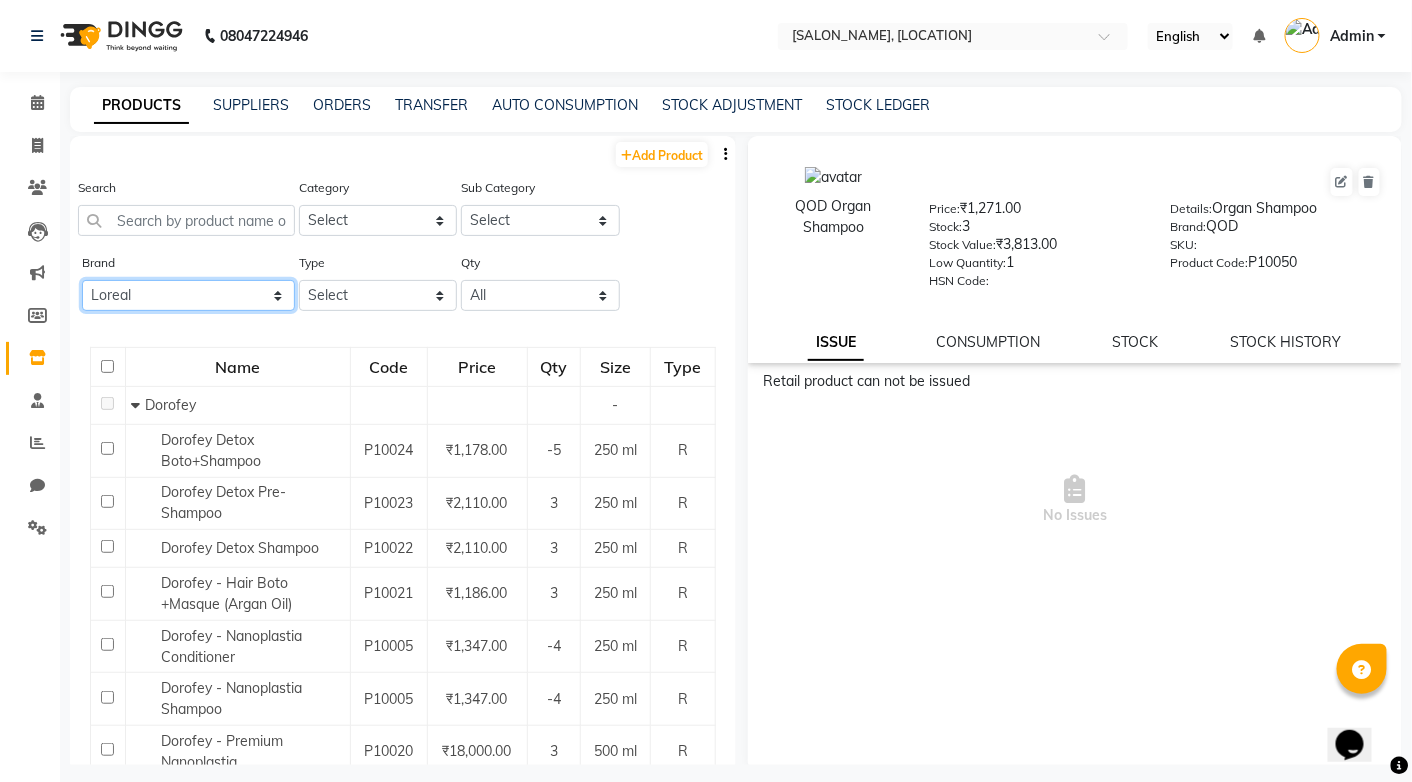 click on "All 3tenx Dorofey Loreal Olaplex Qod Skeyndor" 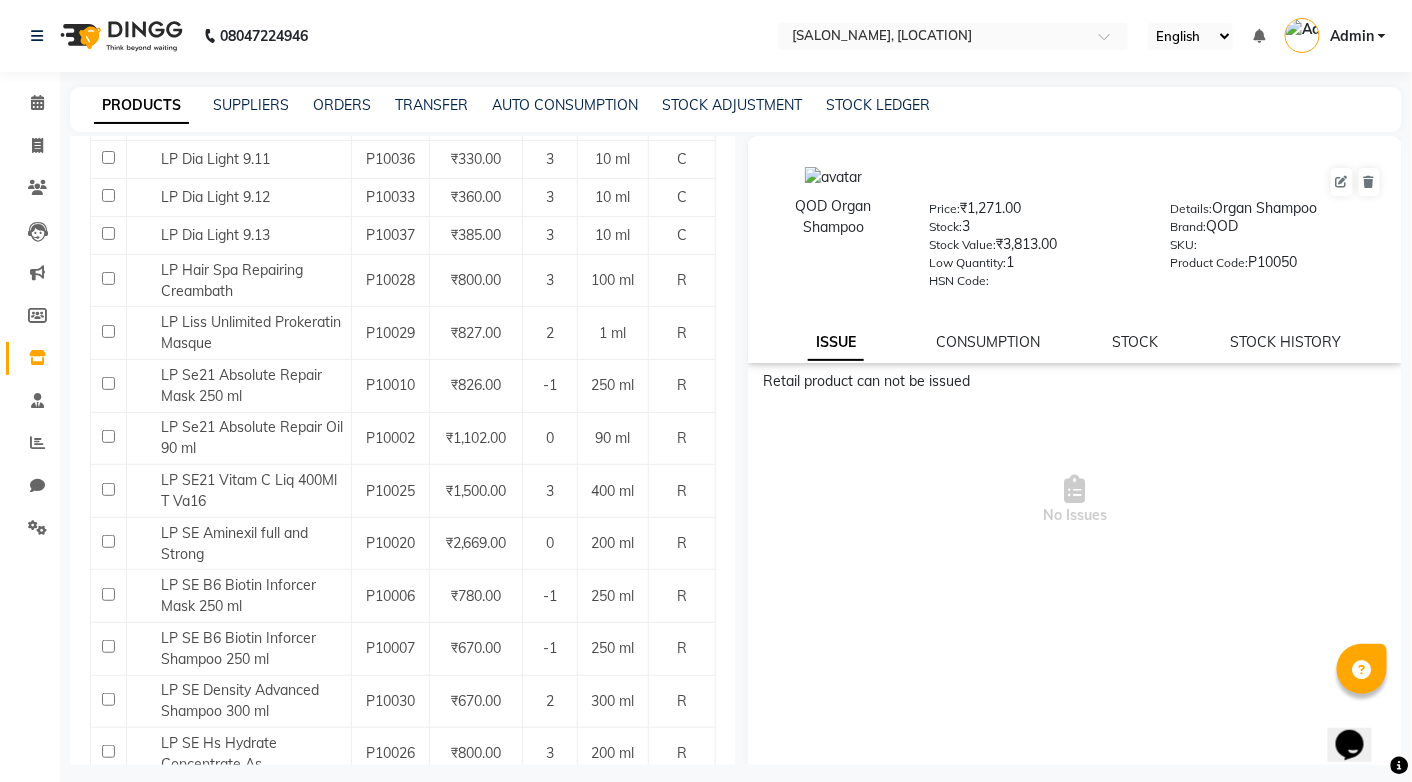 scroll, scrollTop: 482, scrollLeft: 0, axis: vertical 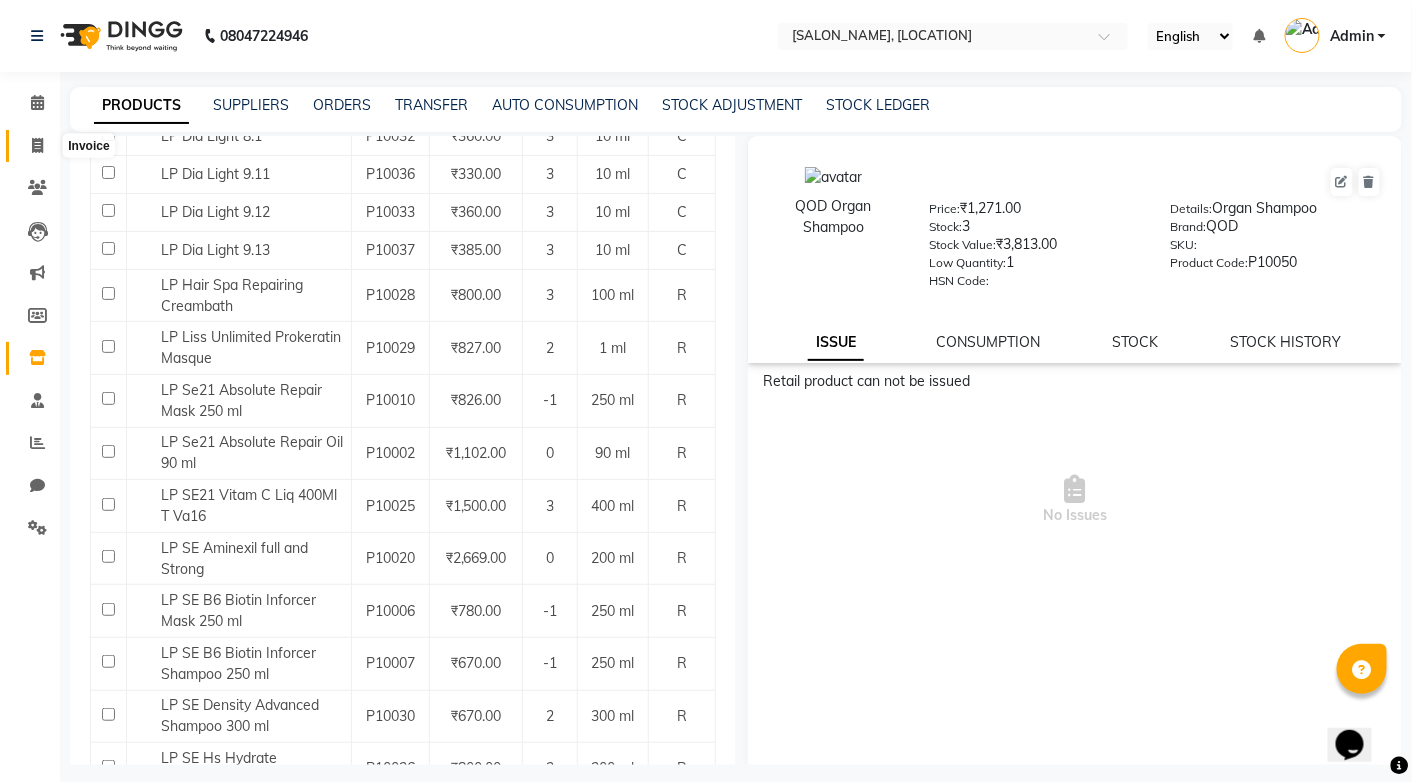 click 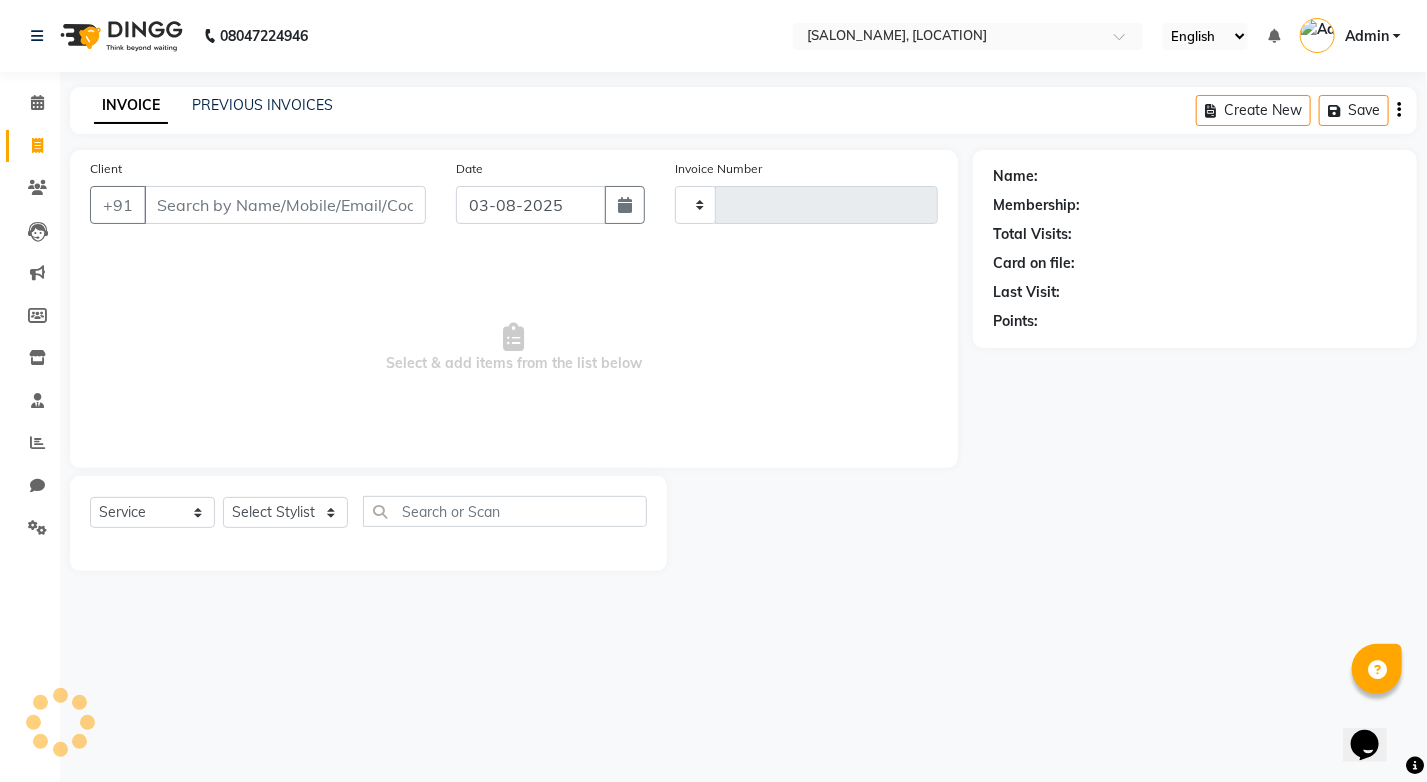 type on "0988" 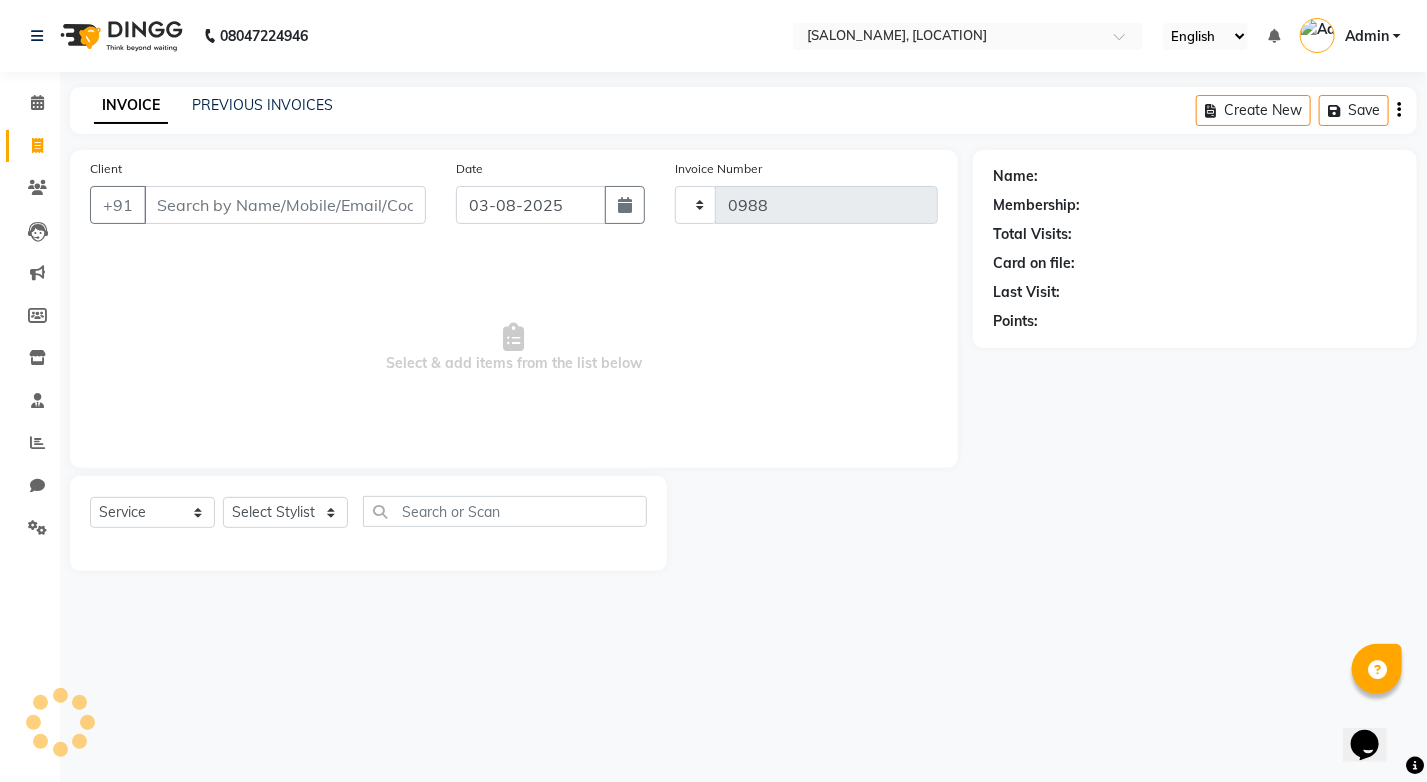 select on "7678" 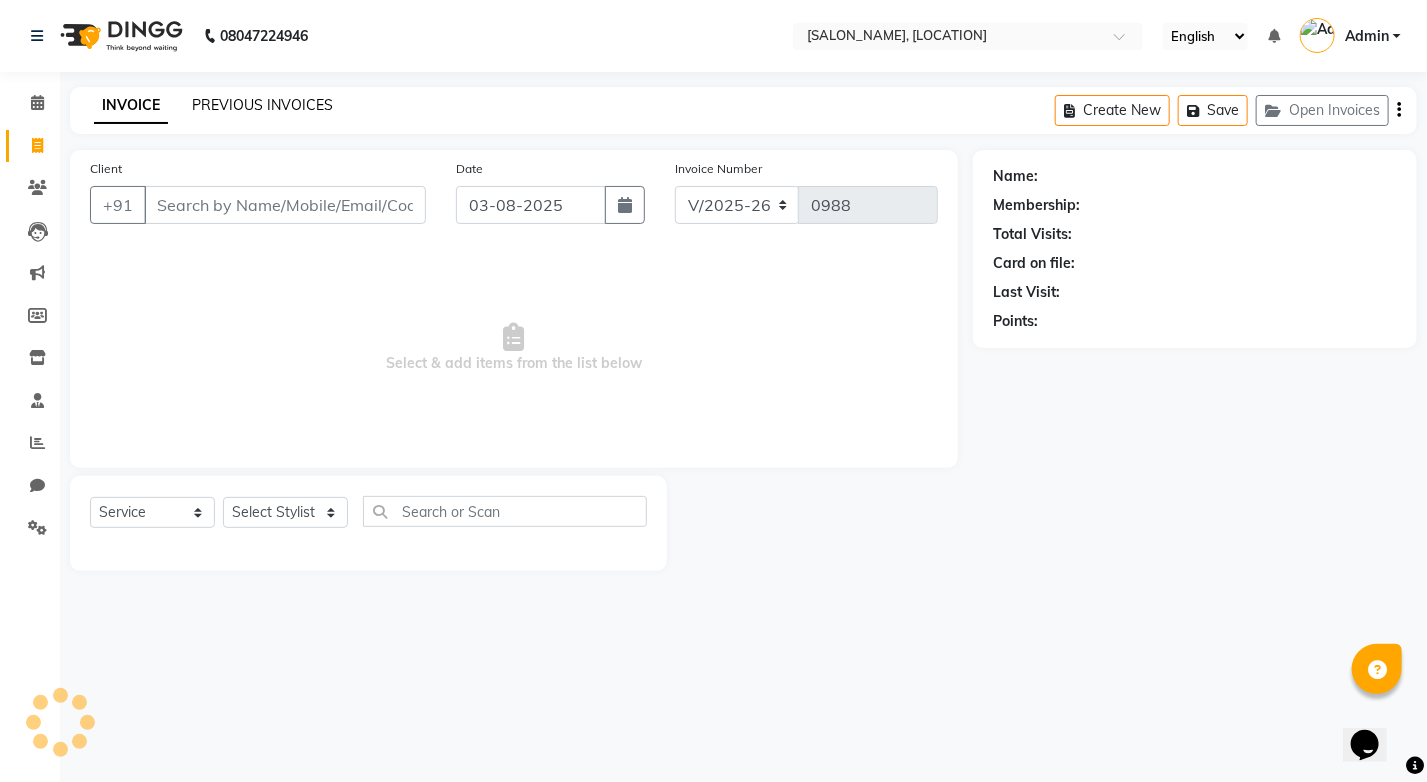 click on "PREVIOUS INVOICES" 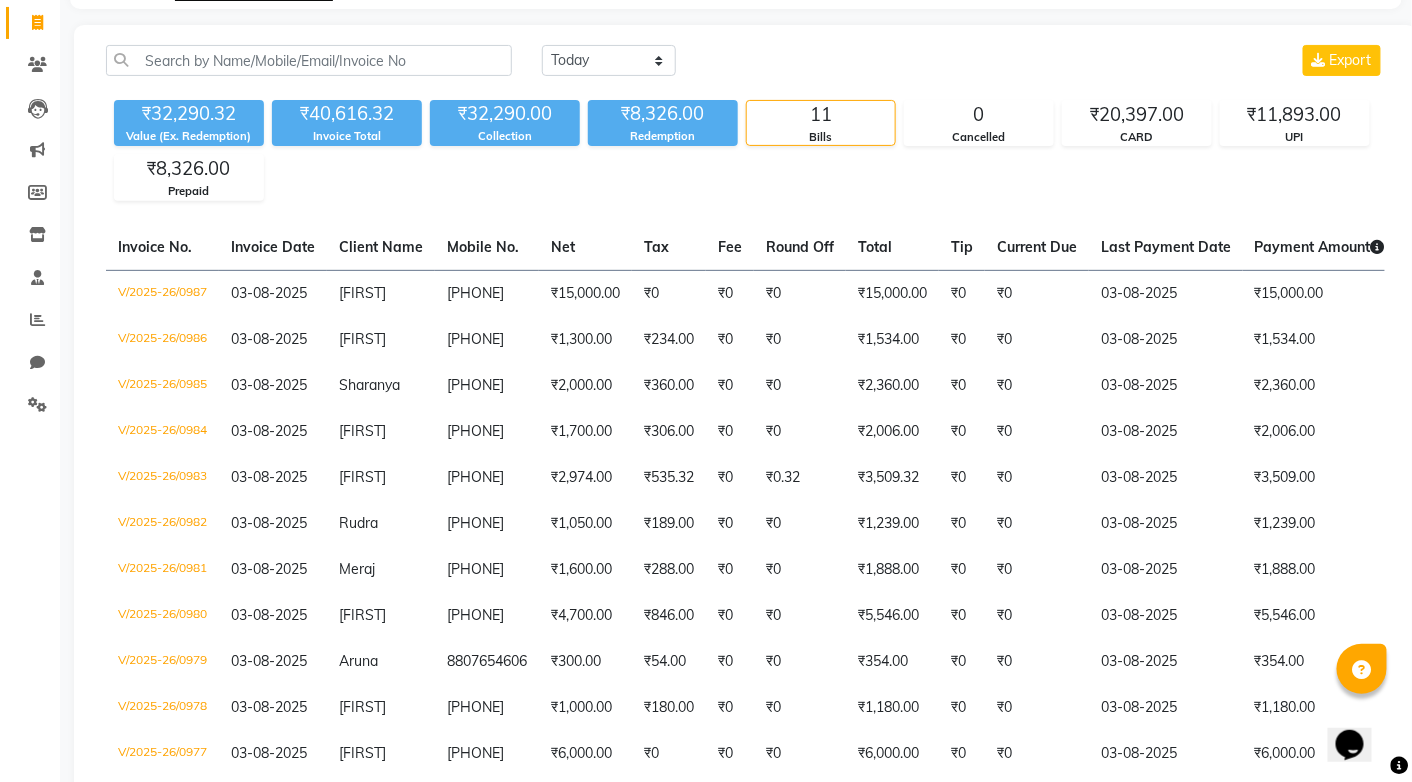 scroll, scrollTop: 141, scrollLeft: 0, axis: vertical 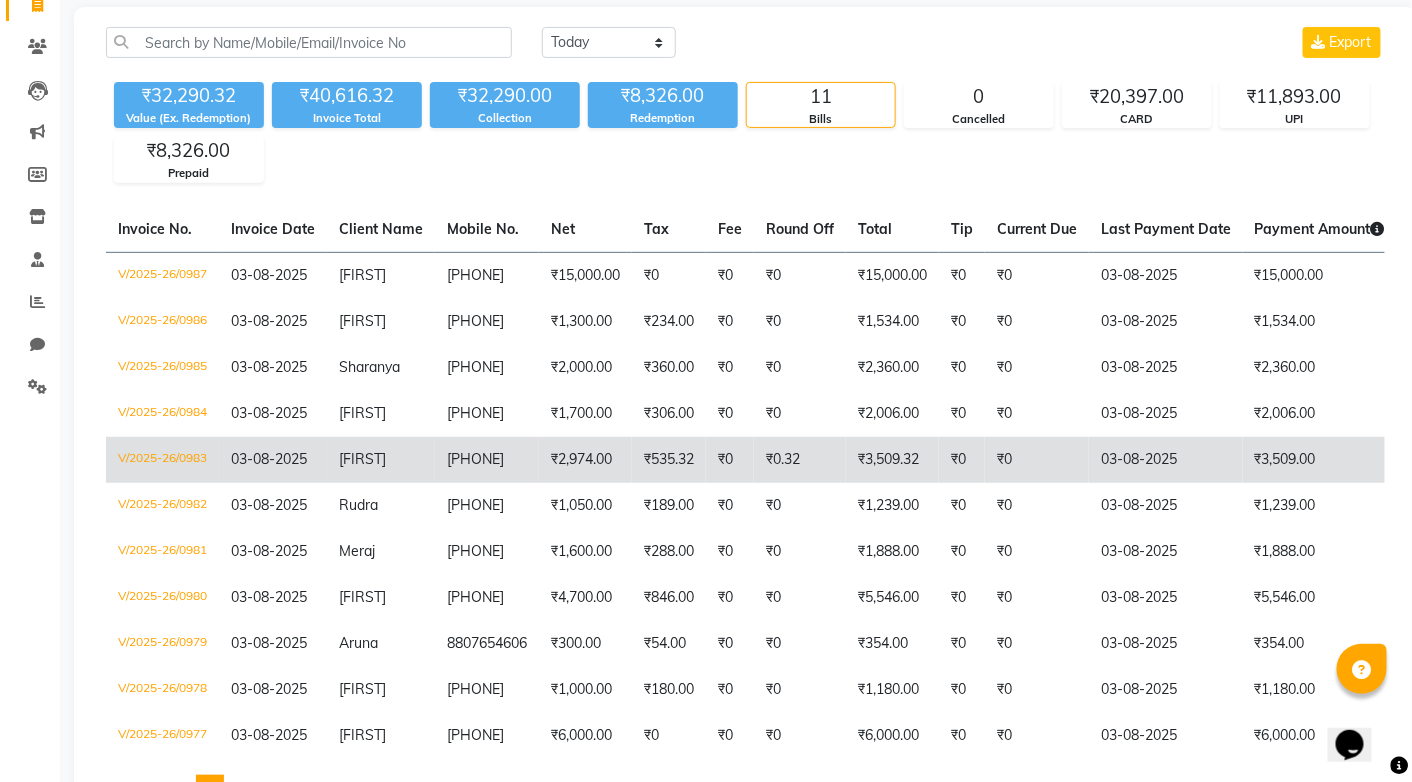 click on "V/2025-26/0983" 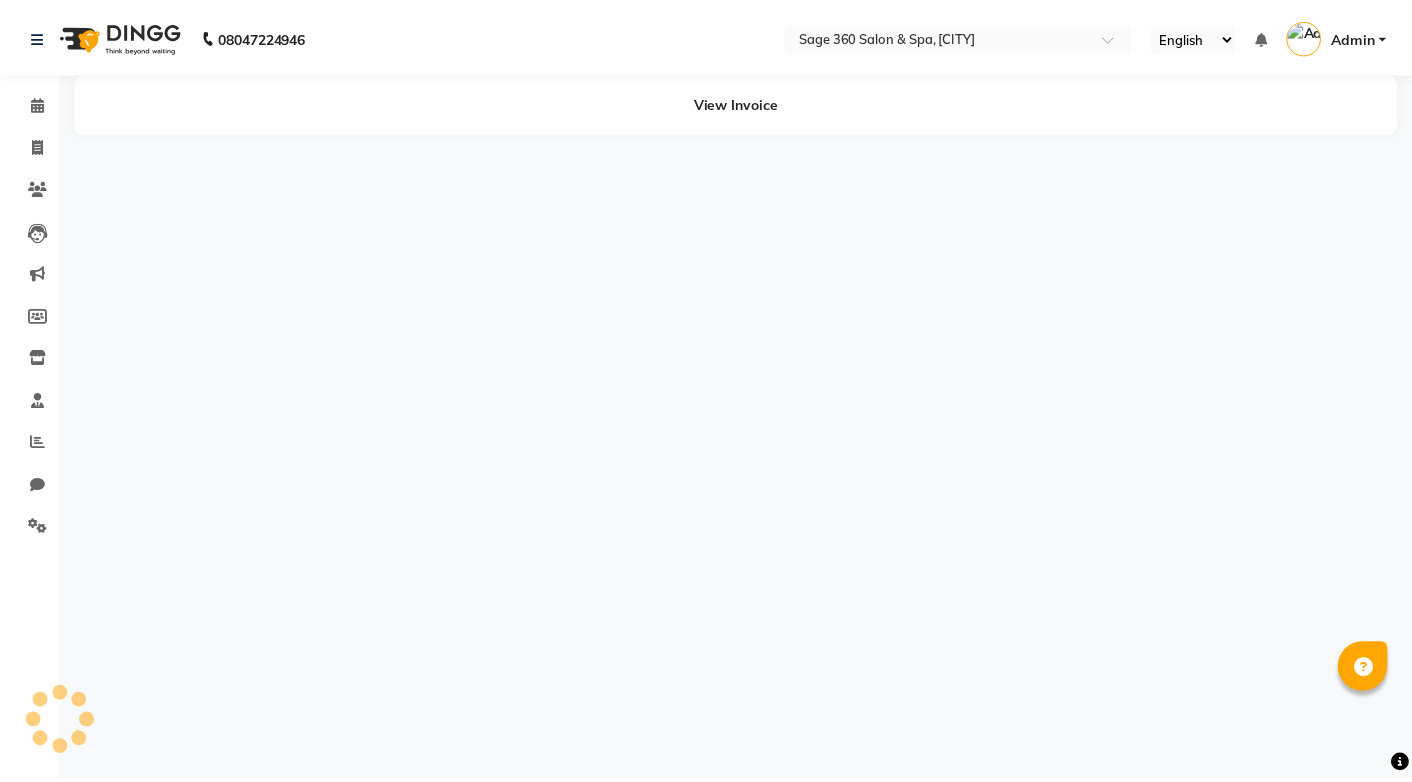 scroll, scrollTop: 0, scrollLeft: 0, axis: both 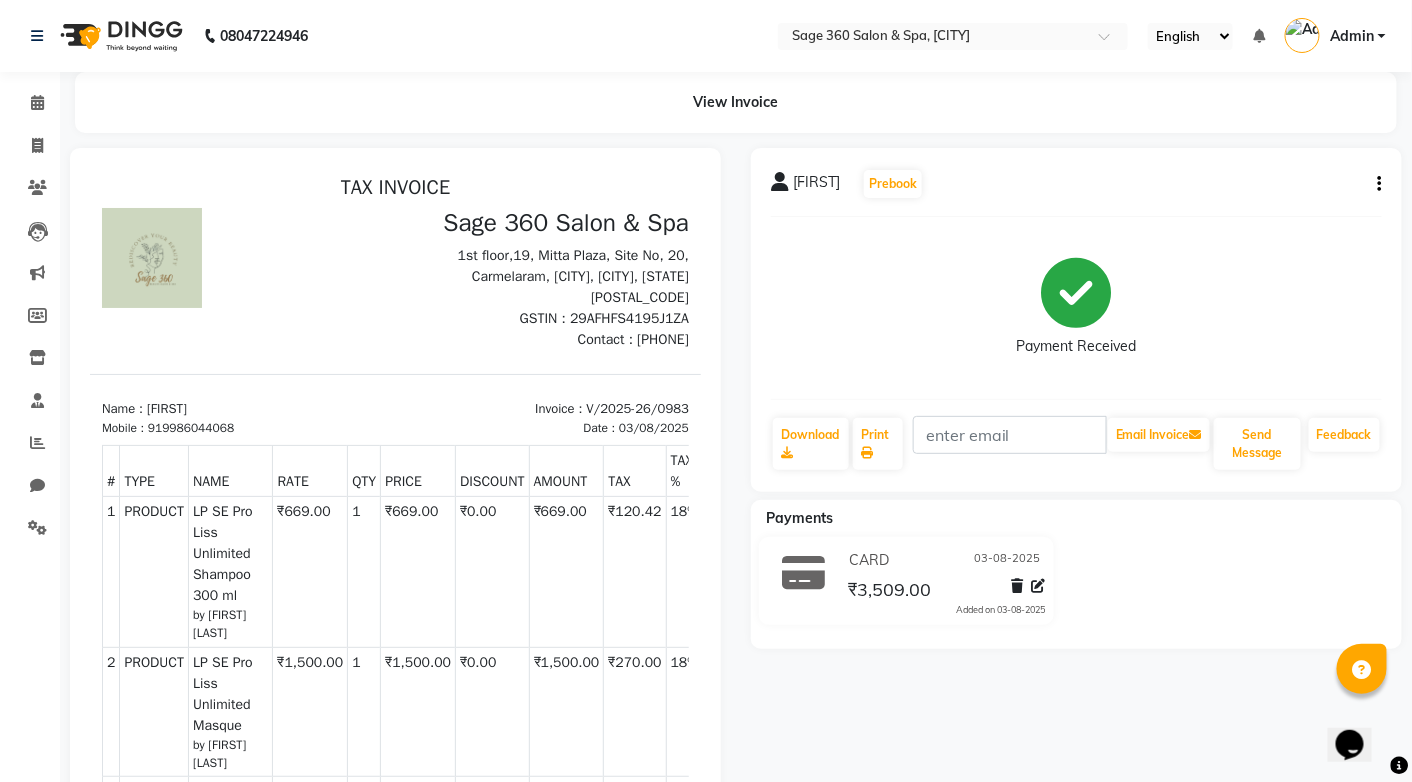 click 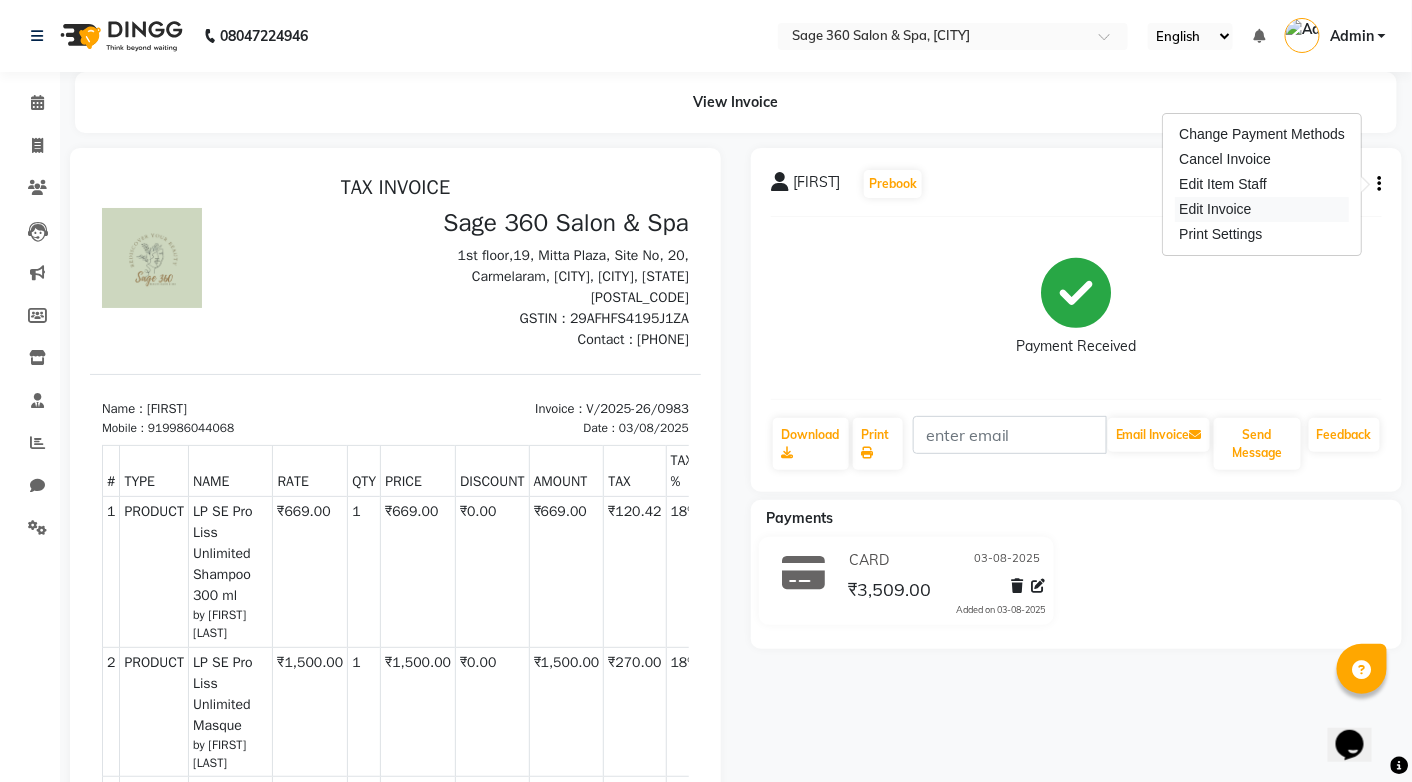 click on "Edit Invoice" at bounding box center [1263, 209] 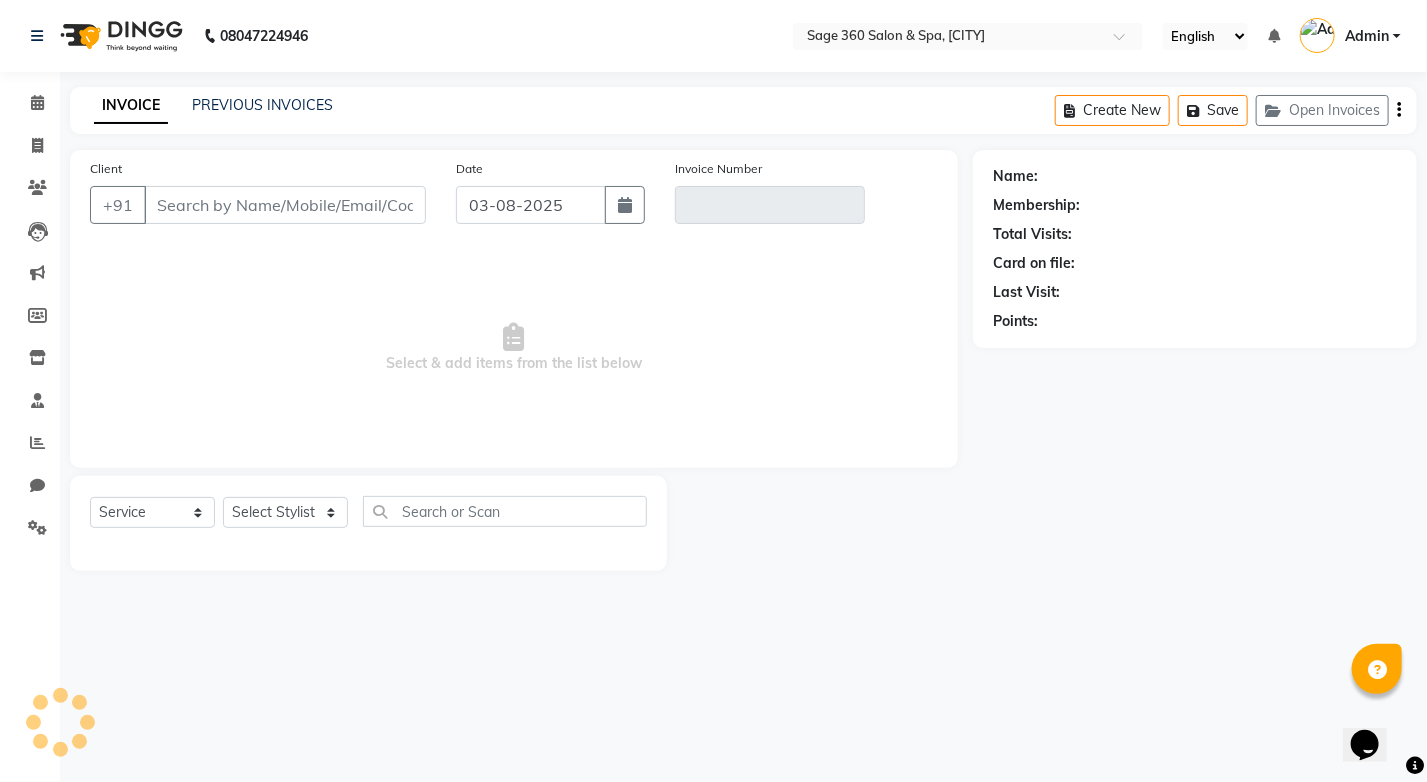 type on "[PHONE]" 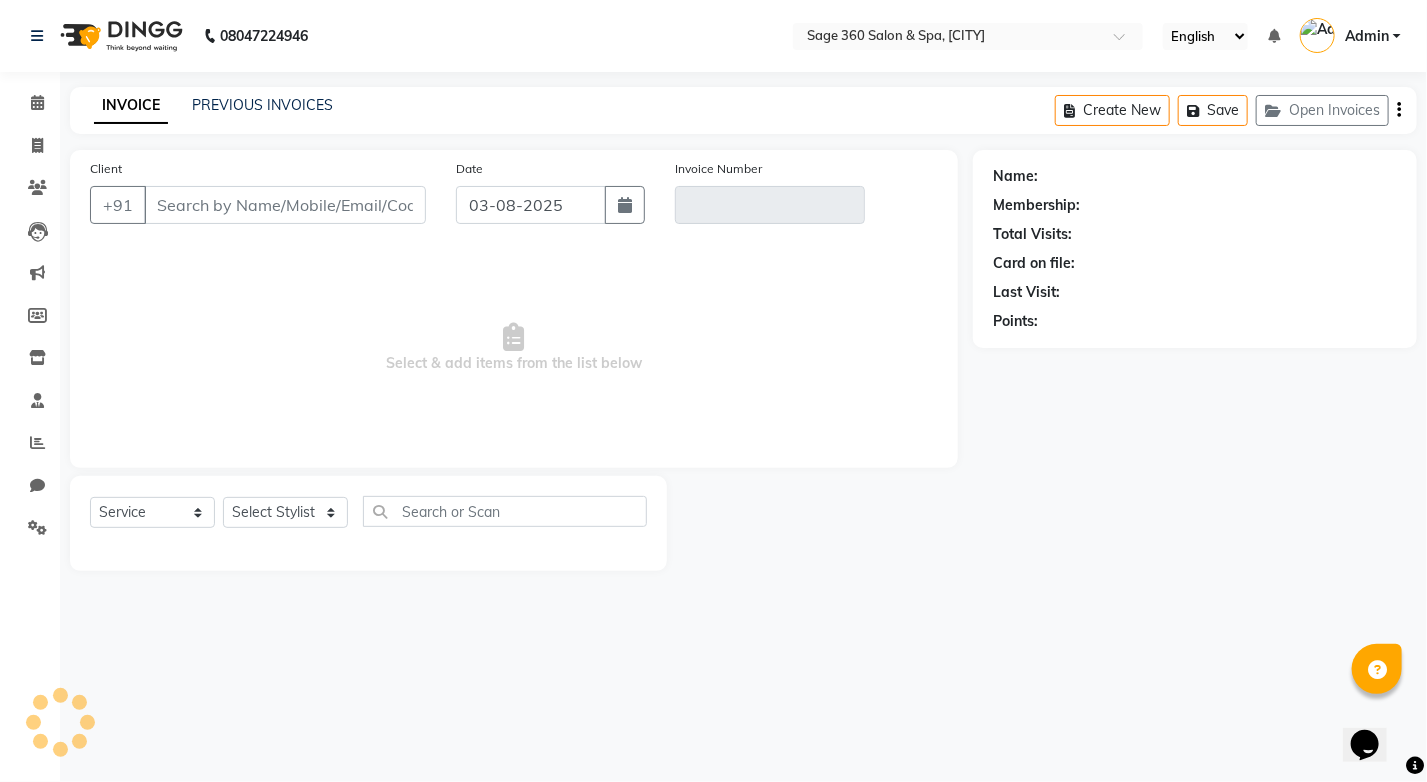 type on "V/2025-26/0983" 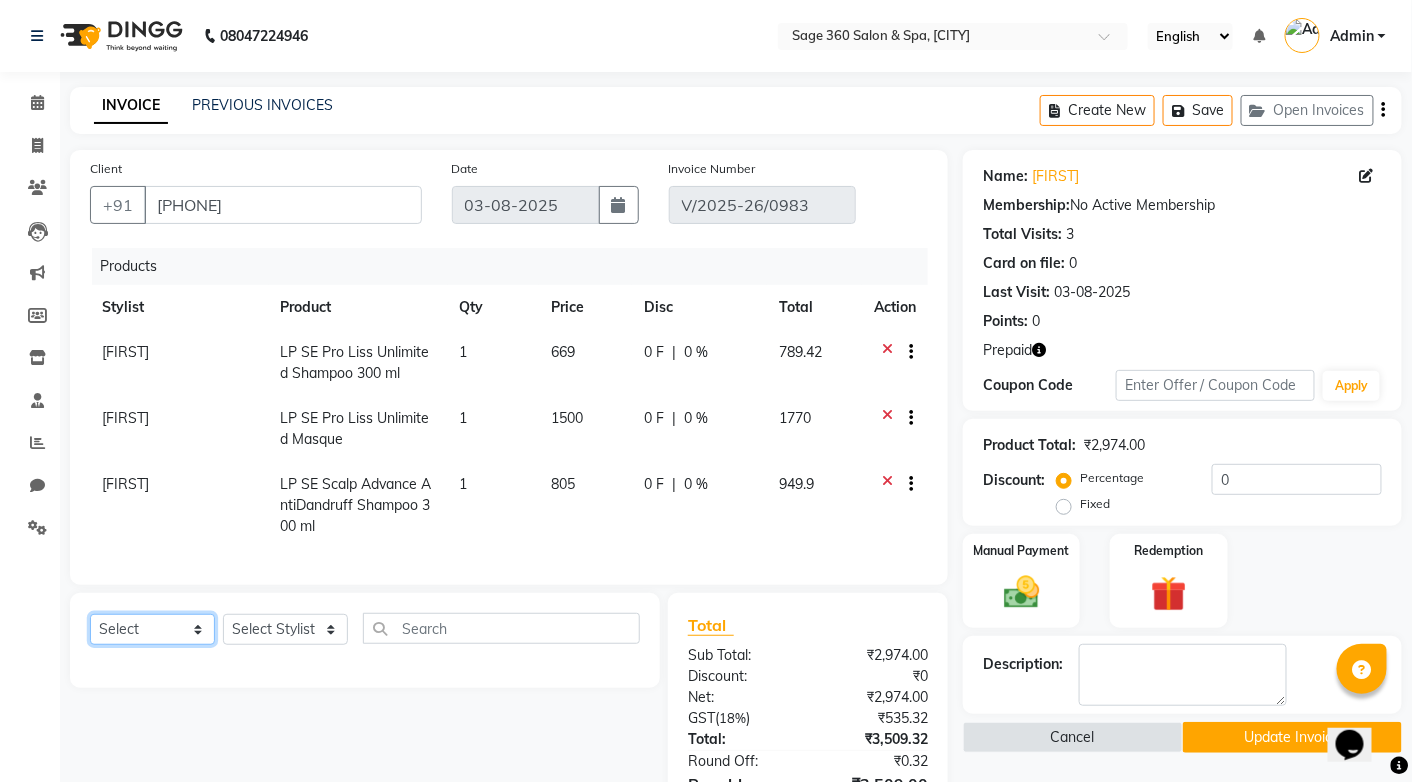 click on "Select  Service  Product  Membership  Package Voucher Prepaid Gift Card" 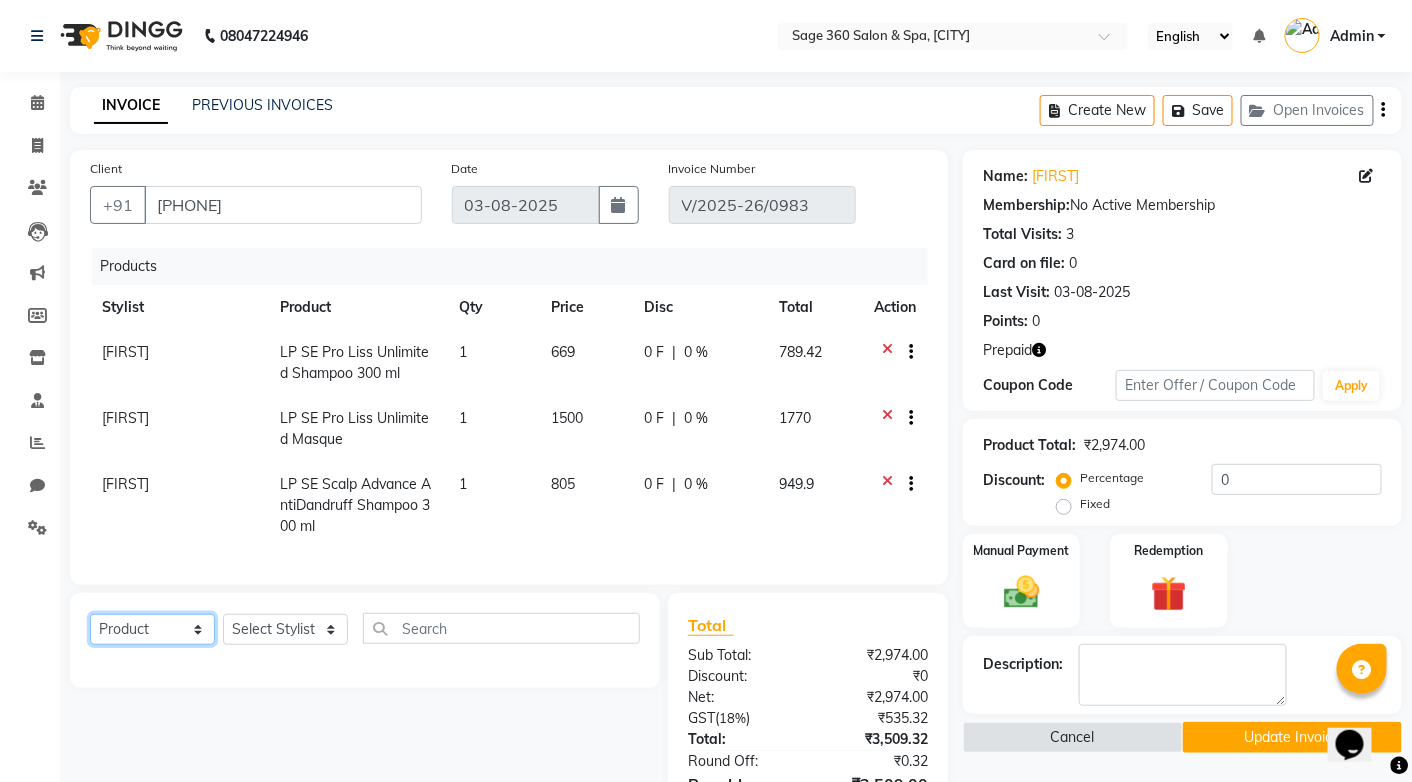 click on "Select  Service  Product  Membership  Package Voucher Prepaid Gift Card" 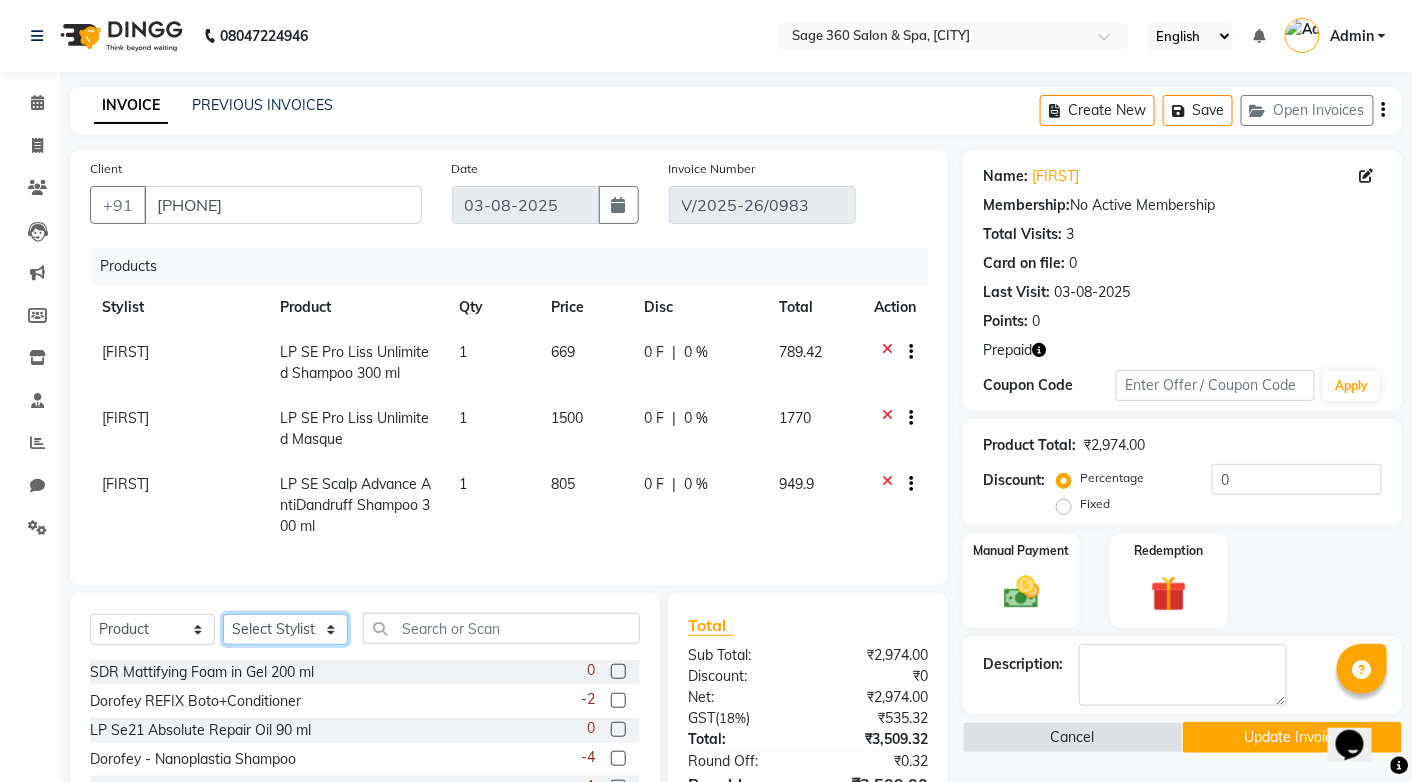 click on "Select Stylist [FIRST] [LAST] [FIRST] [LAST] [FIRST] [LAST] [FIRST] [LAST] [FIRST] [LAST] [FIRST] [LAST] [FIRST] [LAST] [FIRST] [LAST] [FIRST] [LAST] [FIRST] [LAST] Sage 360 Beauty Salon & Spa [FIRST] [LAST] [FIRST] [LAST]" 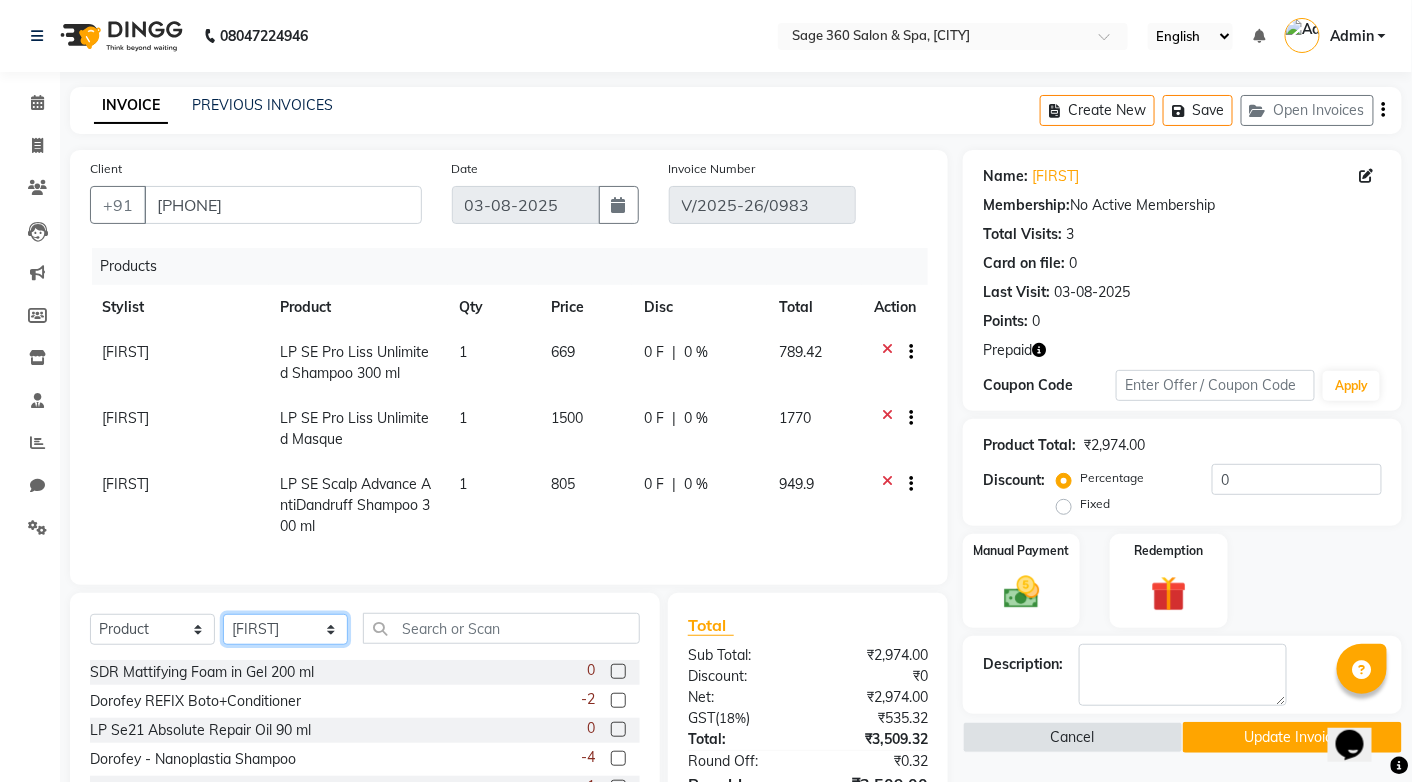 click on "Select Stylist [FIRST] [LAST] [FIRST] [LAST] [FIRST] [LAST] [FIRST] [LAST] [FIRST] [LAST] [FIRST] [LAST] [FIRST] [LAST] [FIRST] [LAST] [FIRST] [LAST] [FIRST] [LAST] Sage 360 Beauty Salon & Spa [FIRST] [LAST] [FIRST] [LAST]" 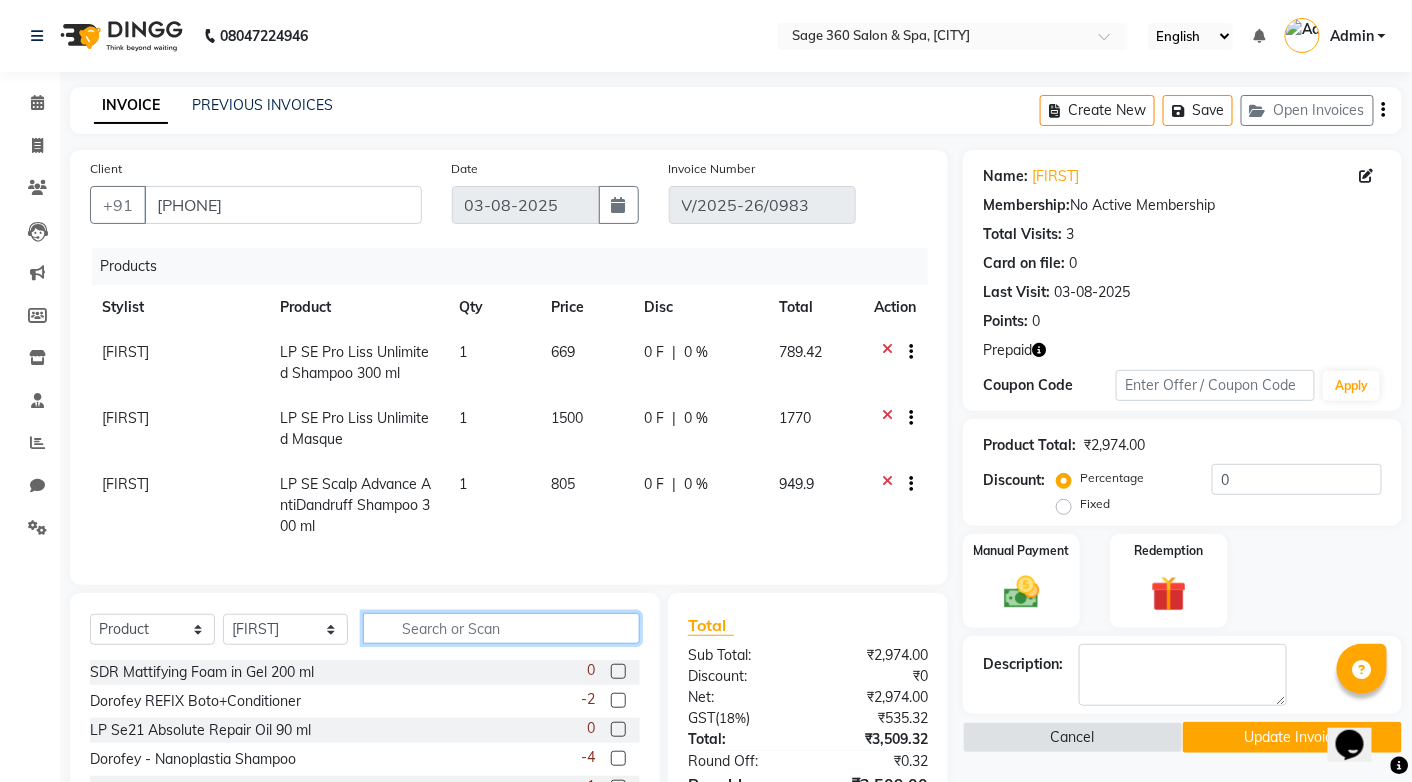 click 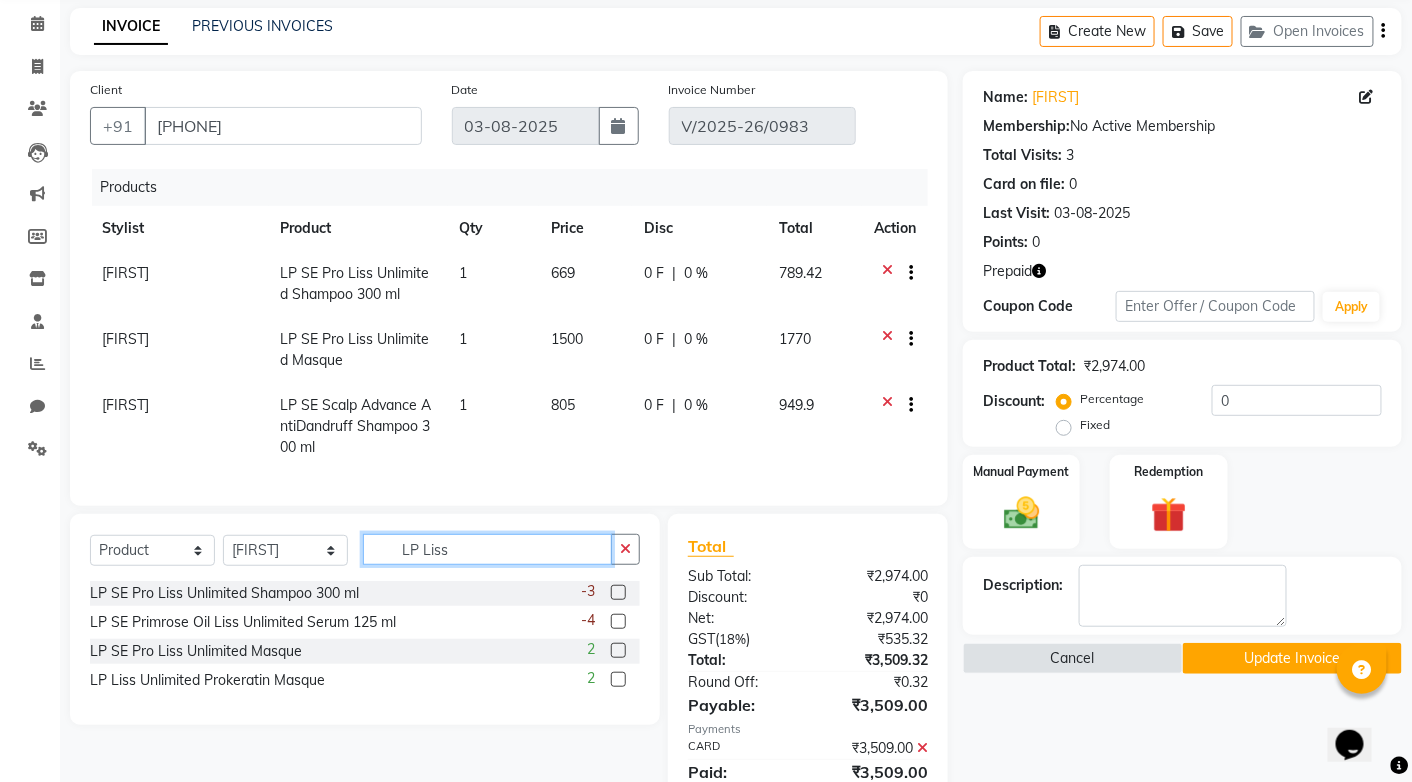 scroll, scrollTop: 88, scrollLeft: 0, axis: vertical 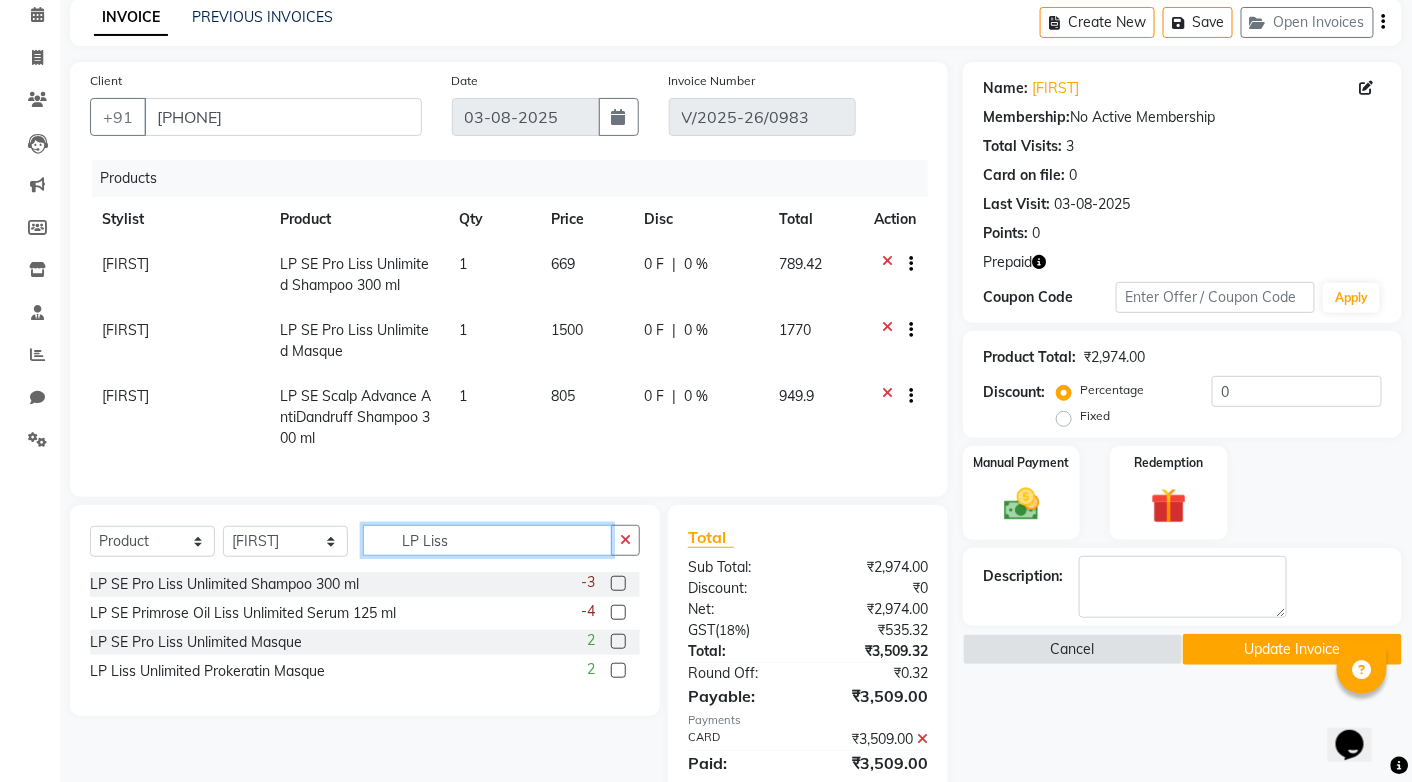 type on "LP Liss" 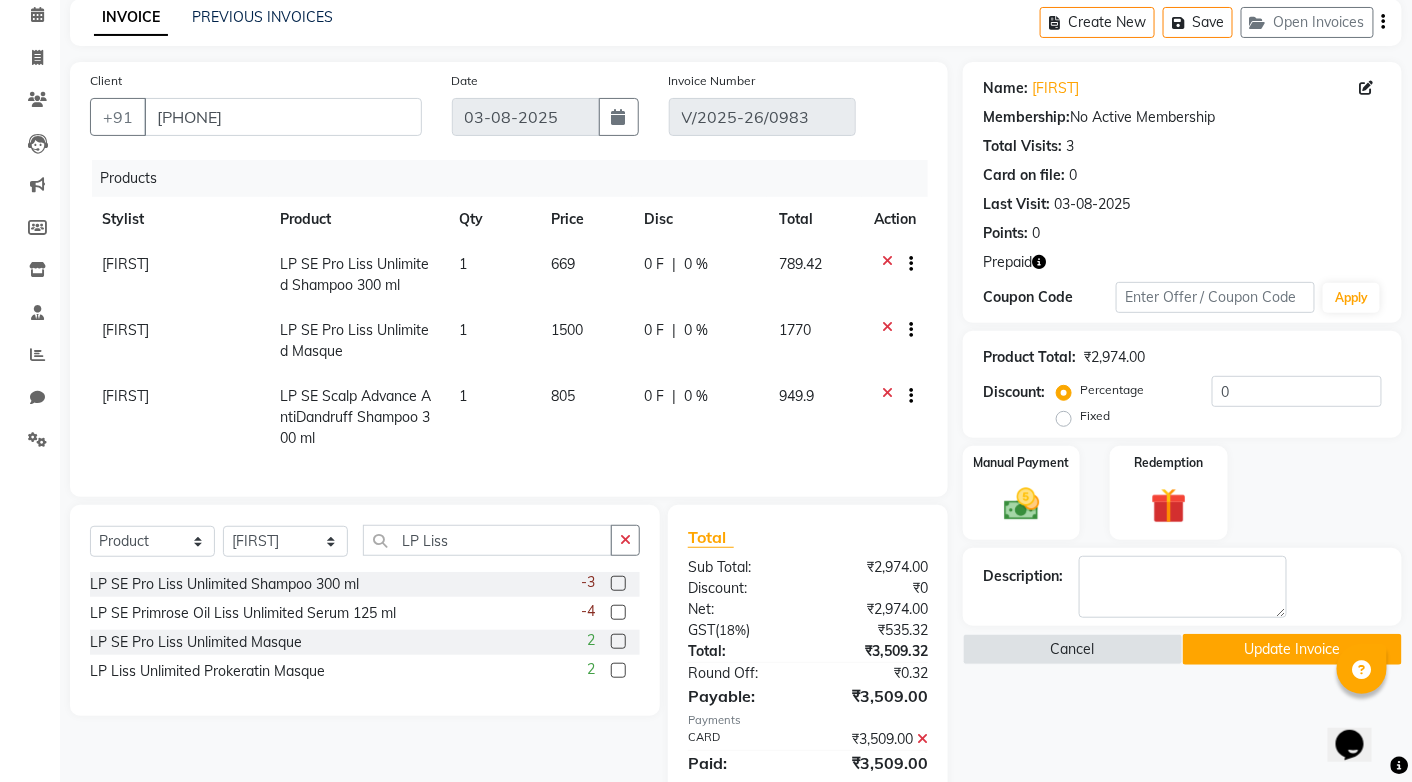 click 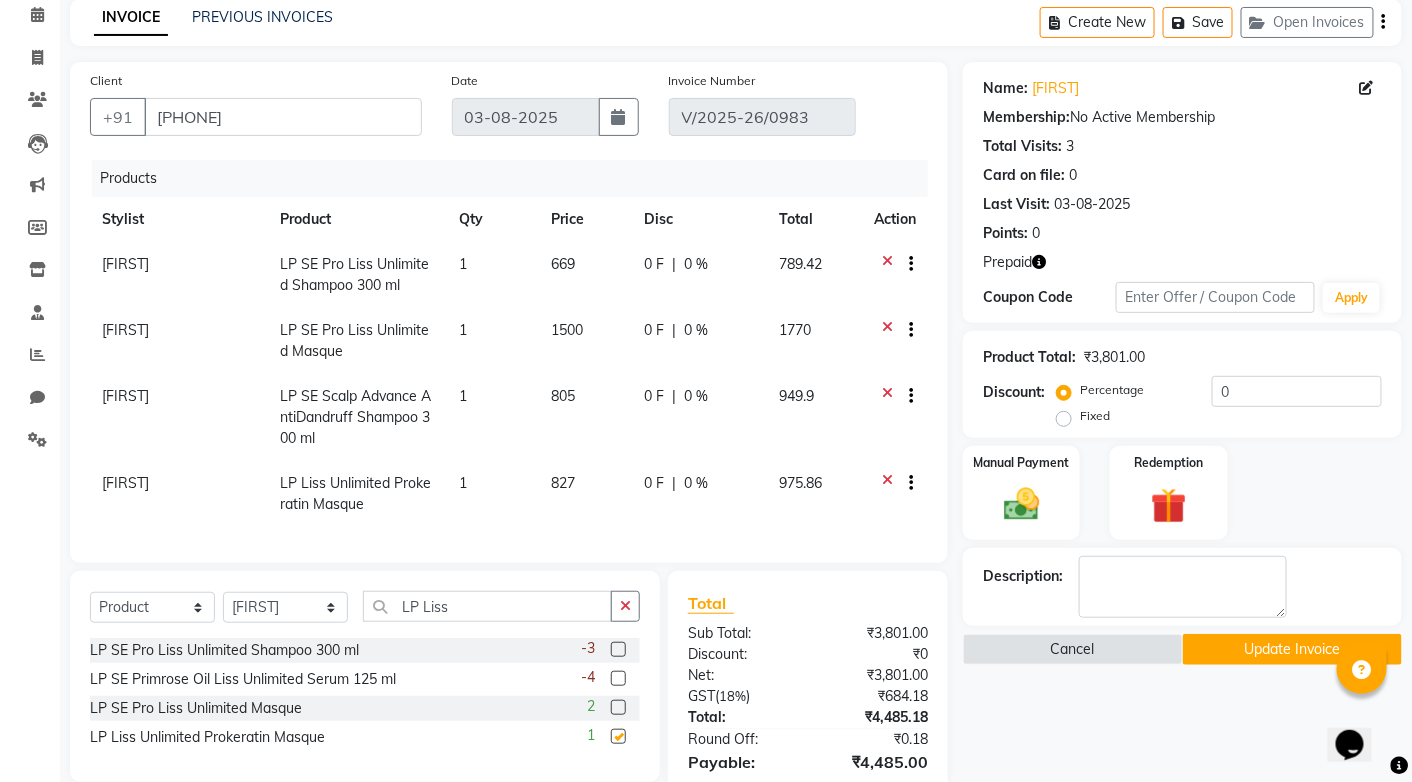 checkbox on "false" 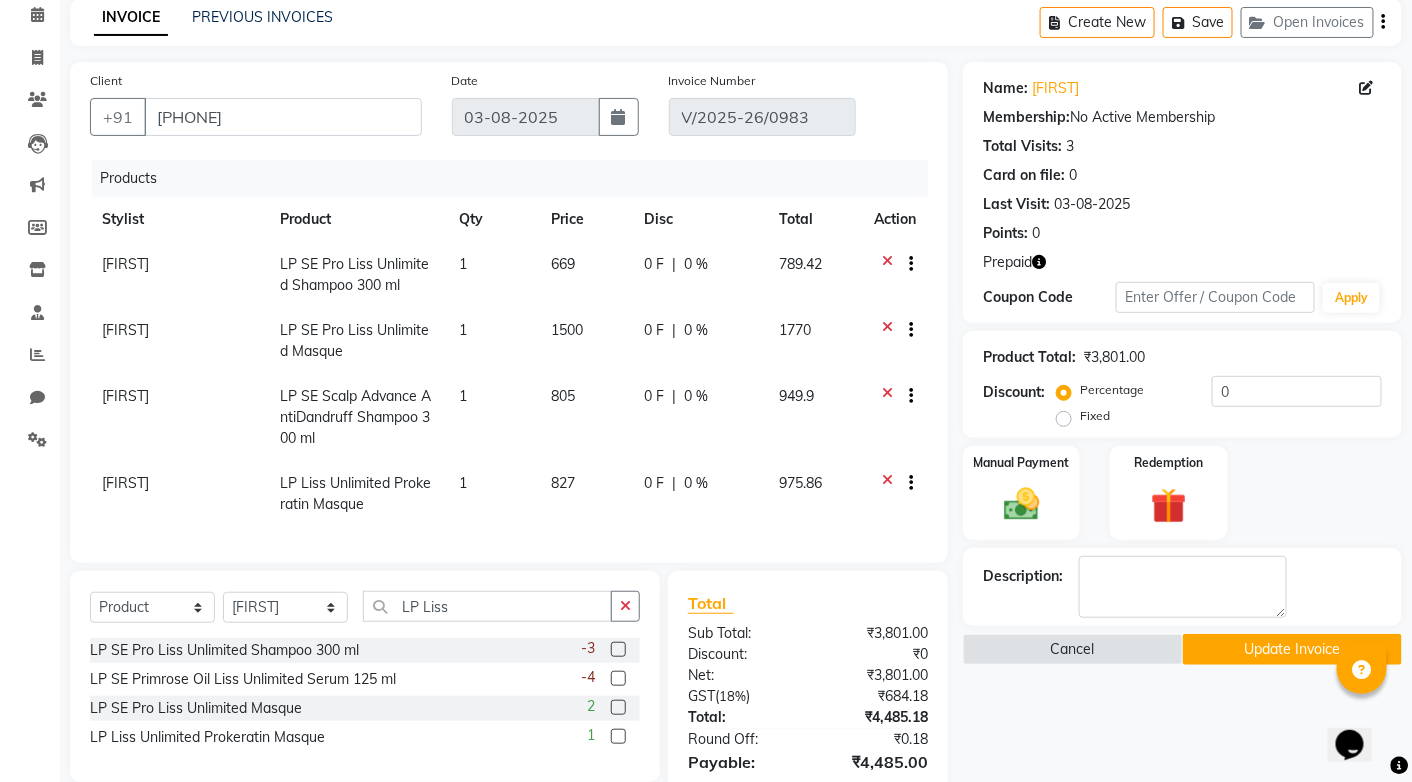 click 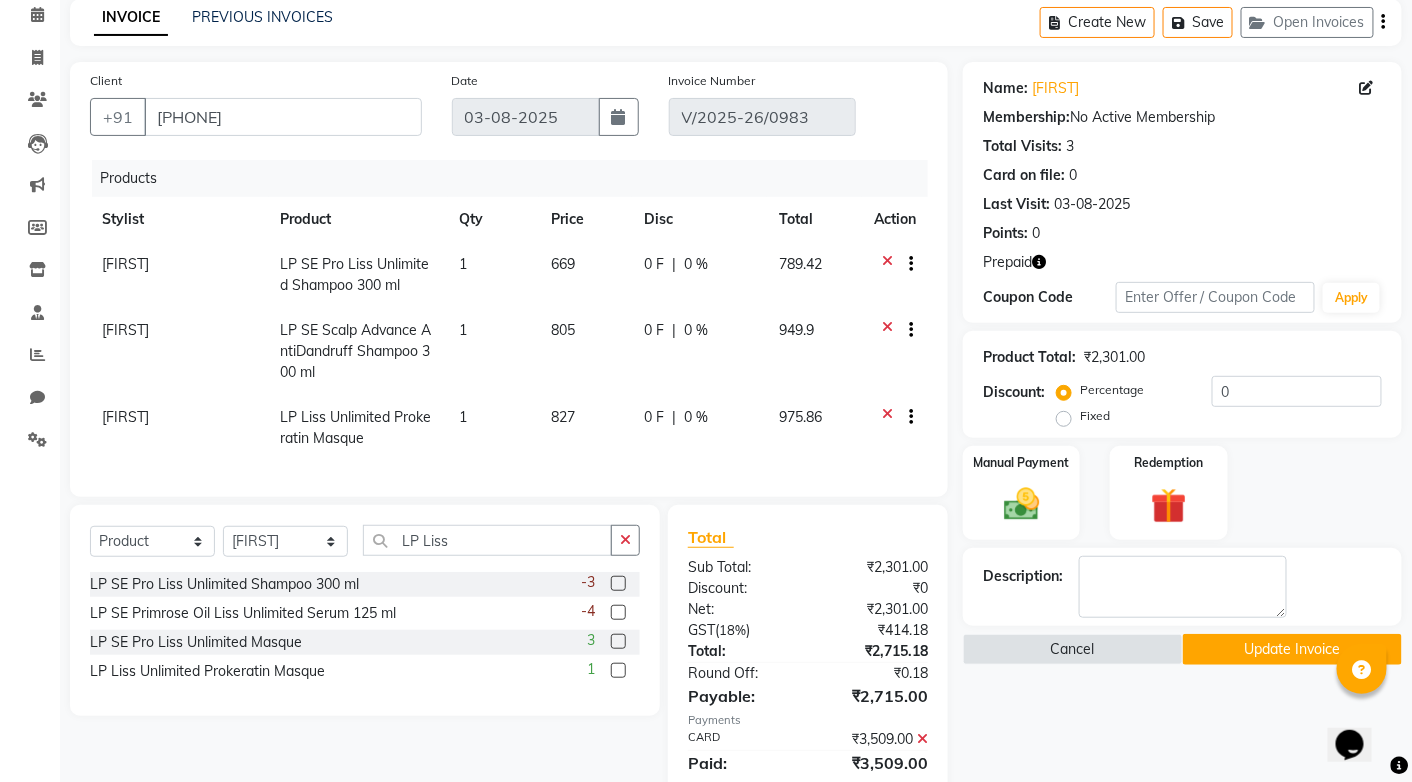 scroll, scrollTop: 185, scrollLeft: 0, axis: vertical 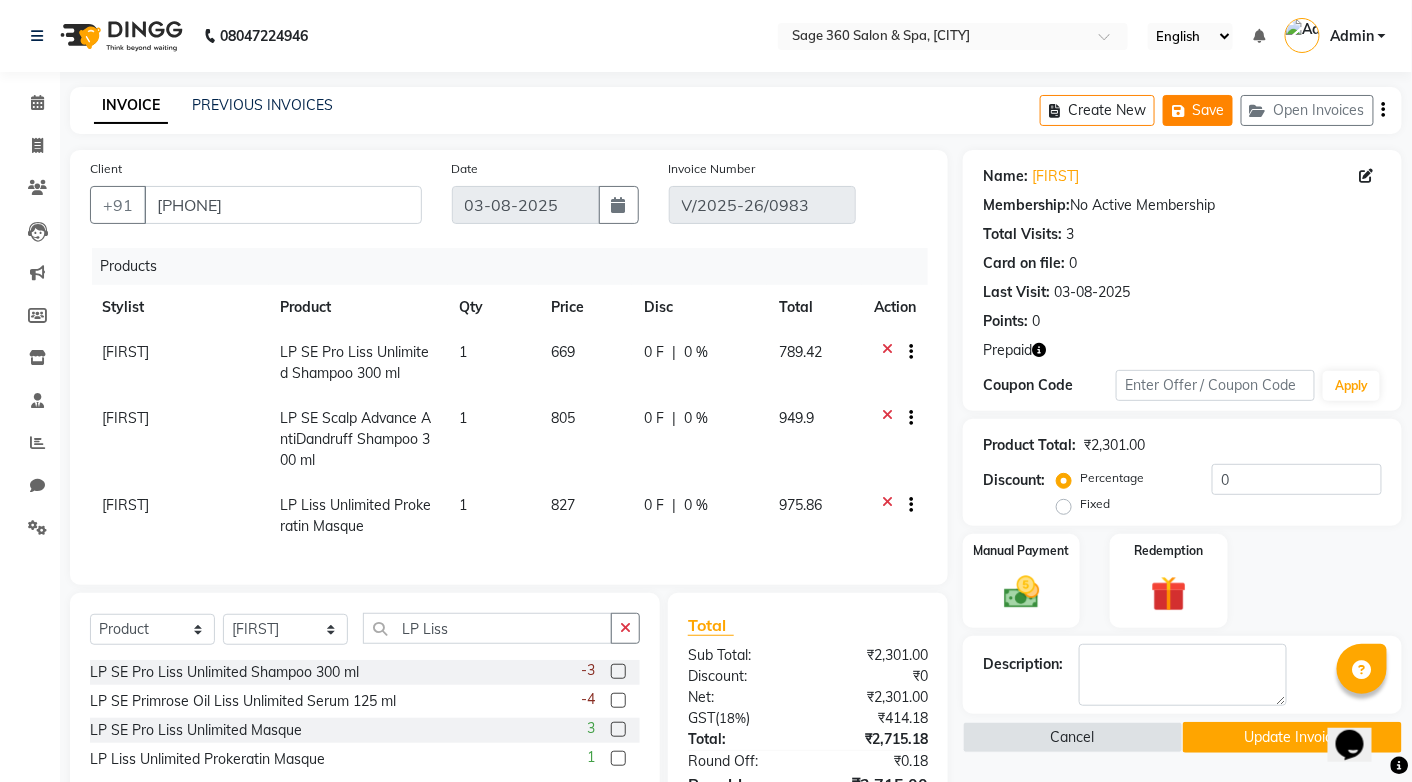 click on "Save" 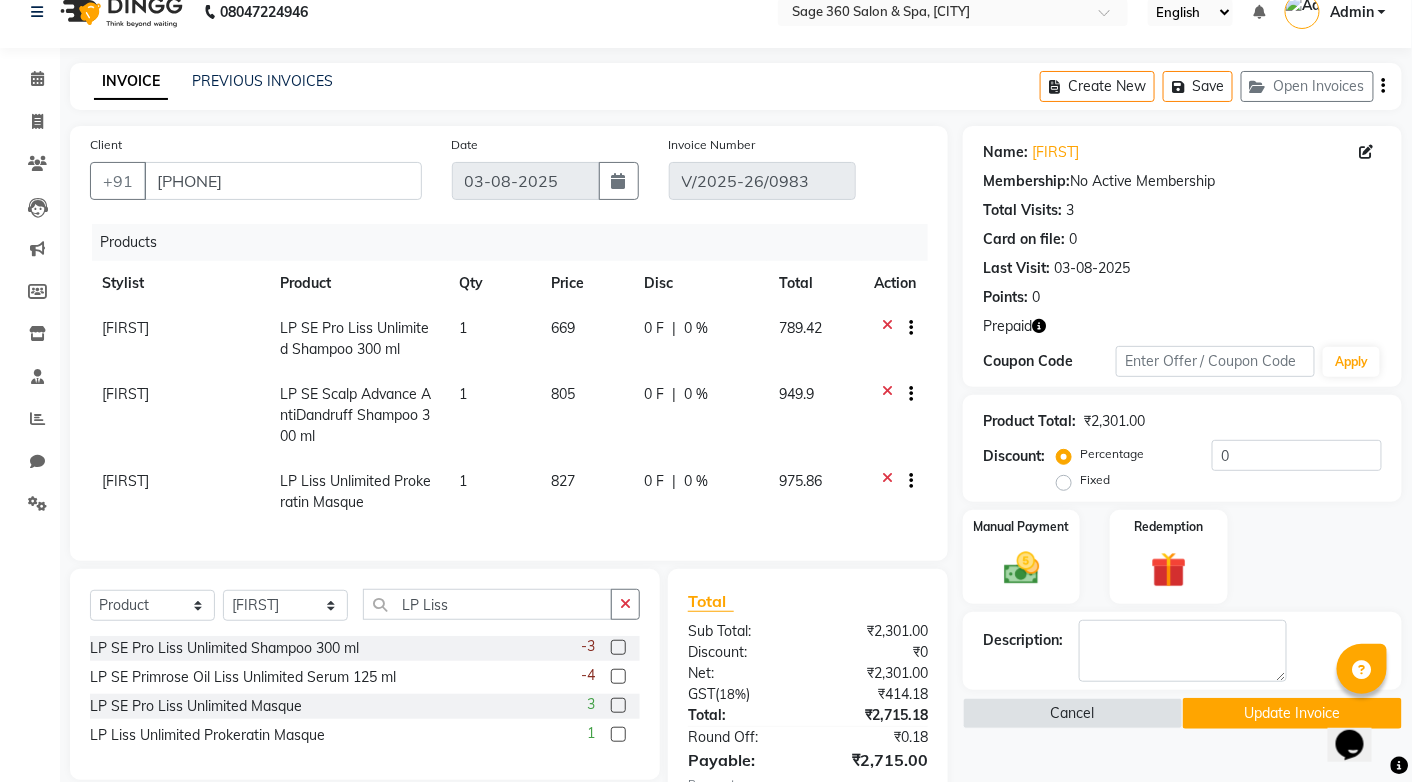 scroll, scrollTop: 40, scrollLeft: 0, axis: vertical 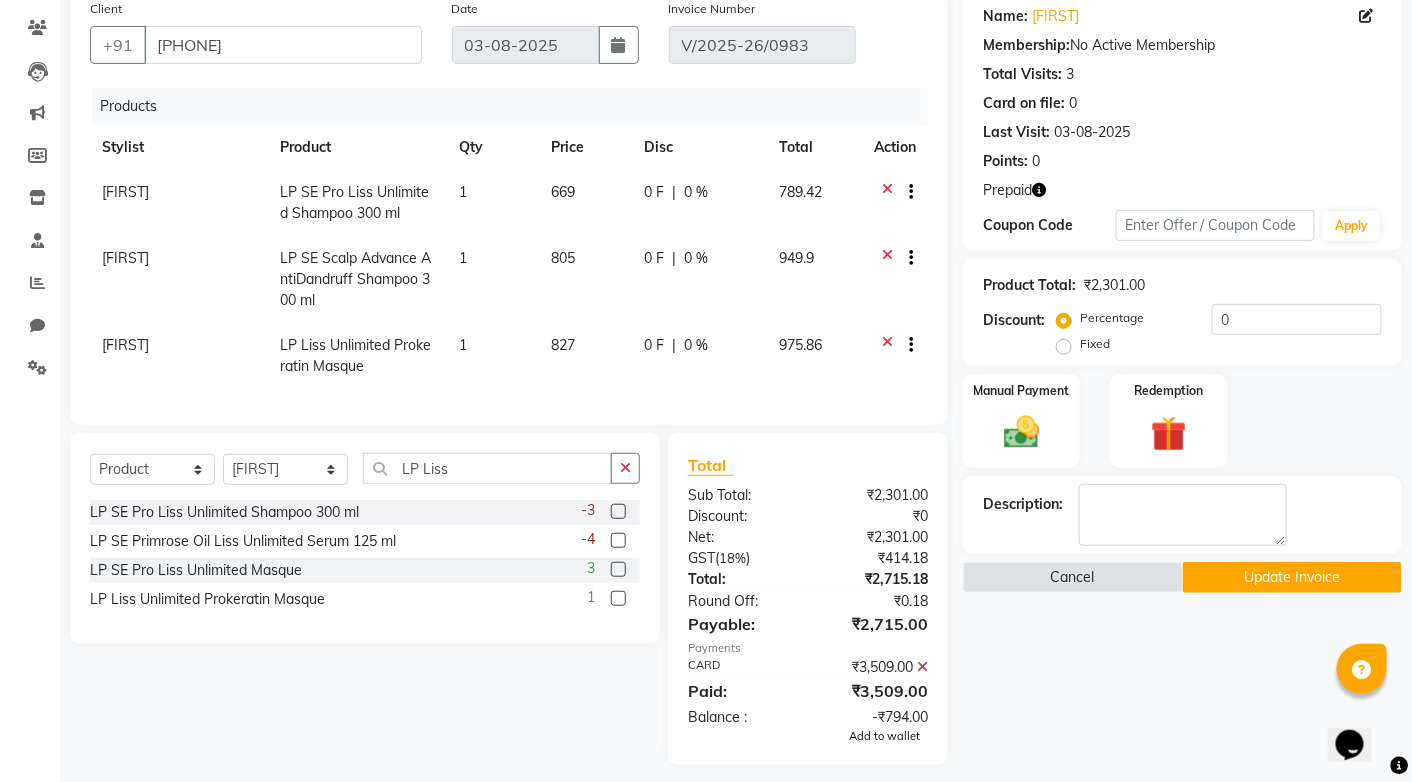 click on "Add to wallet" 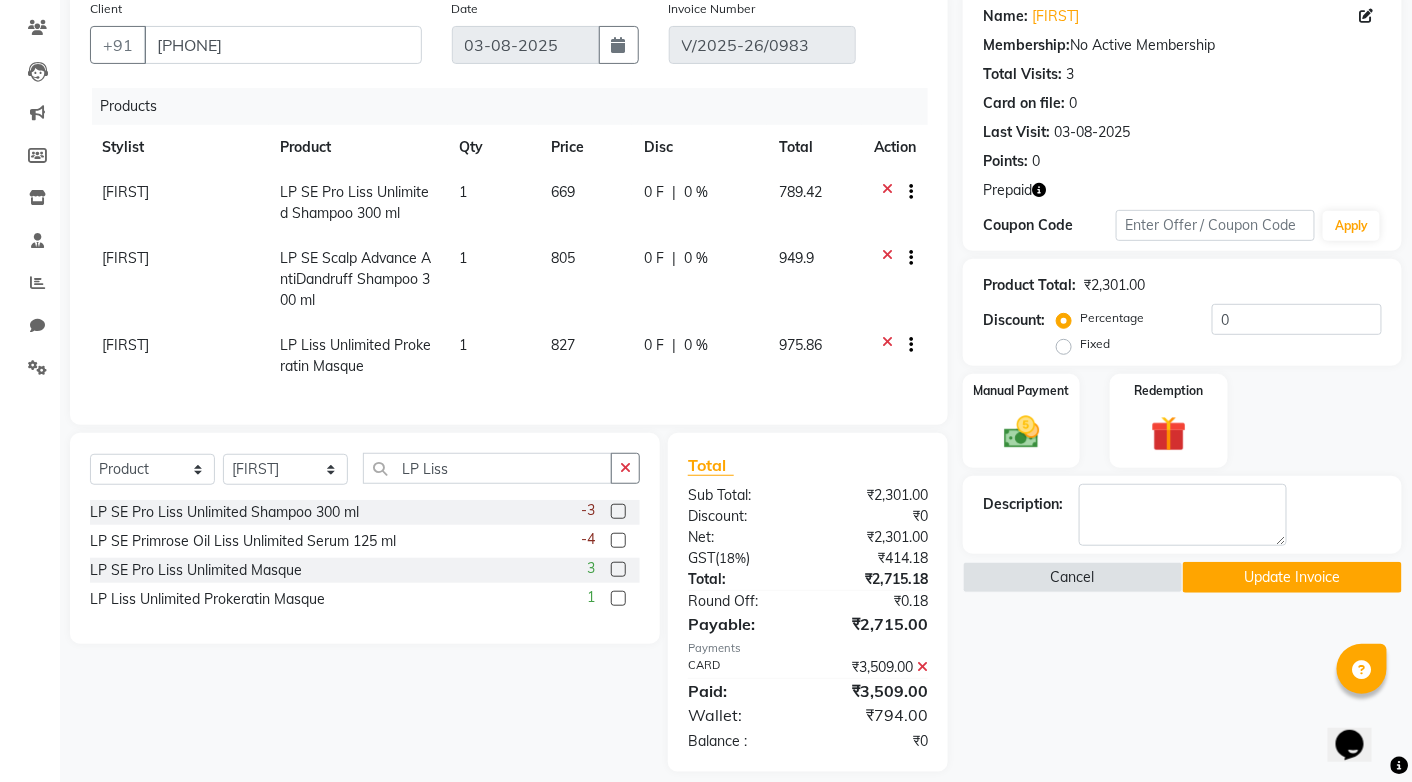 click on "Update Invoice" 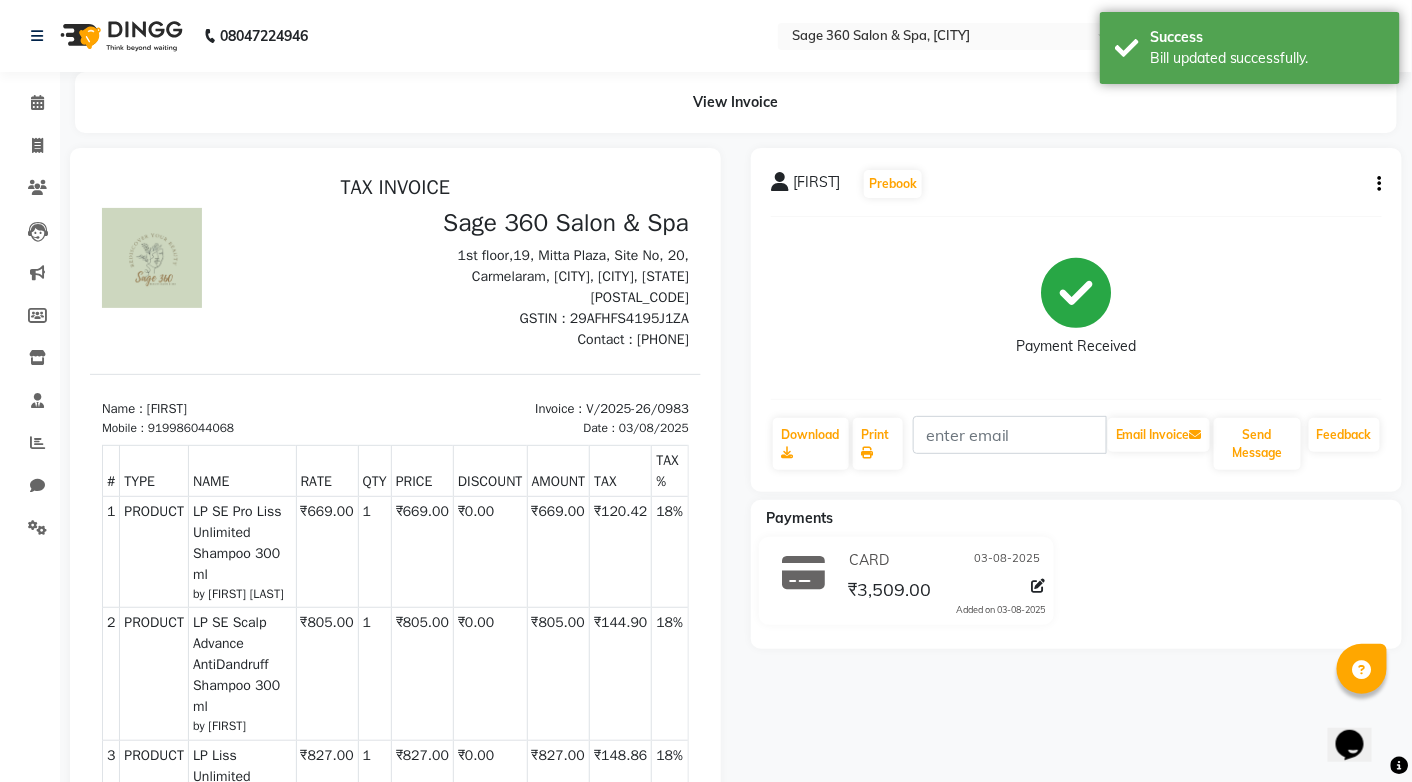scroll, scrollTop: 0, scrollLeft: 0, axis: both 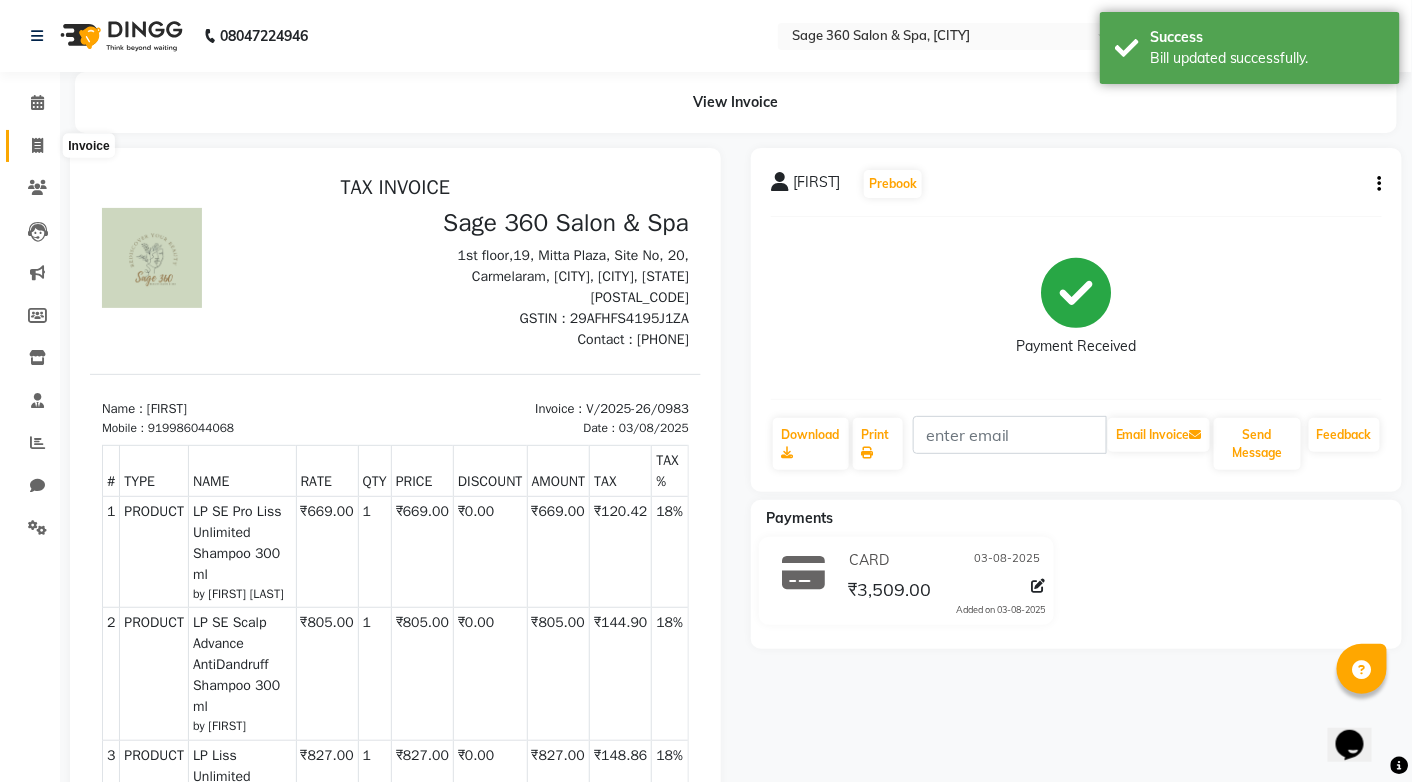 click 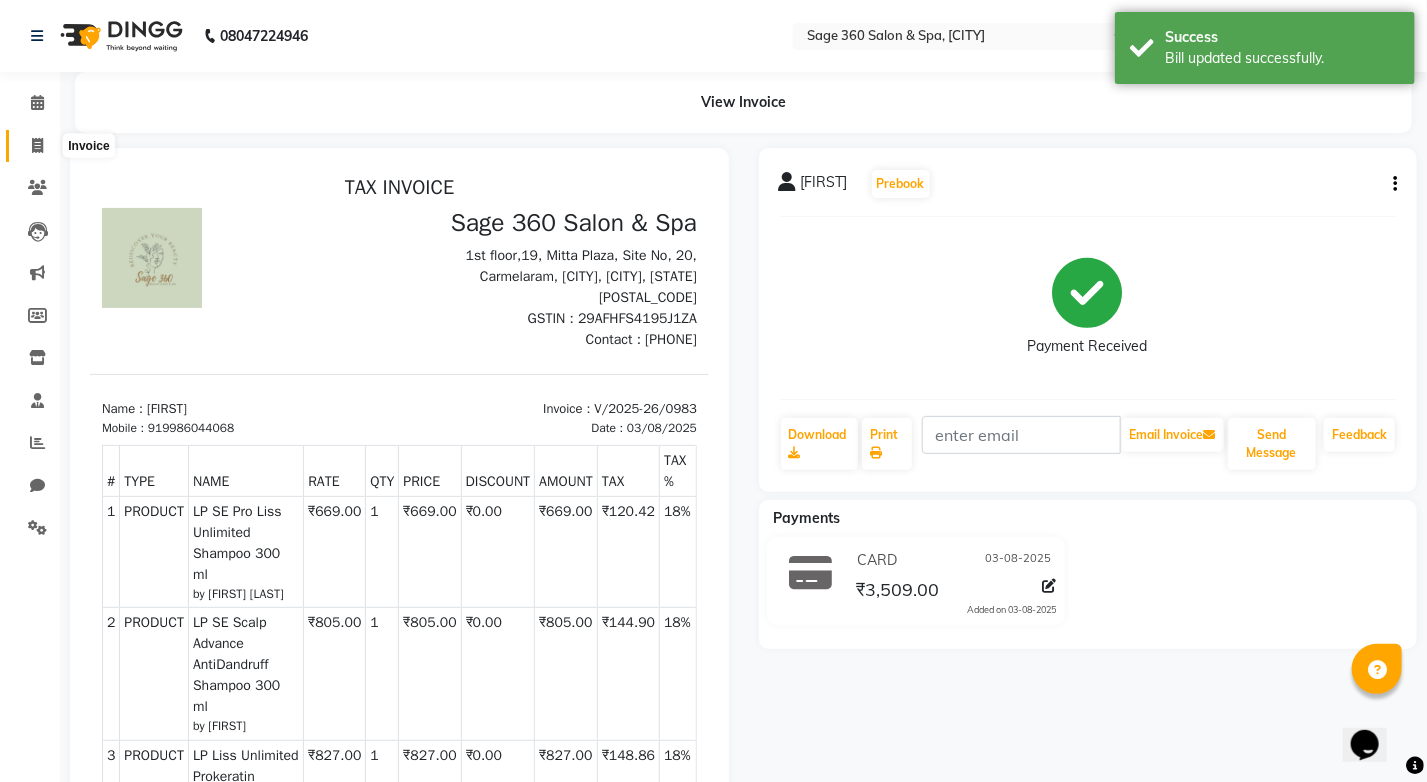 select on "service" 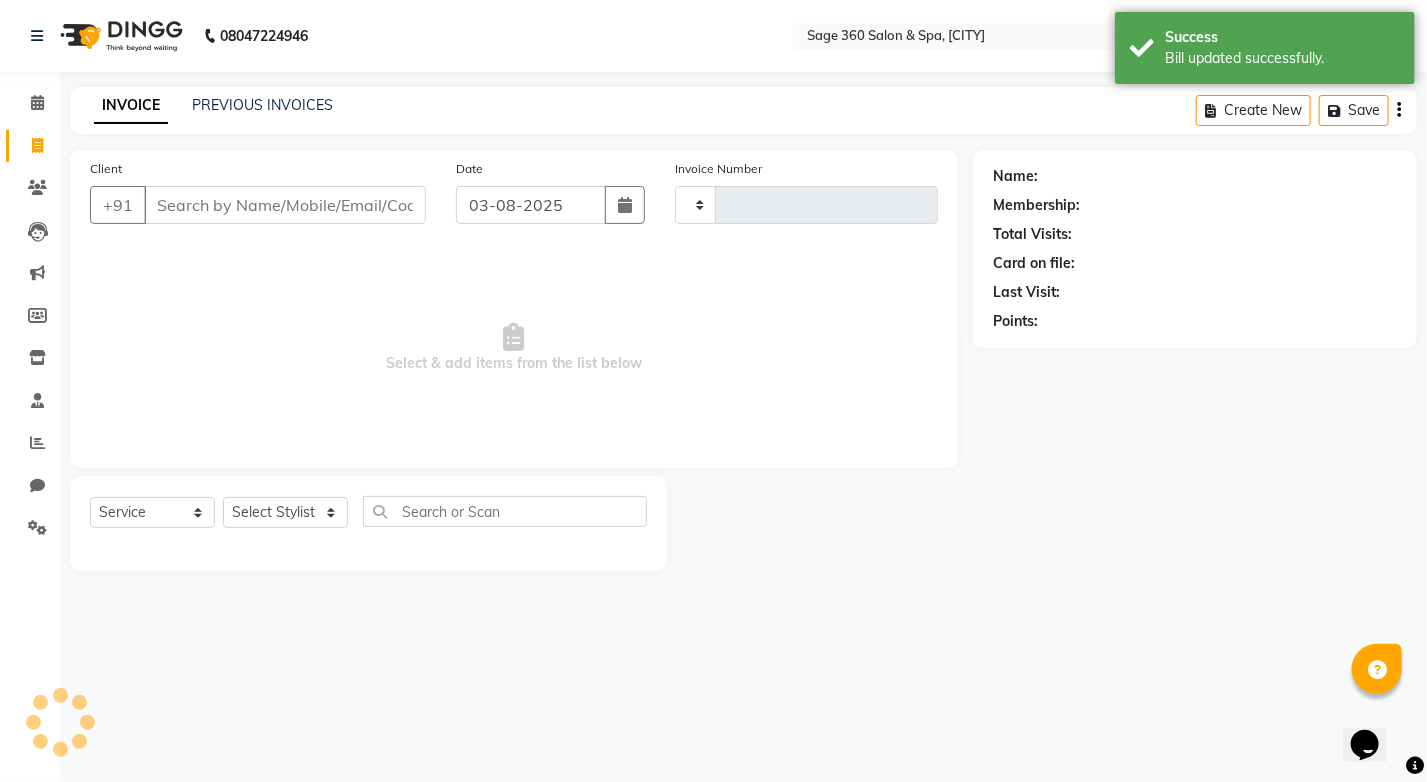 type on "0988" 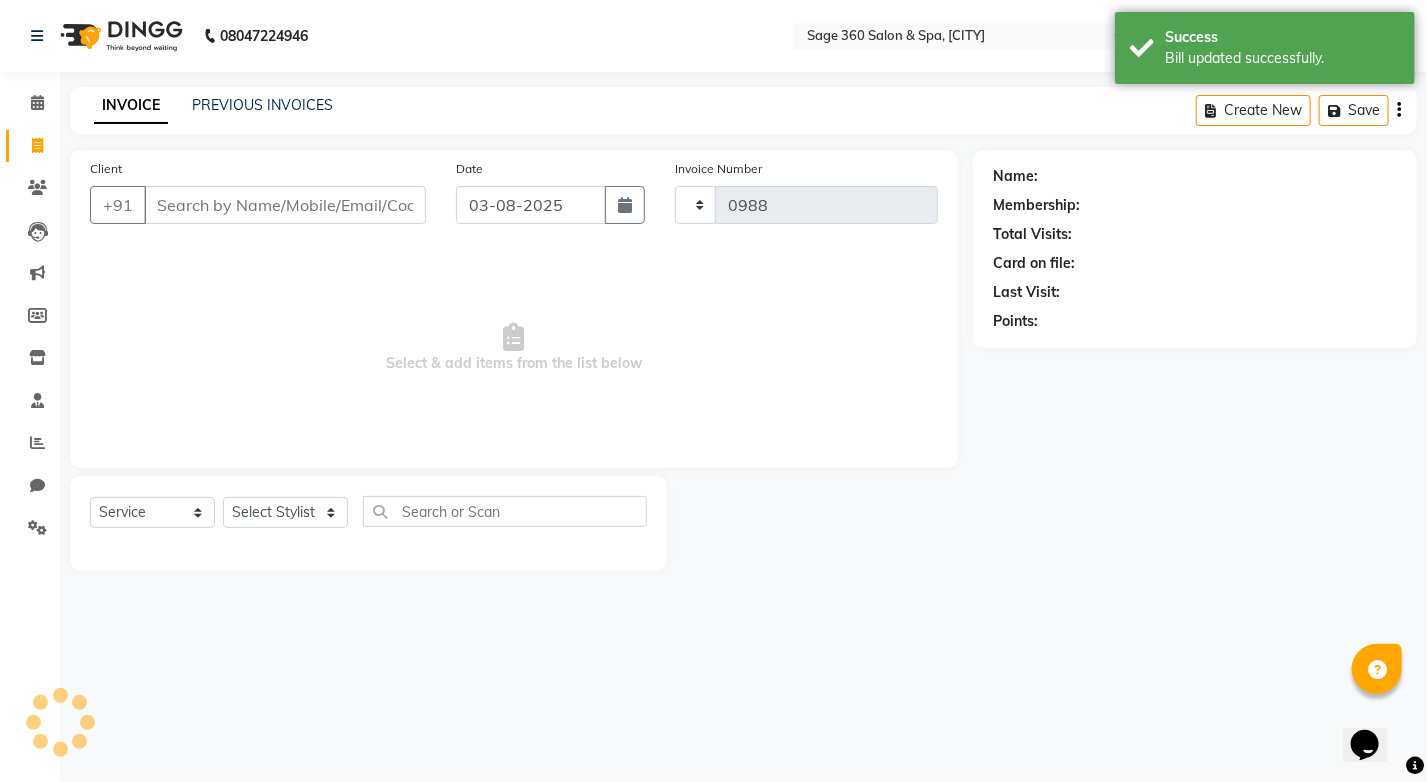 select on "7678" 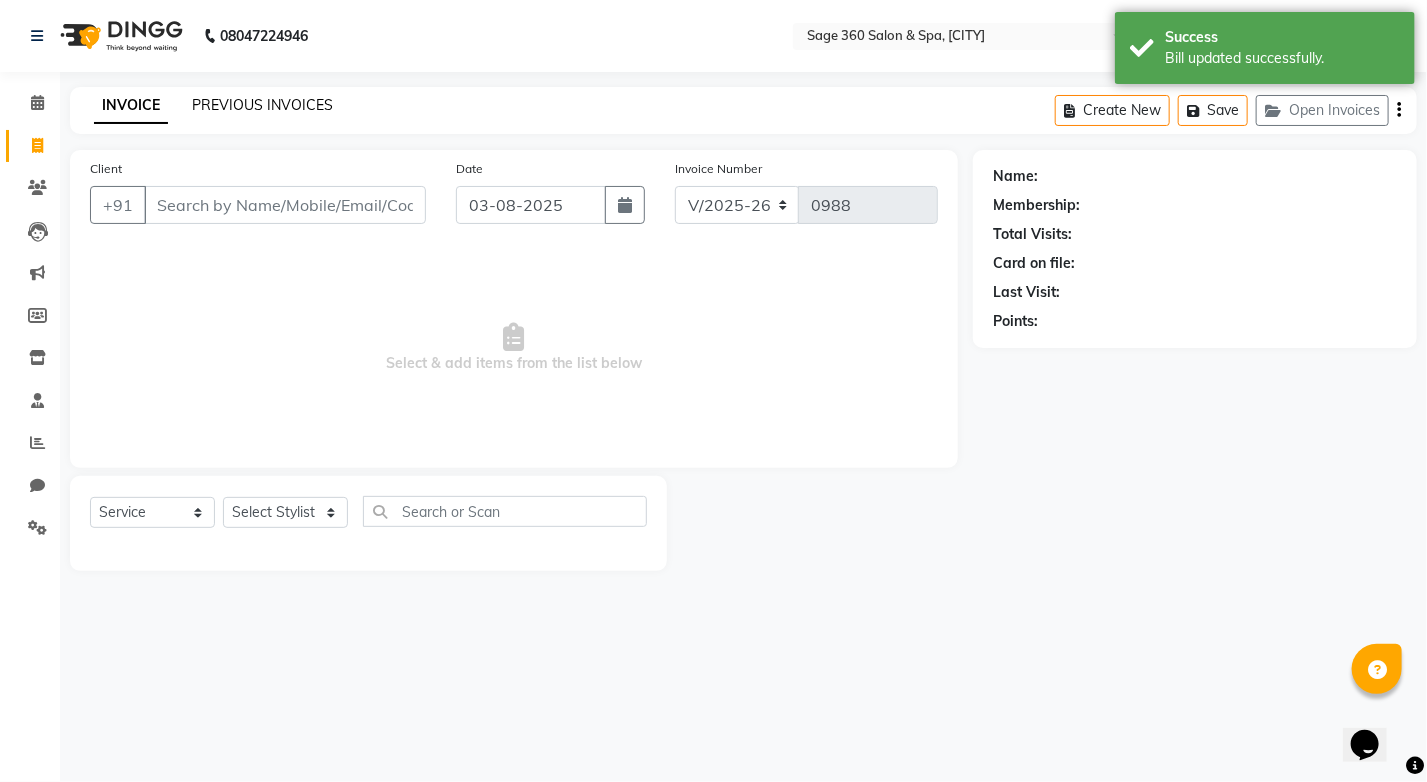 click on "PREVIOUS INVOICES" 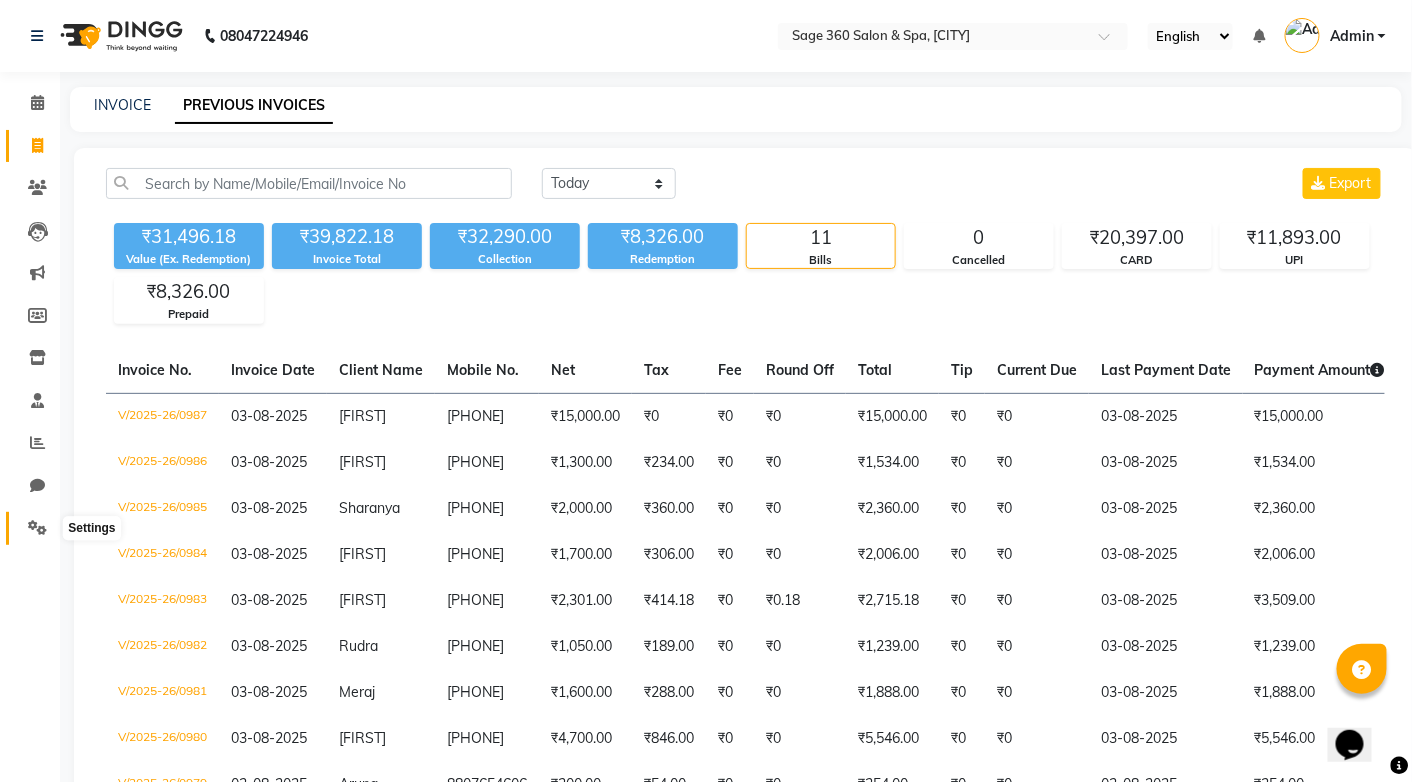 click 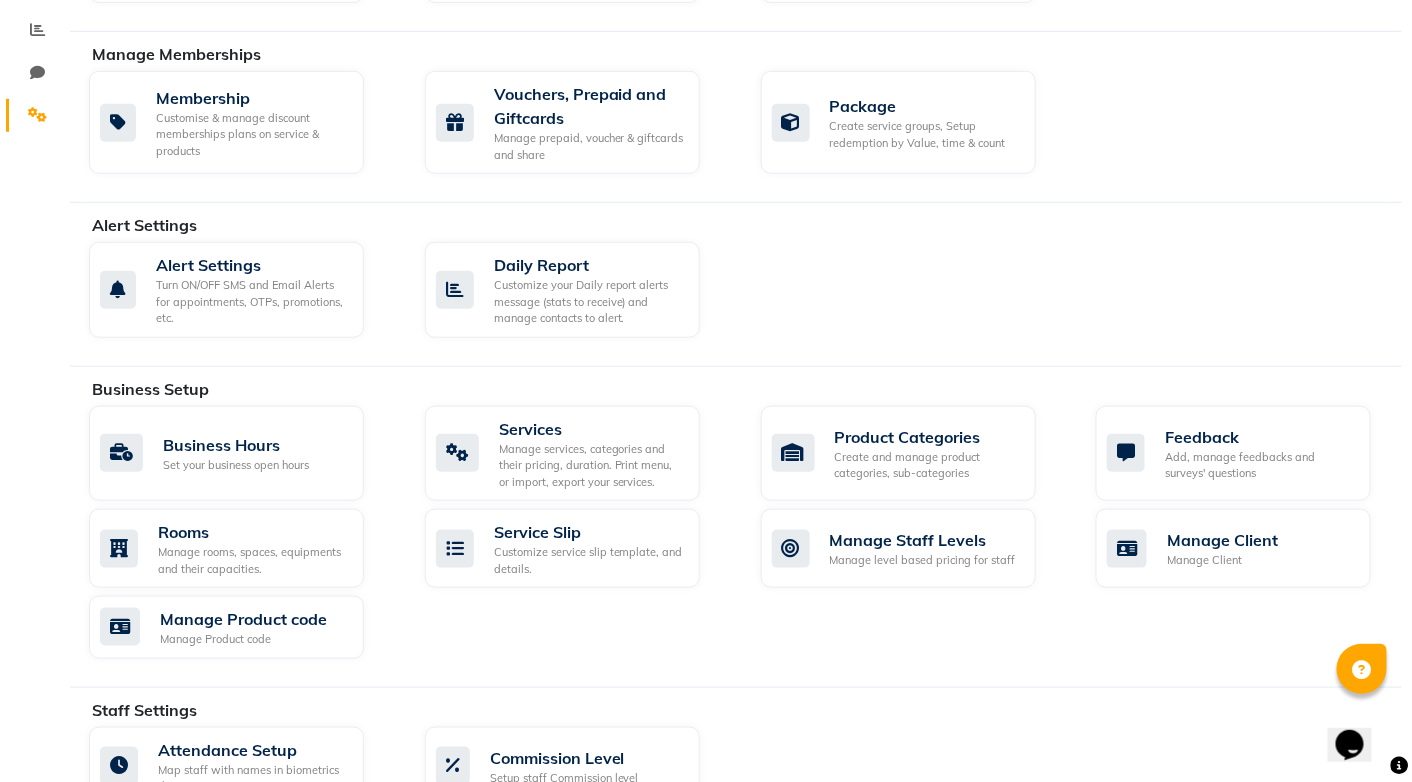 scroll, scrollTop: 453, scrollLeft: 0, axis: vertical 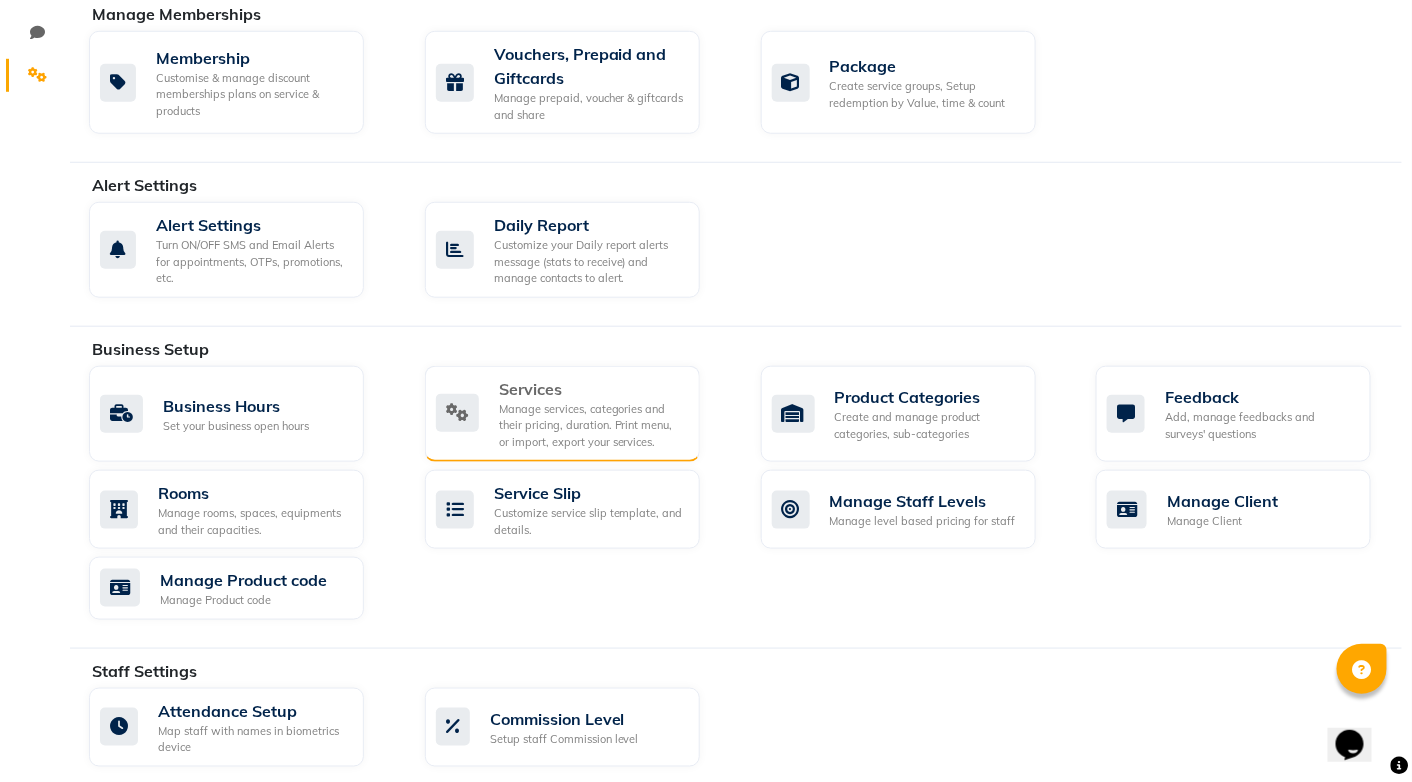 click on "Services" 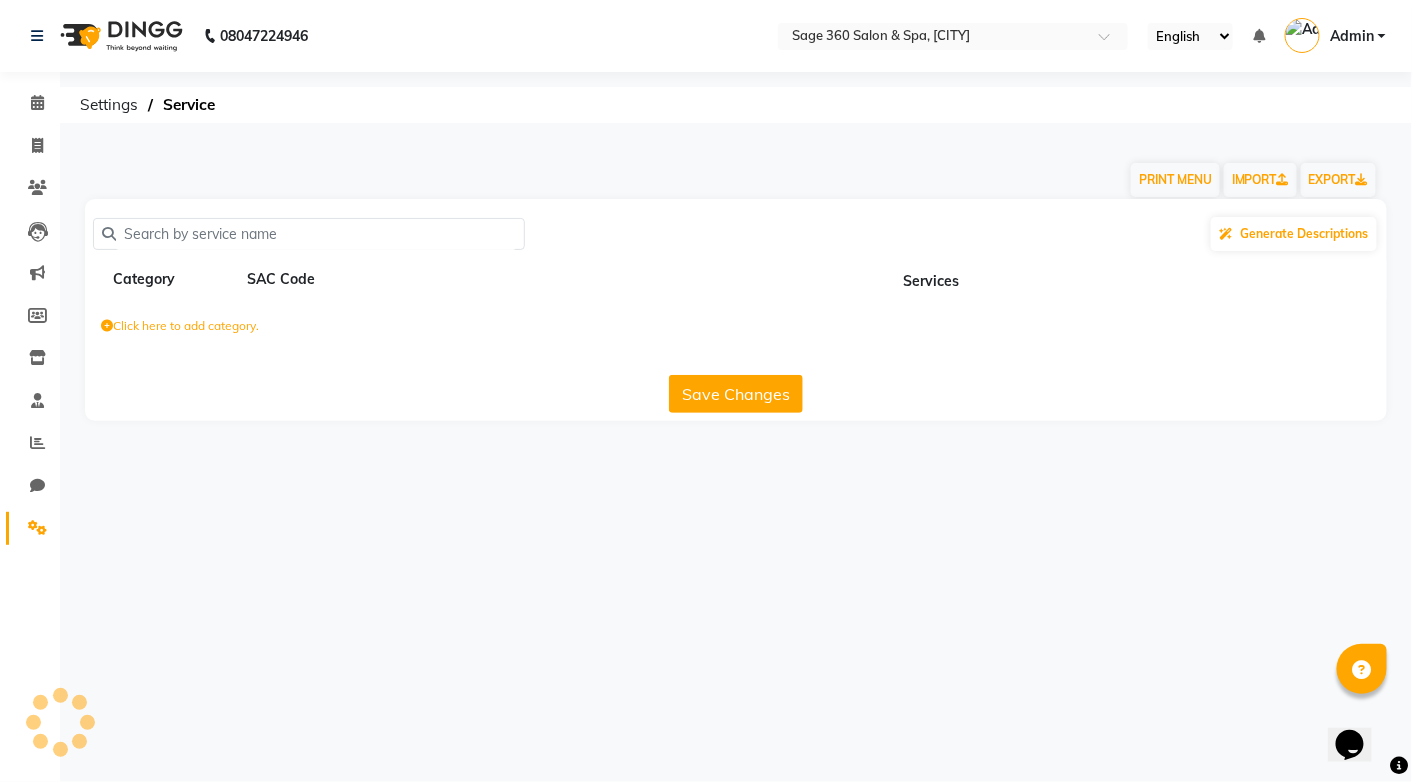 scroll, scrollTop: 0, scrollLeft: 0, axis: both 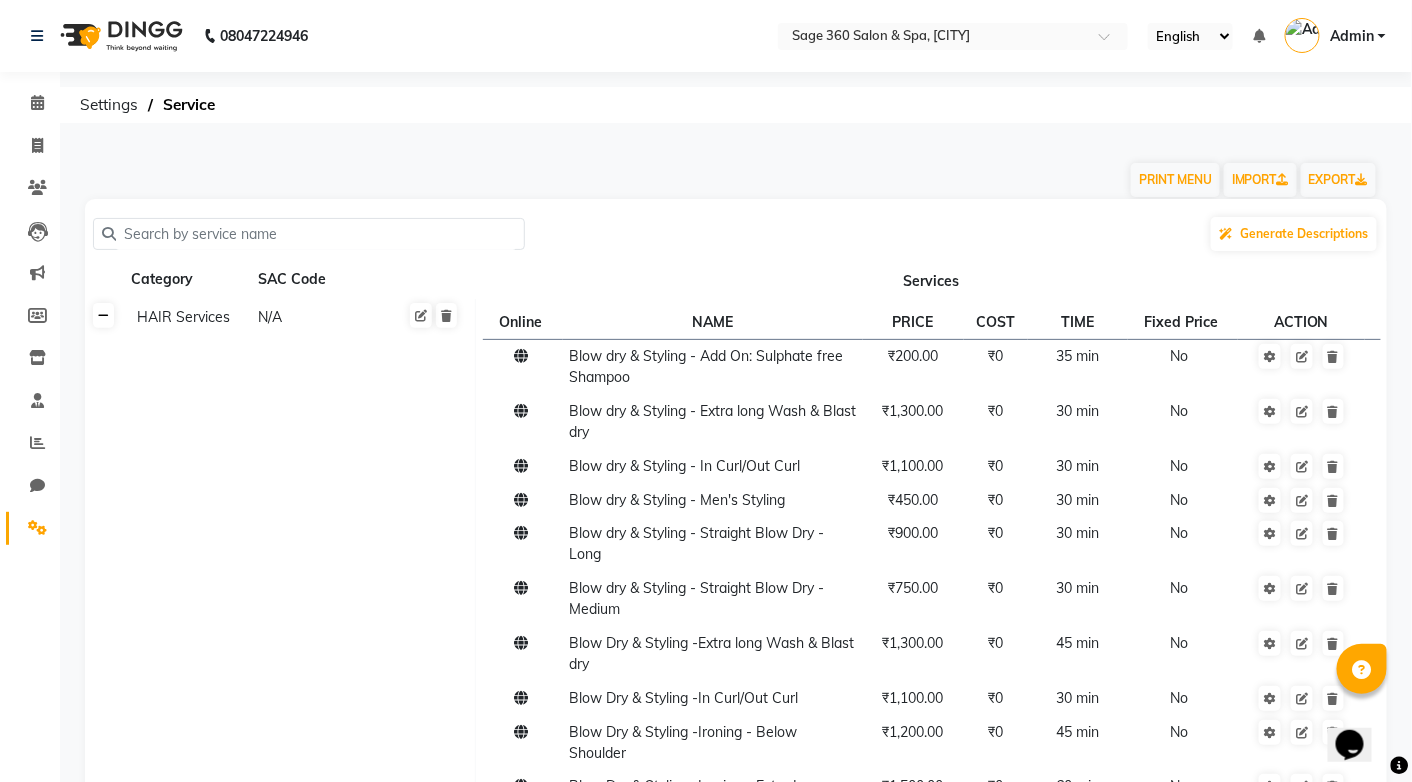 click 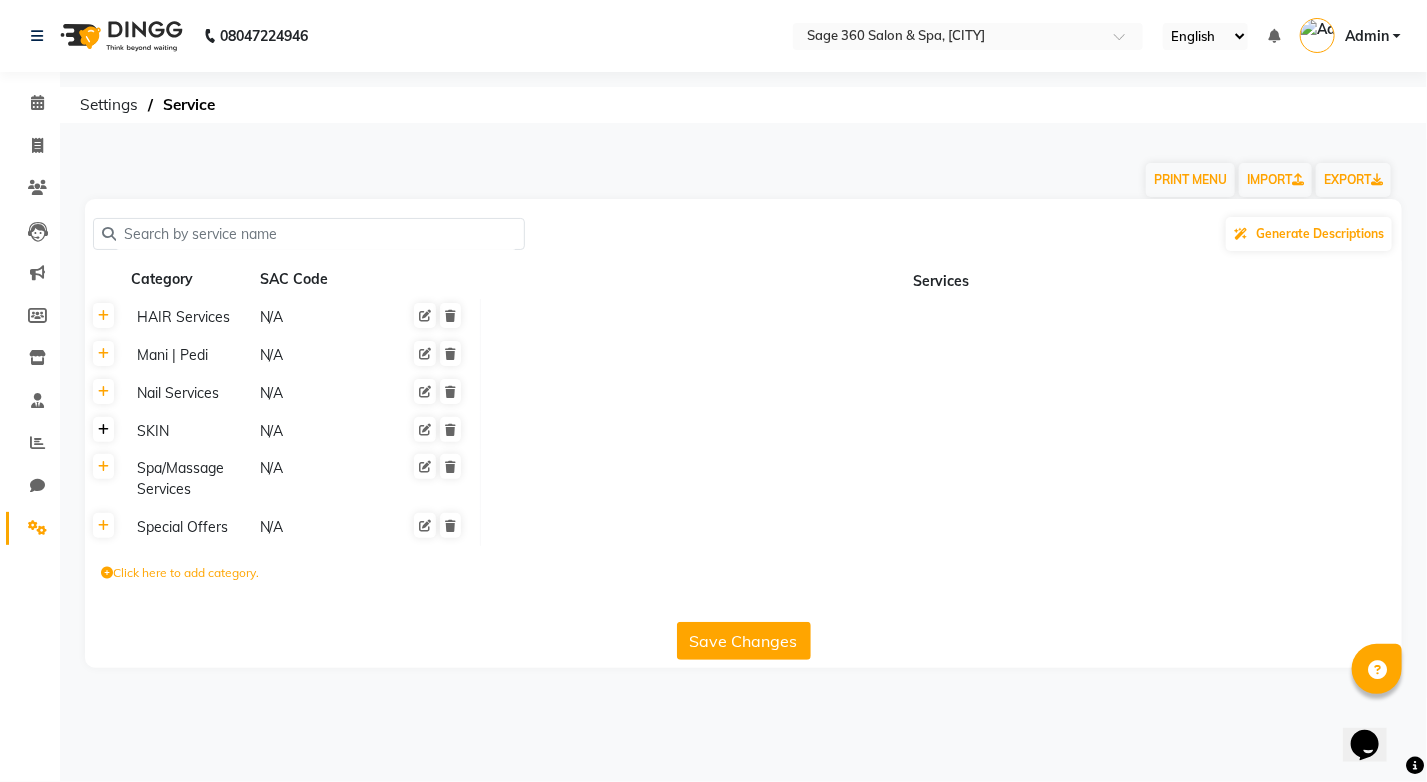 click 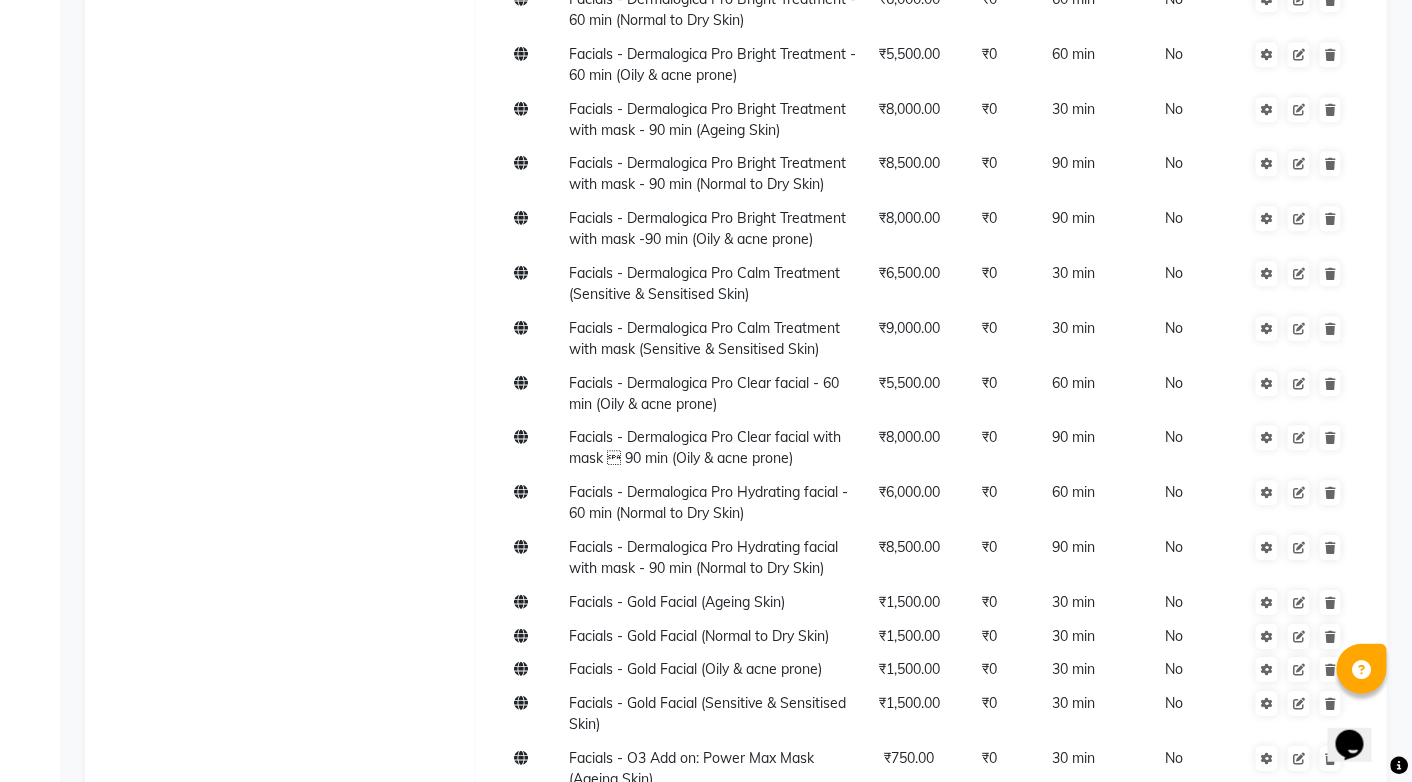 scroll, scrollTop: 1669, scrollLeft: 0, axis: vertical 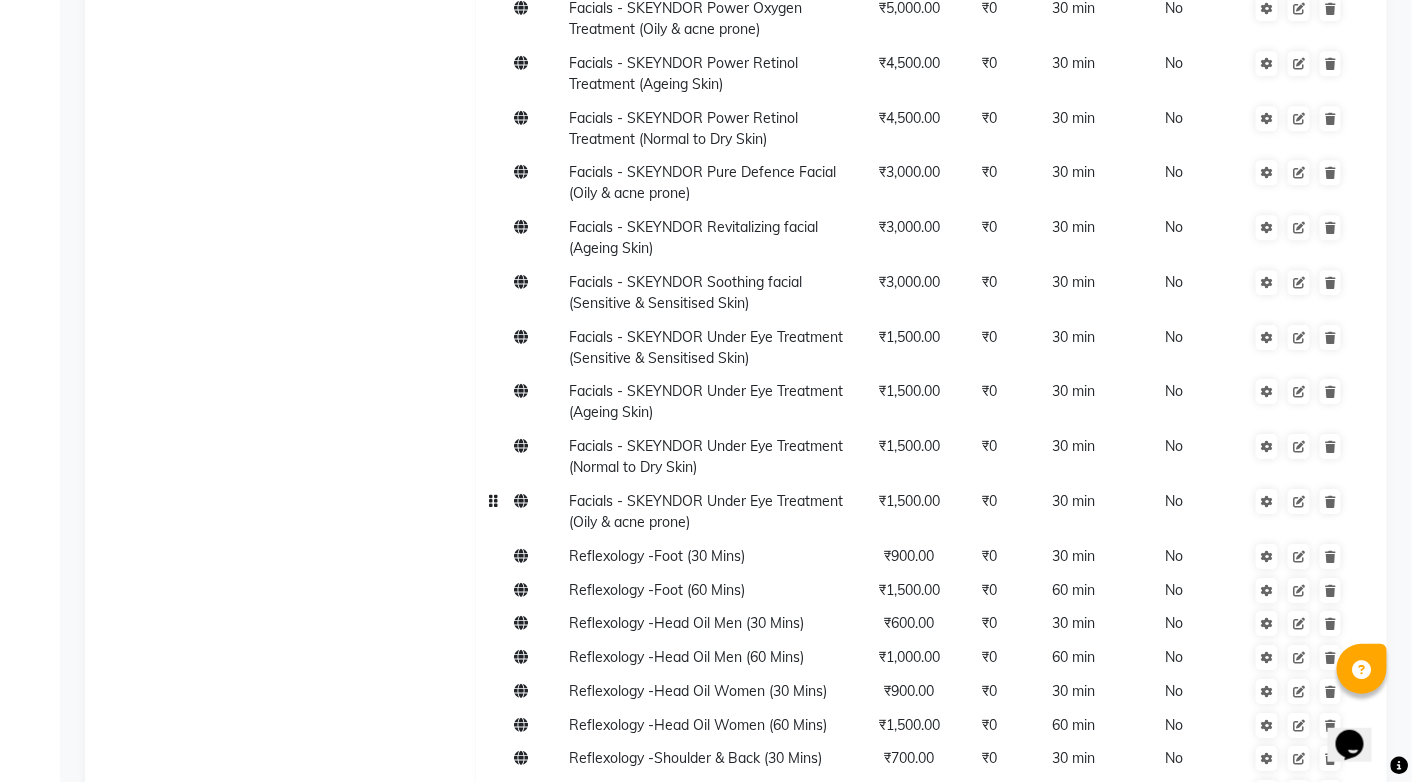 click on "Facials - SKEYNDOR Under Eye Treatment (Oily & acne prone)" 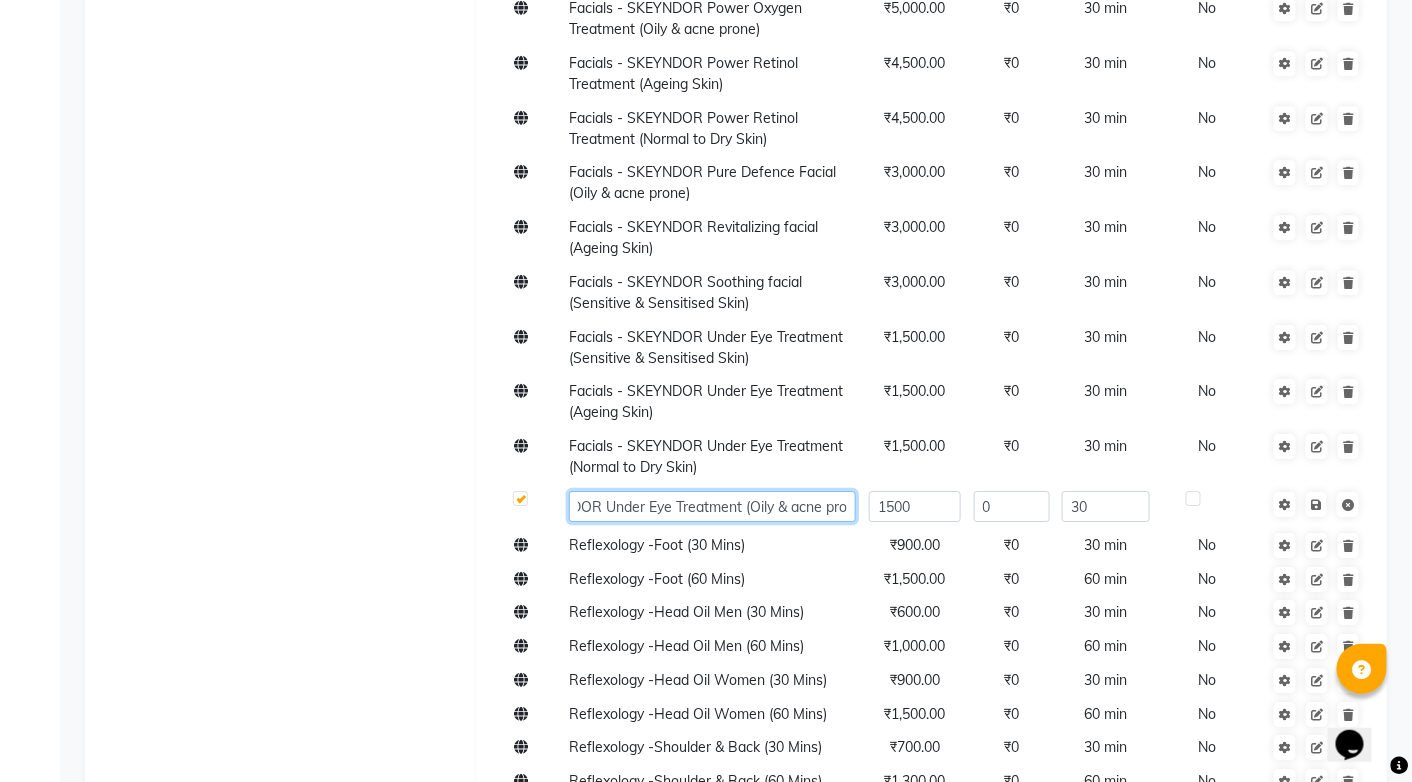 scroll, scrollTop: 0, scrollLeft: 129, axis: horizontal 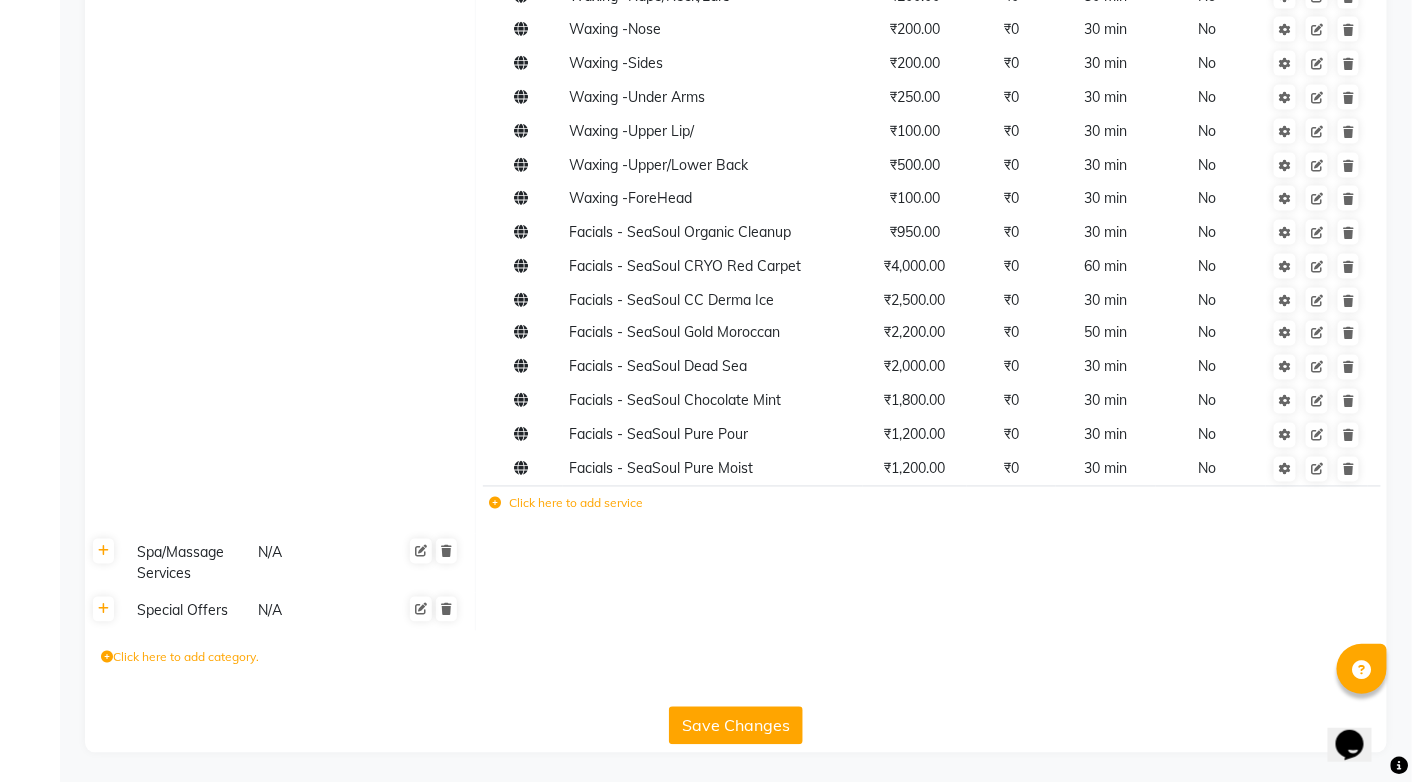 click on "Click here to add service" 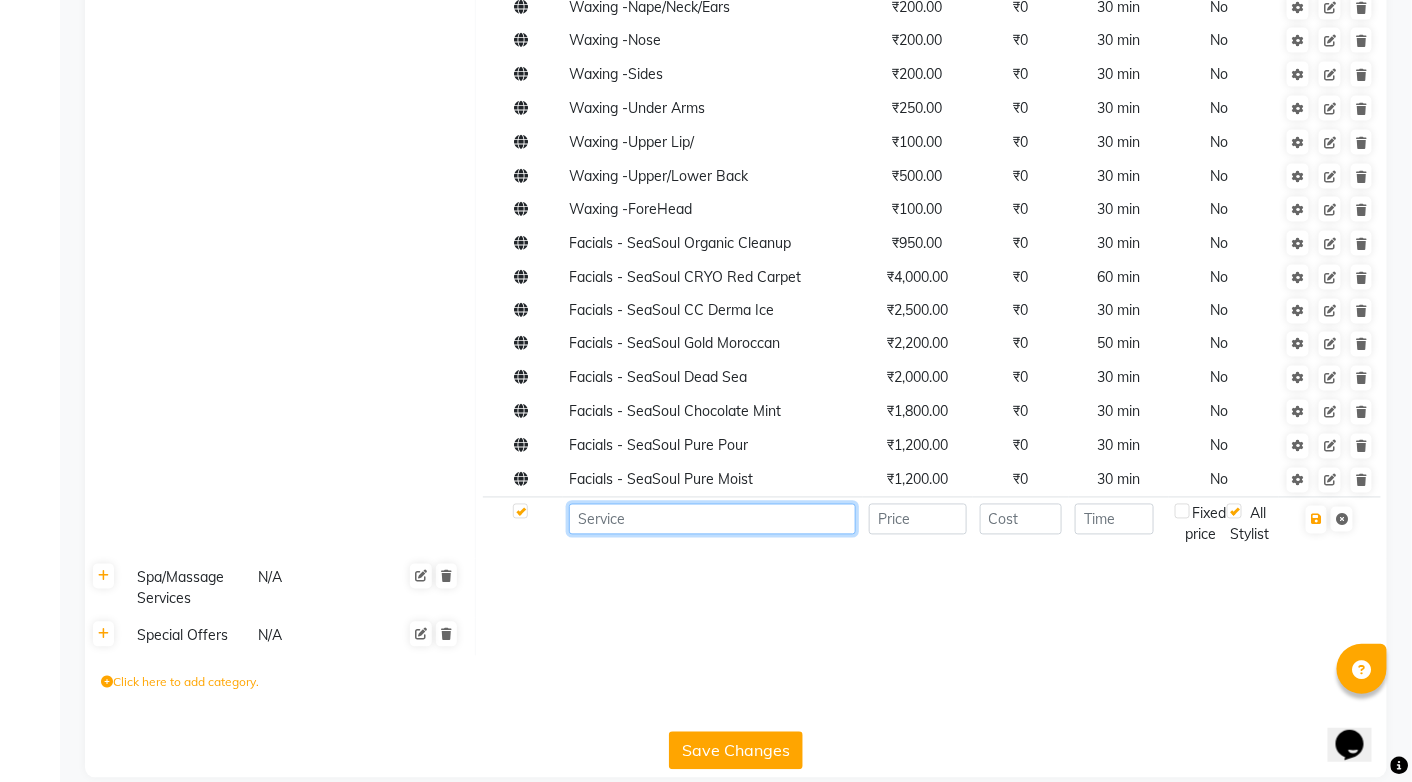 click 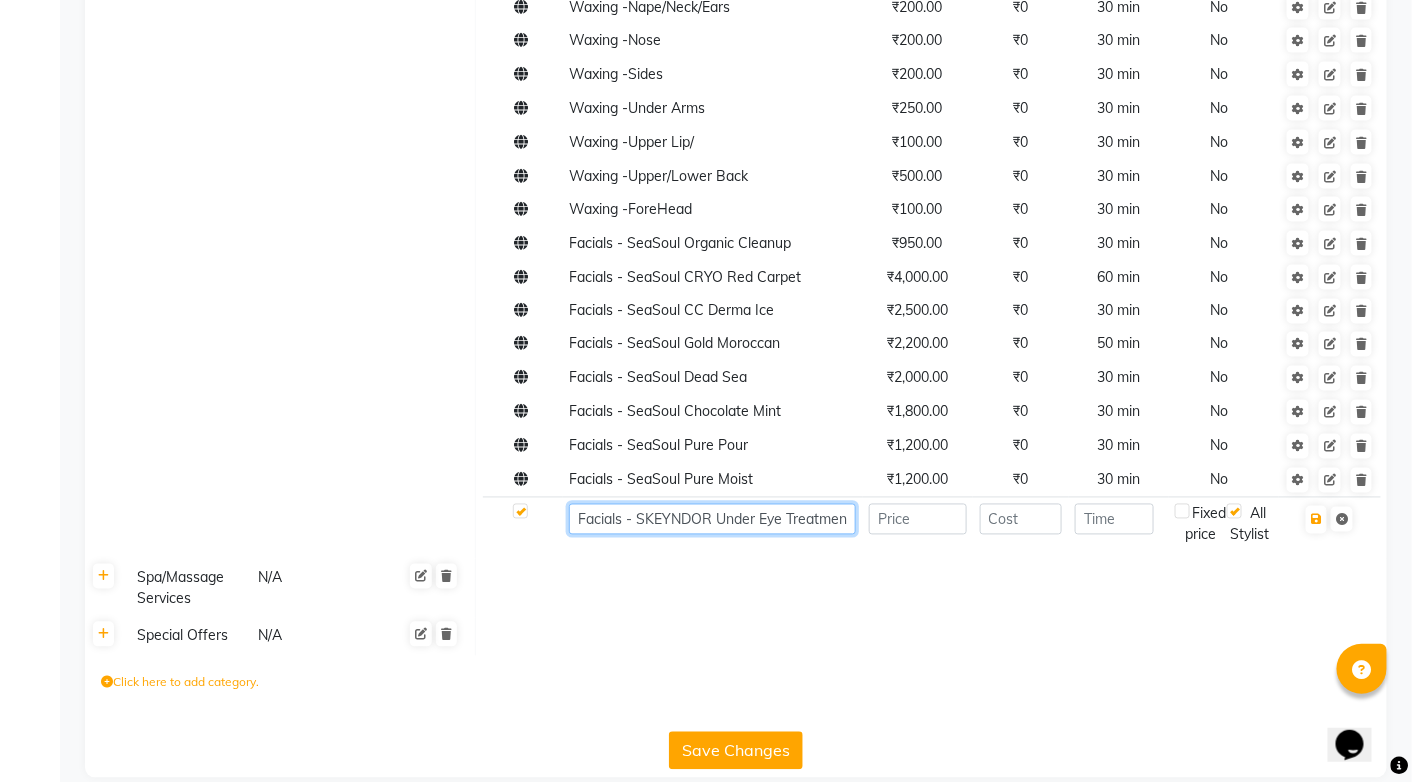 scroll, scrollTop: 0, scrollLeft: 129, axis: horizontal 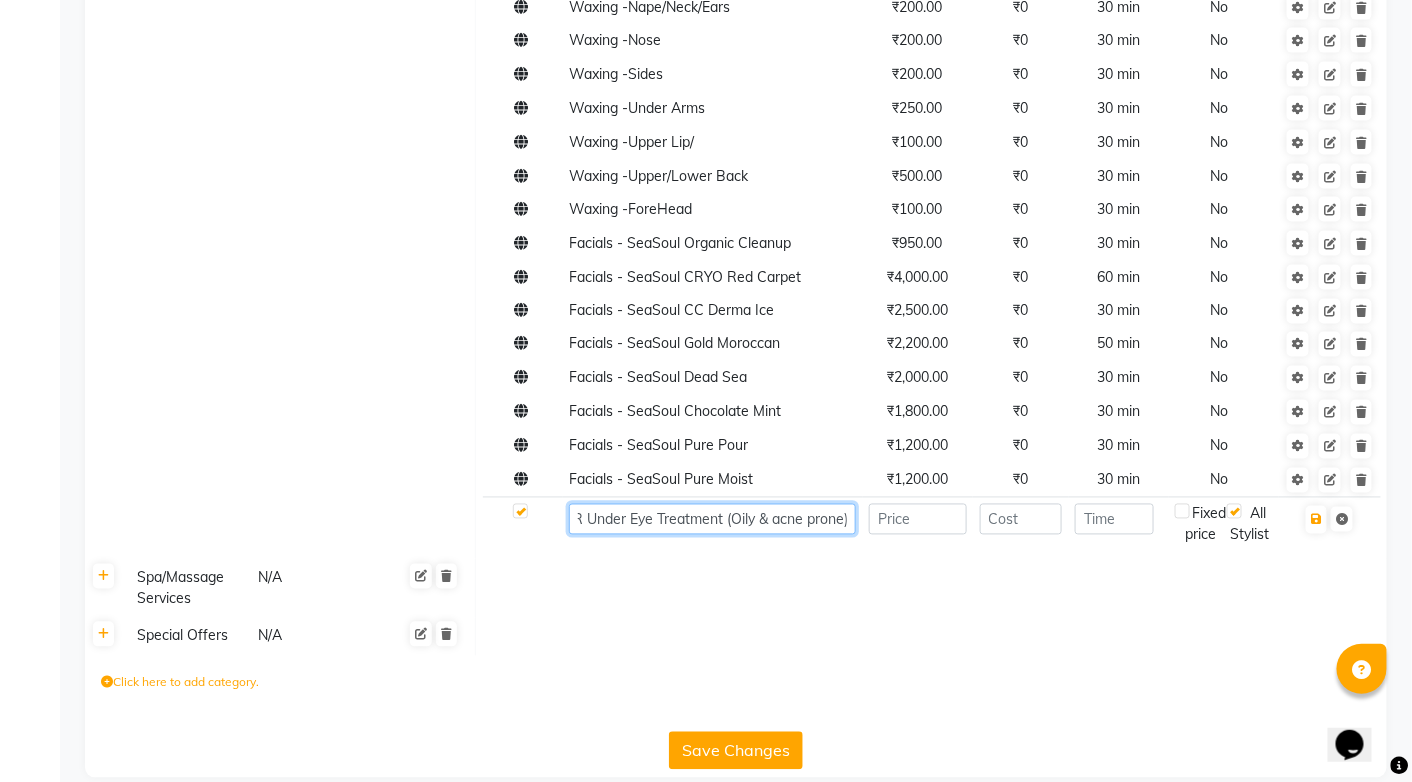 click on "Facials - SKEYNDOR Under Eye Treatment (Oily & acne prone)" 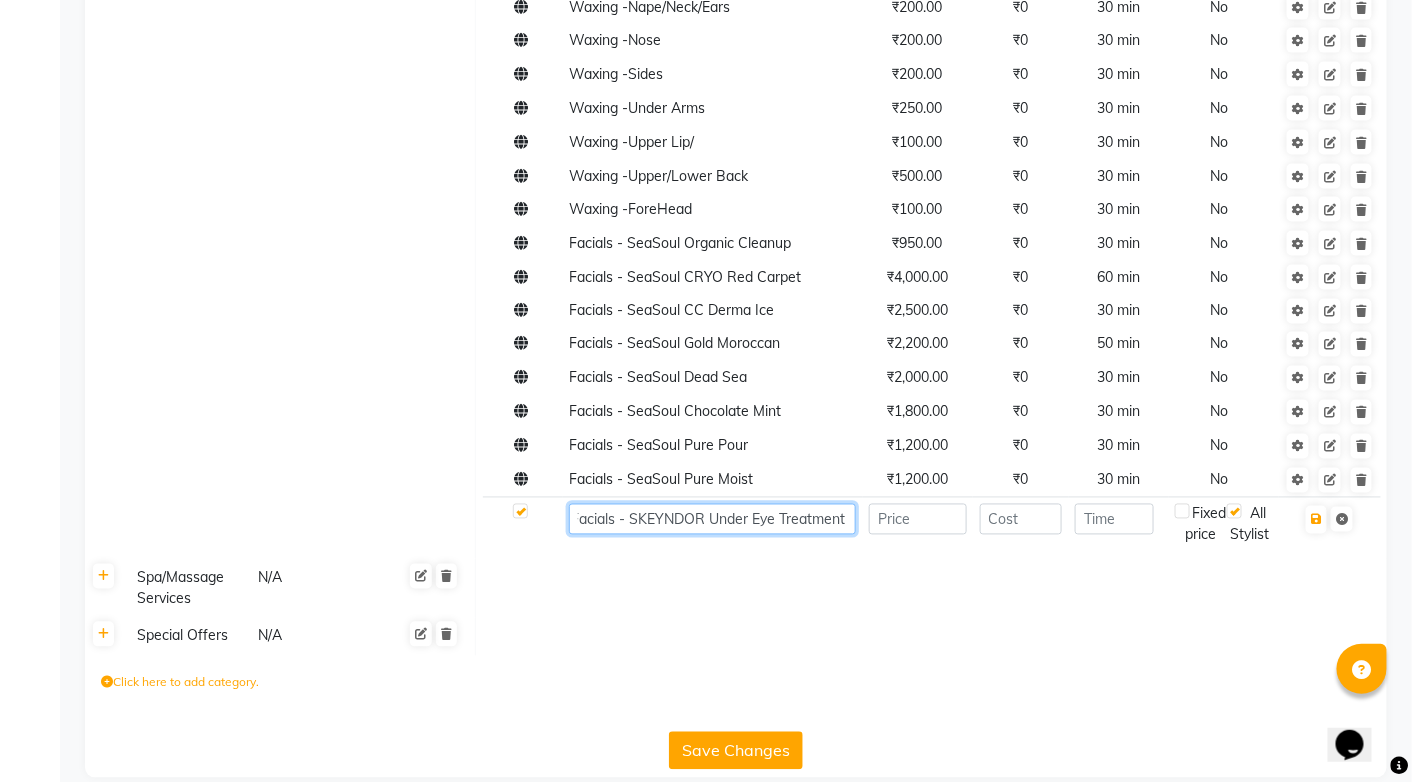 scroll, scrollTop: 0, scrollLeft: 0, axis: both 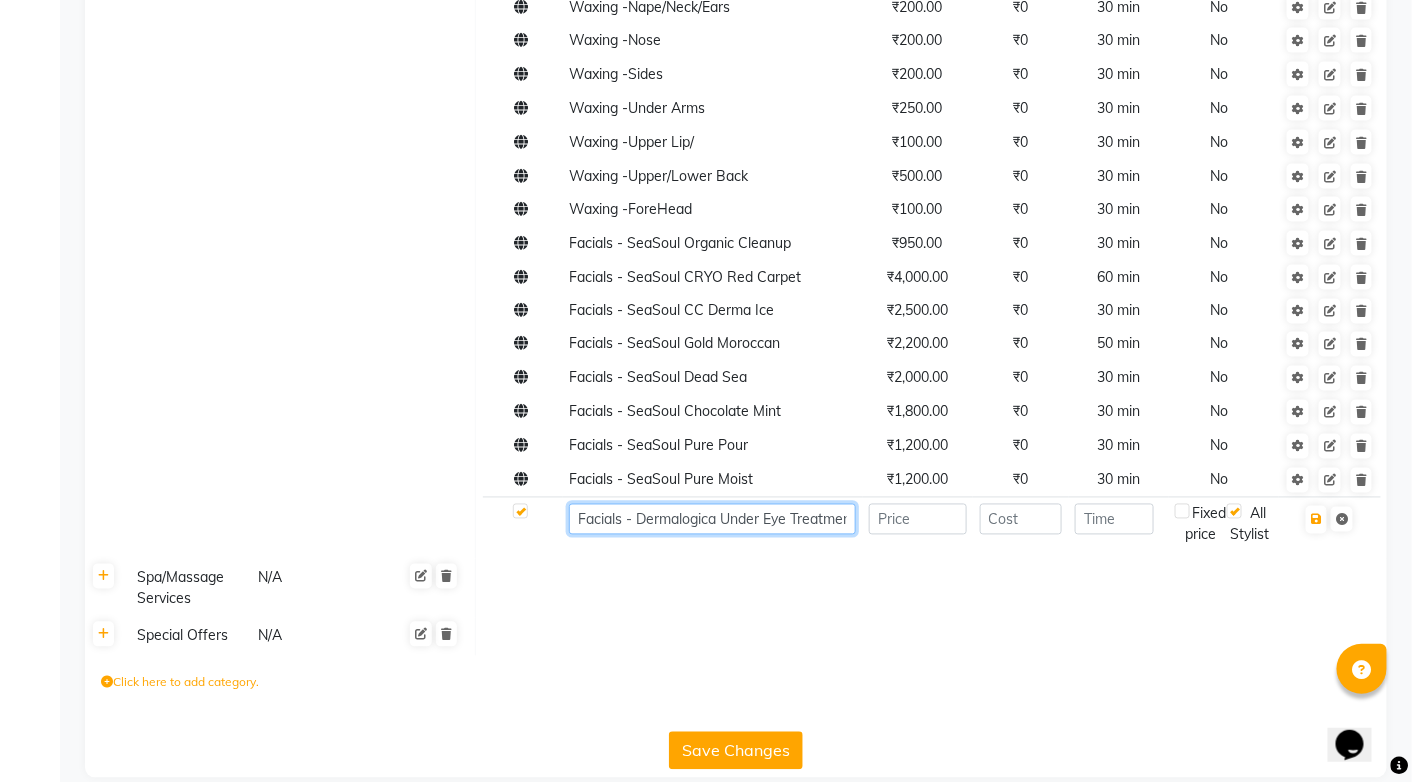 type on "Facials - Dermalogica Under Eye Treatment (Oily & acne prone)" 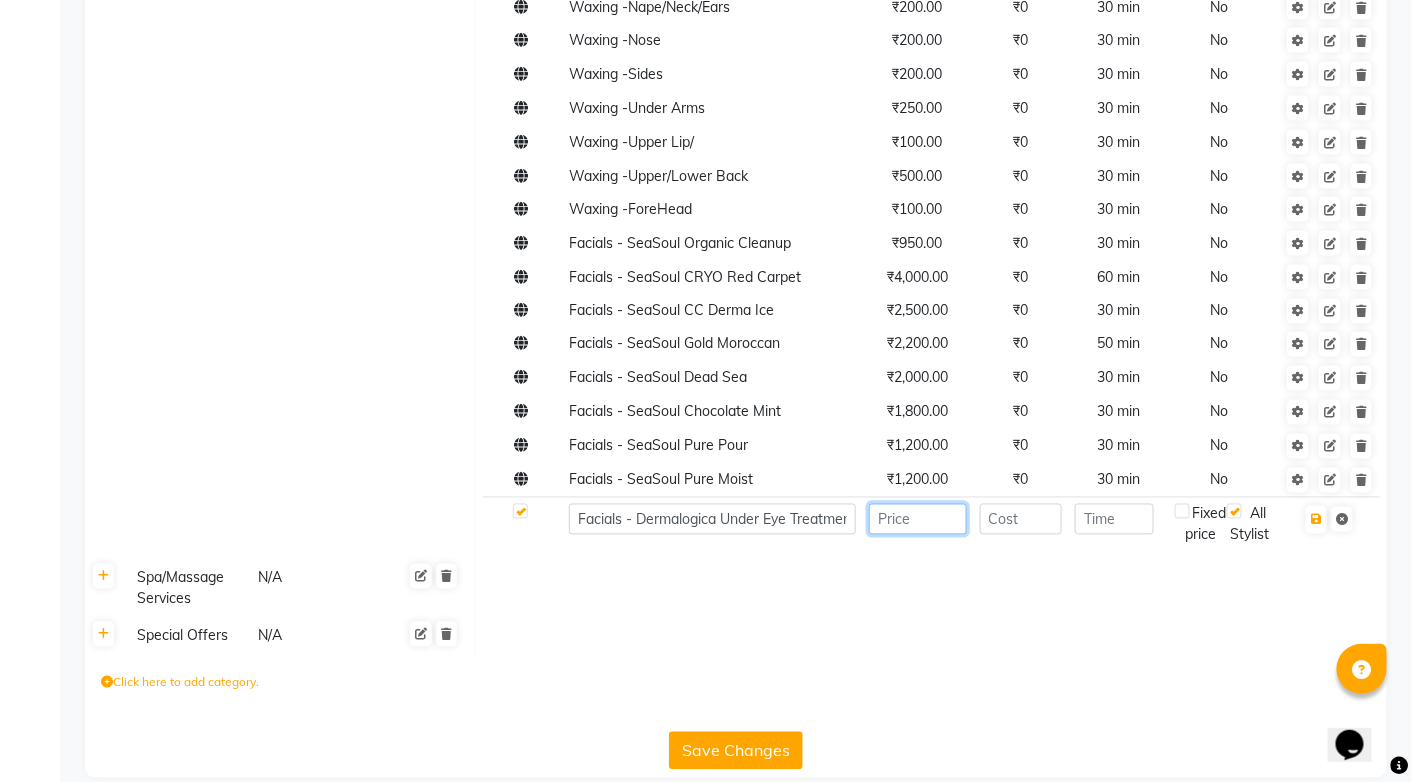 click 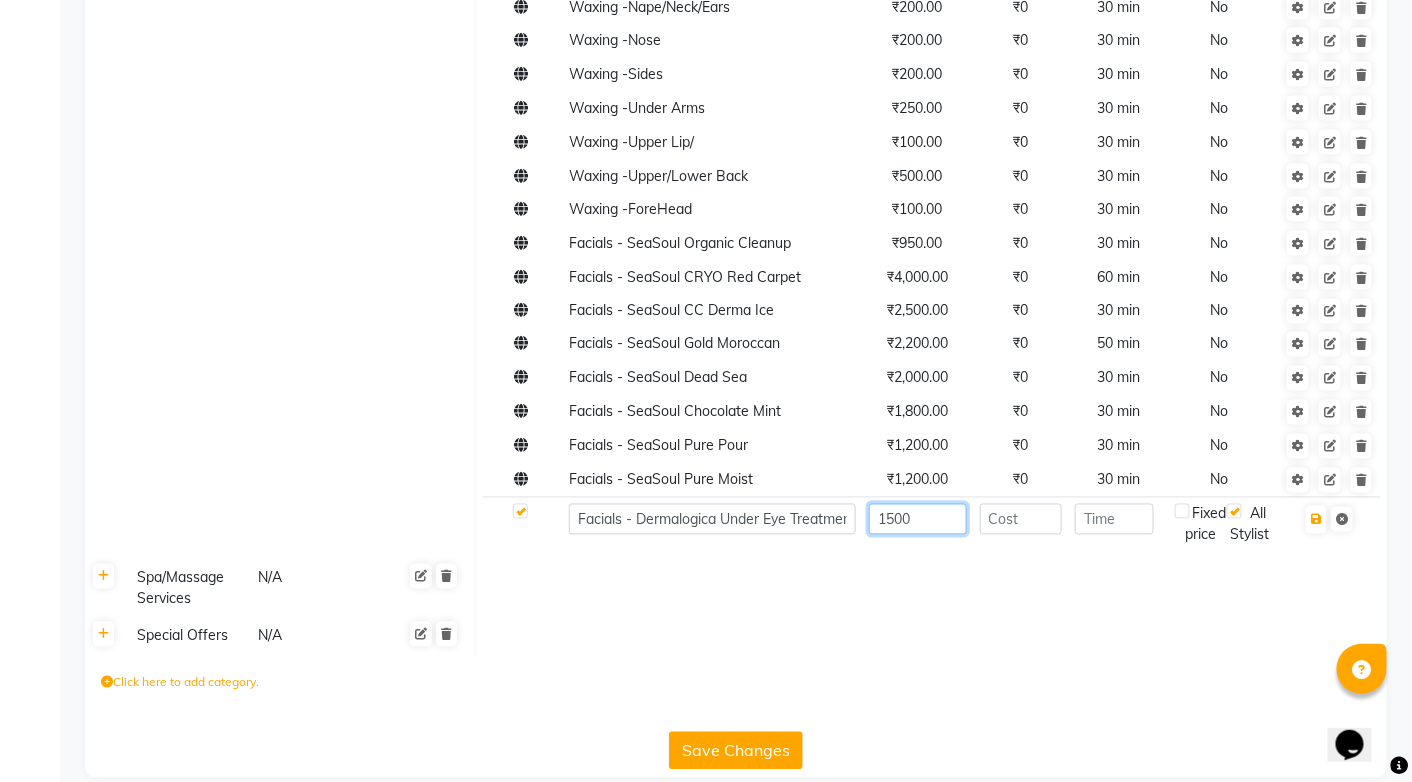 type on "1500" 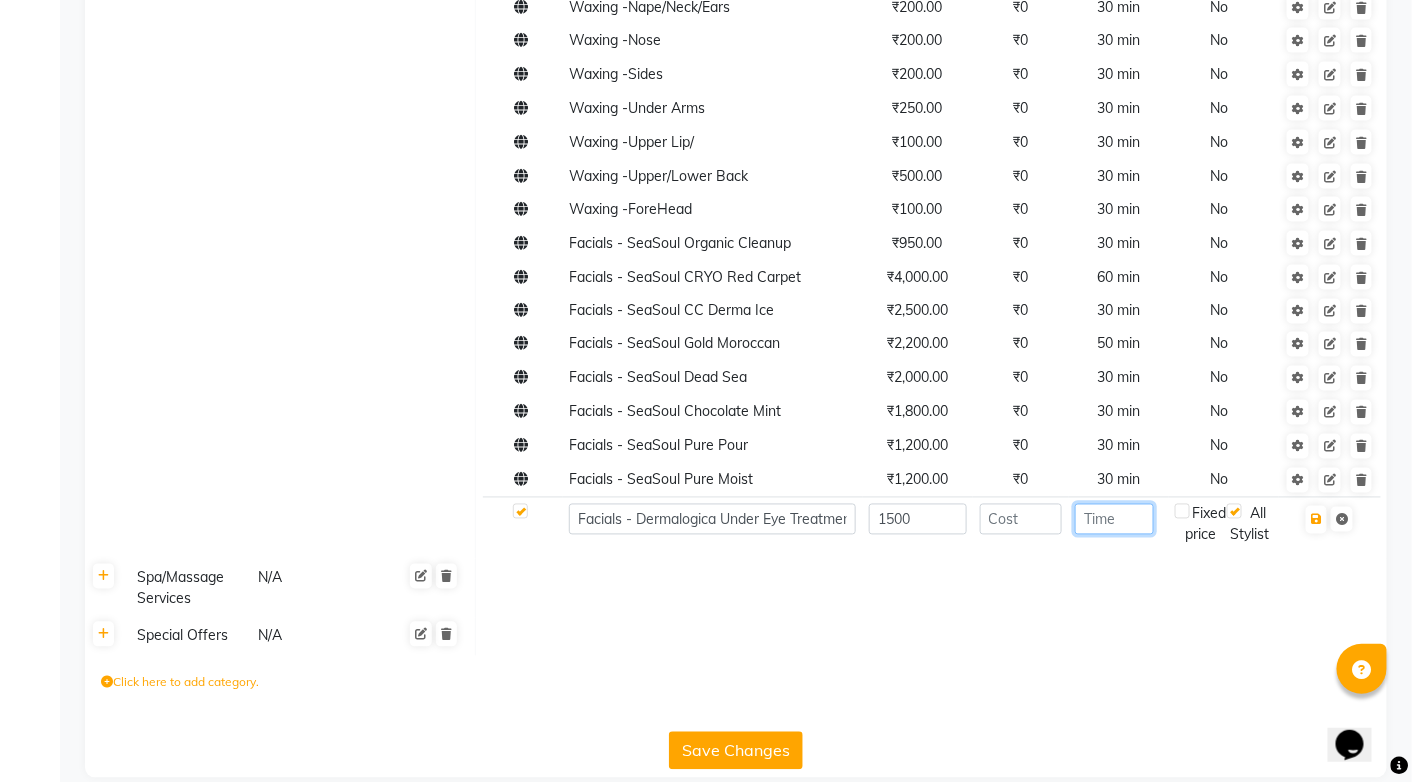 click 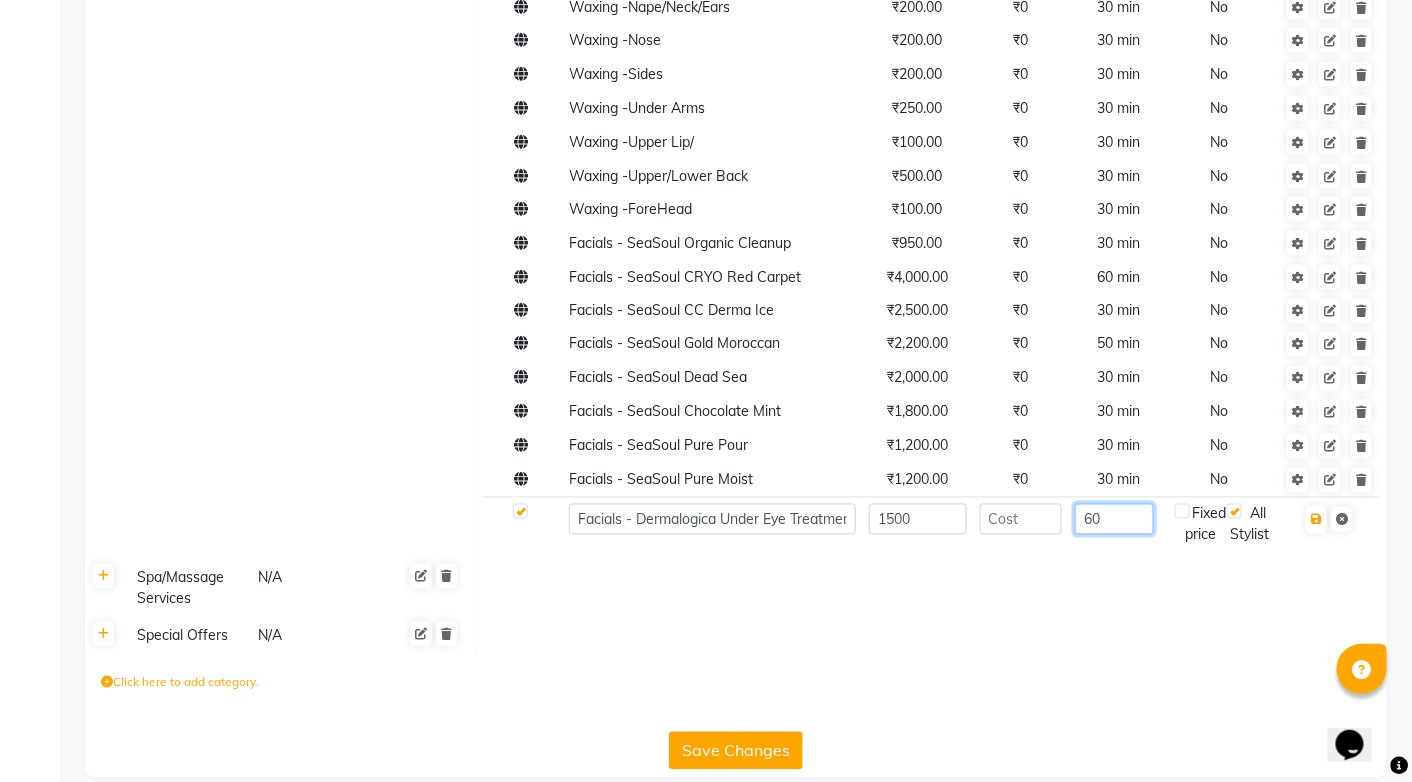 type on "60" 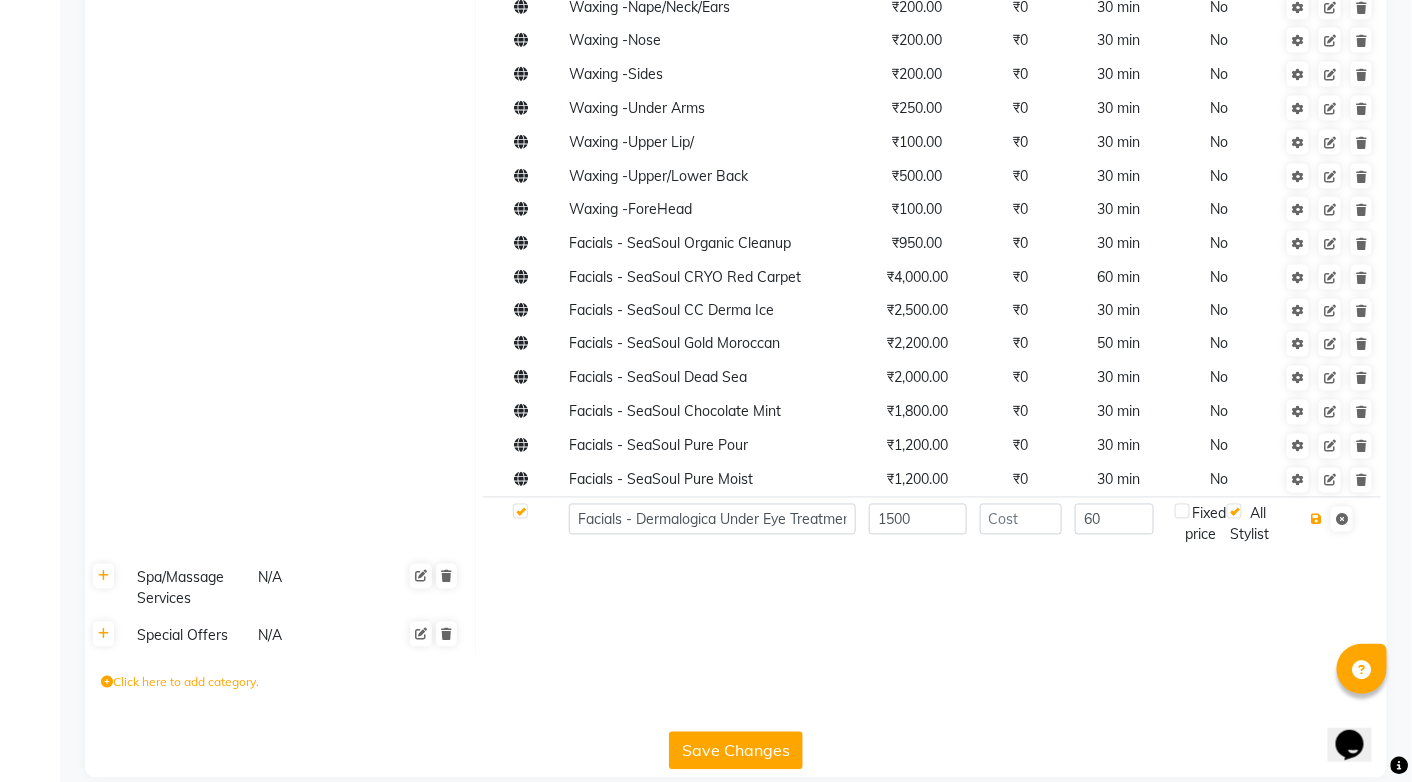 type 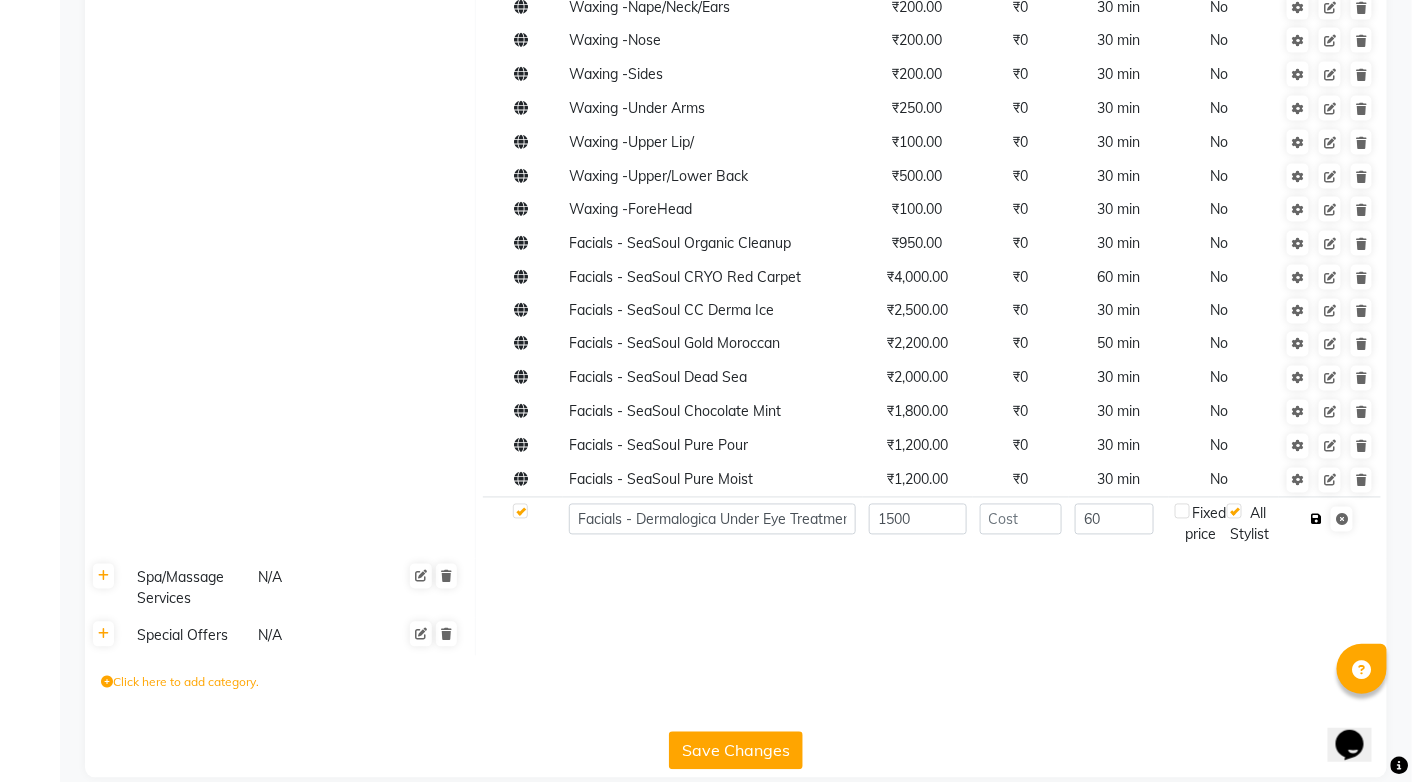 click at bounding box center [1316, 520] 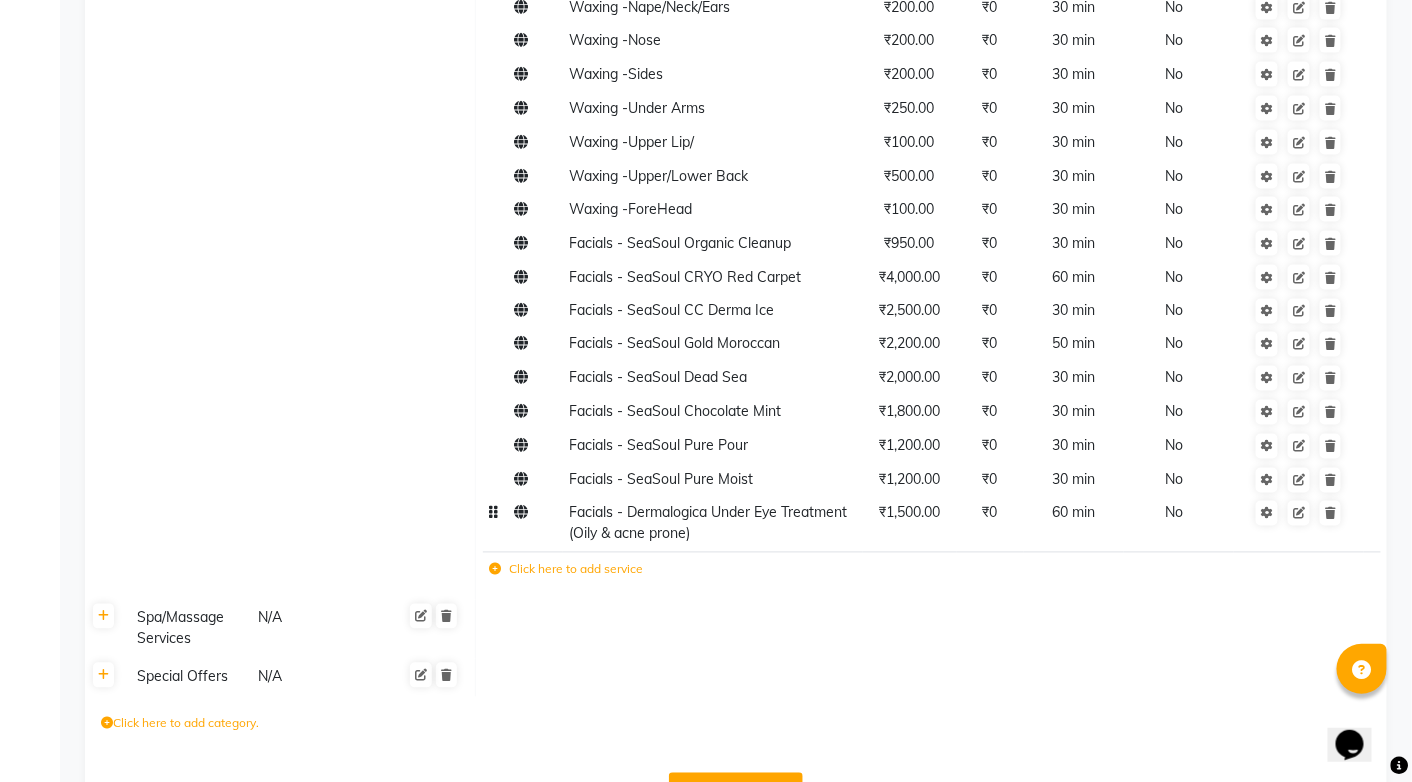 click on "₹1,500.00" 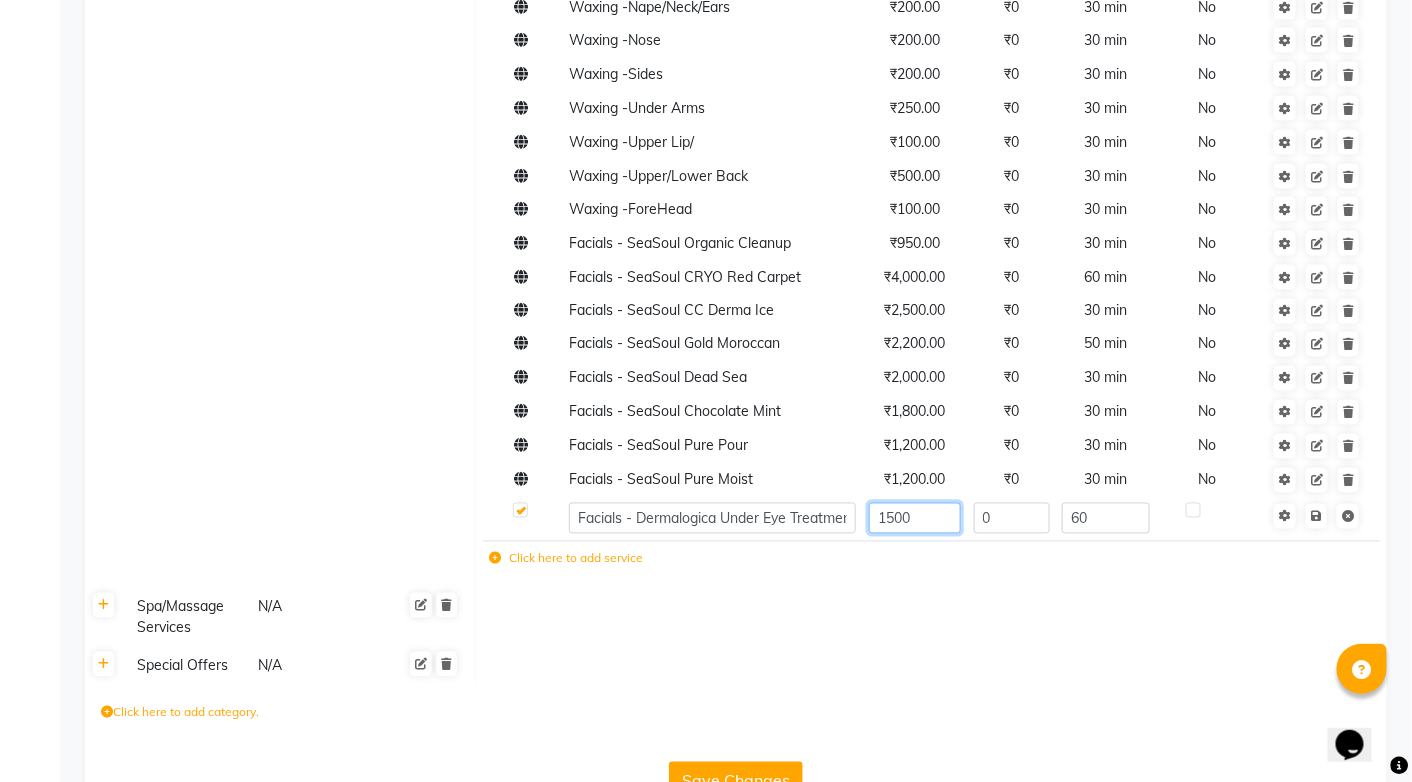 click on "1500" 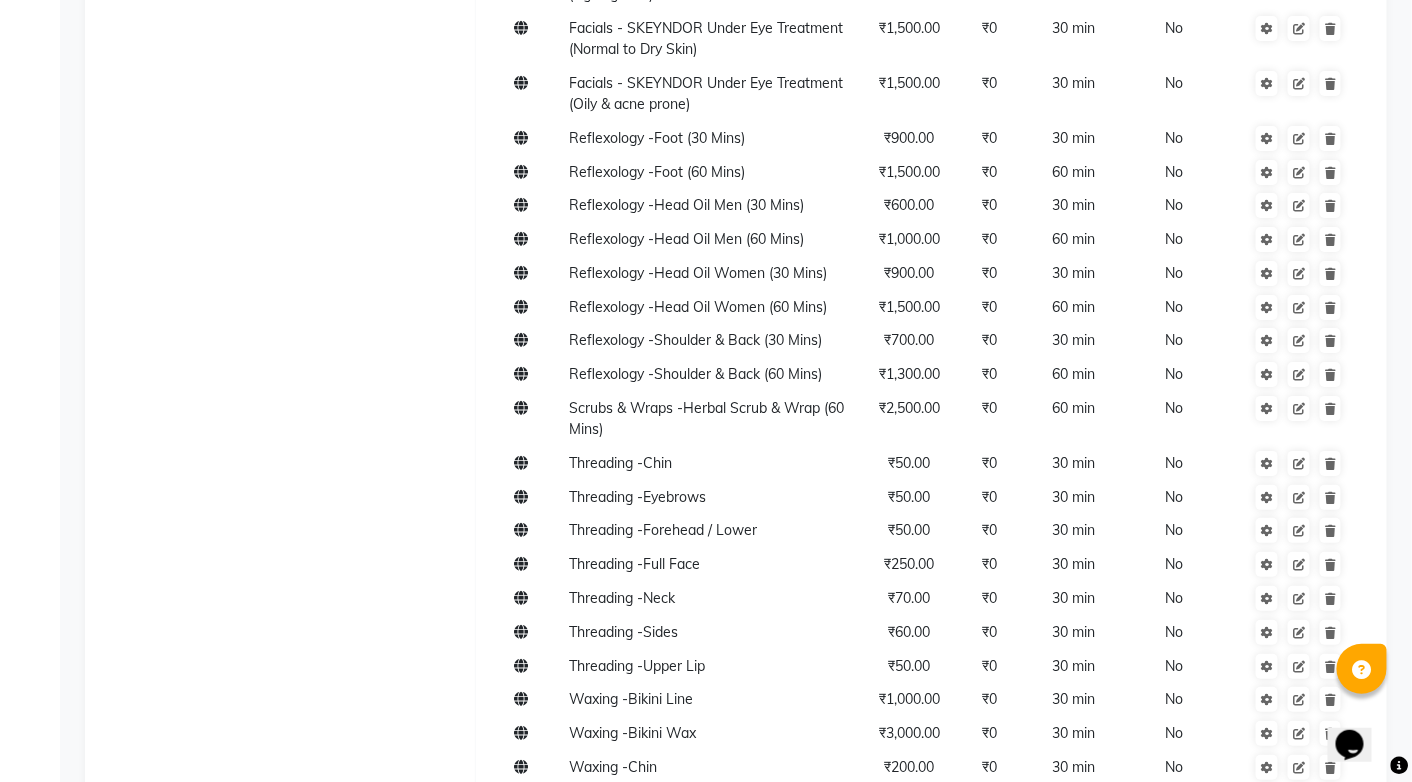 scroll, scrollTop: 4416, scrollLeft: 0, axis: vertical 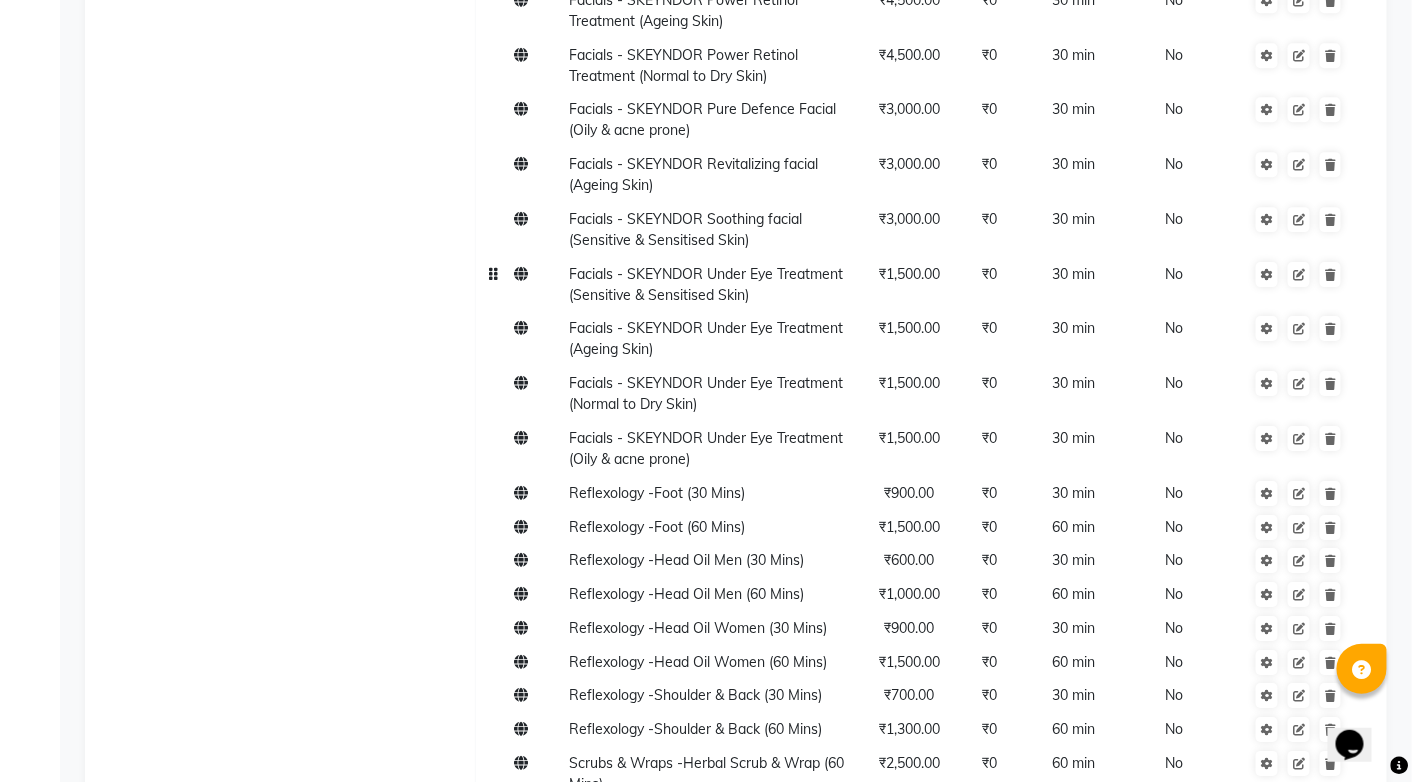 click on "₹1,500.00" 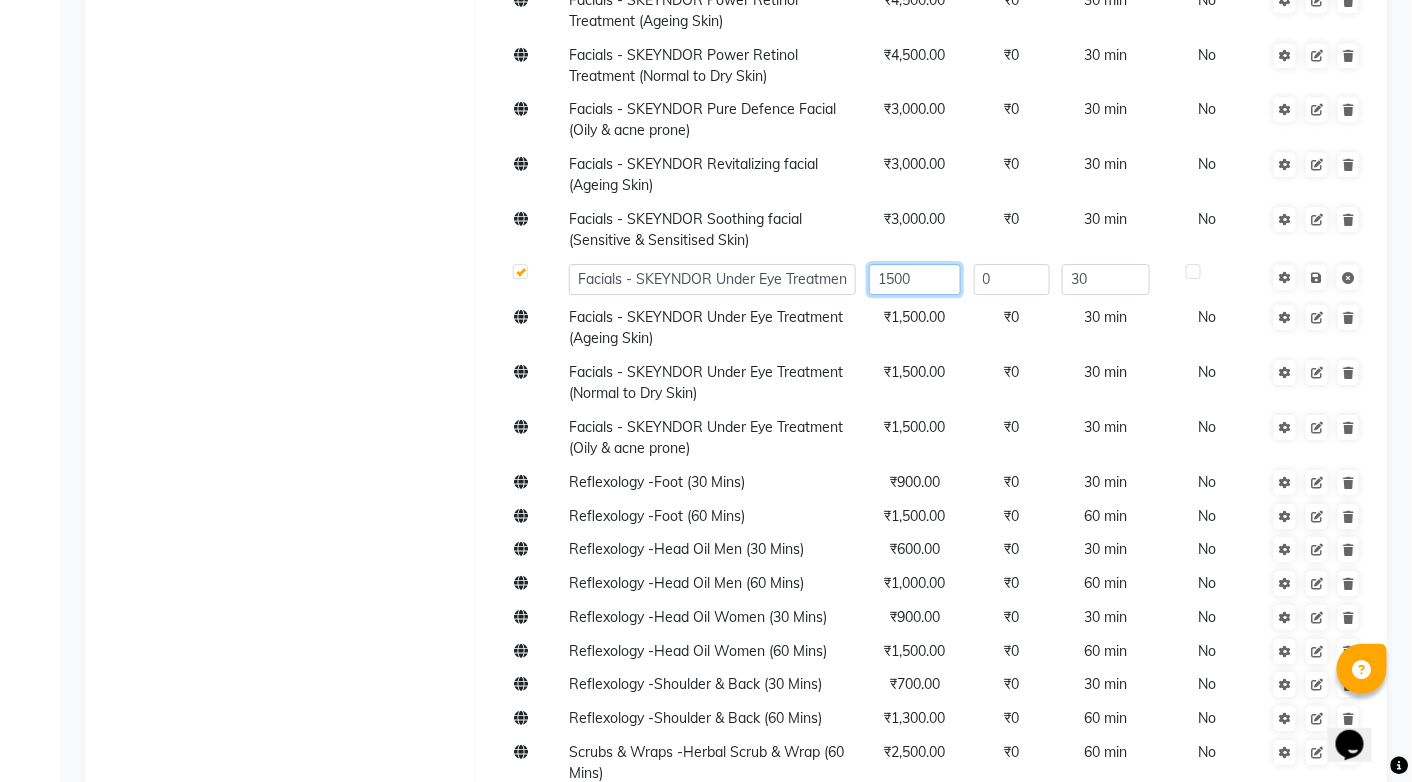 click on "1500" 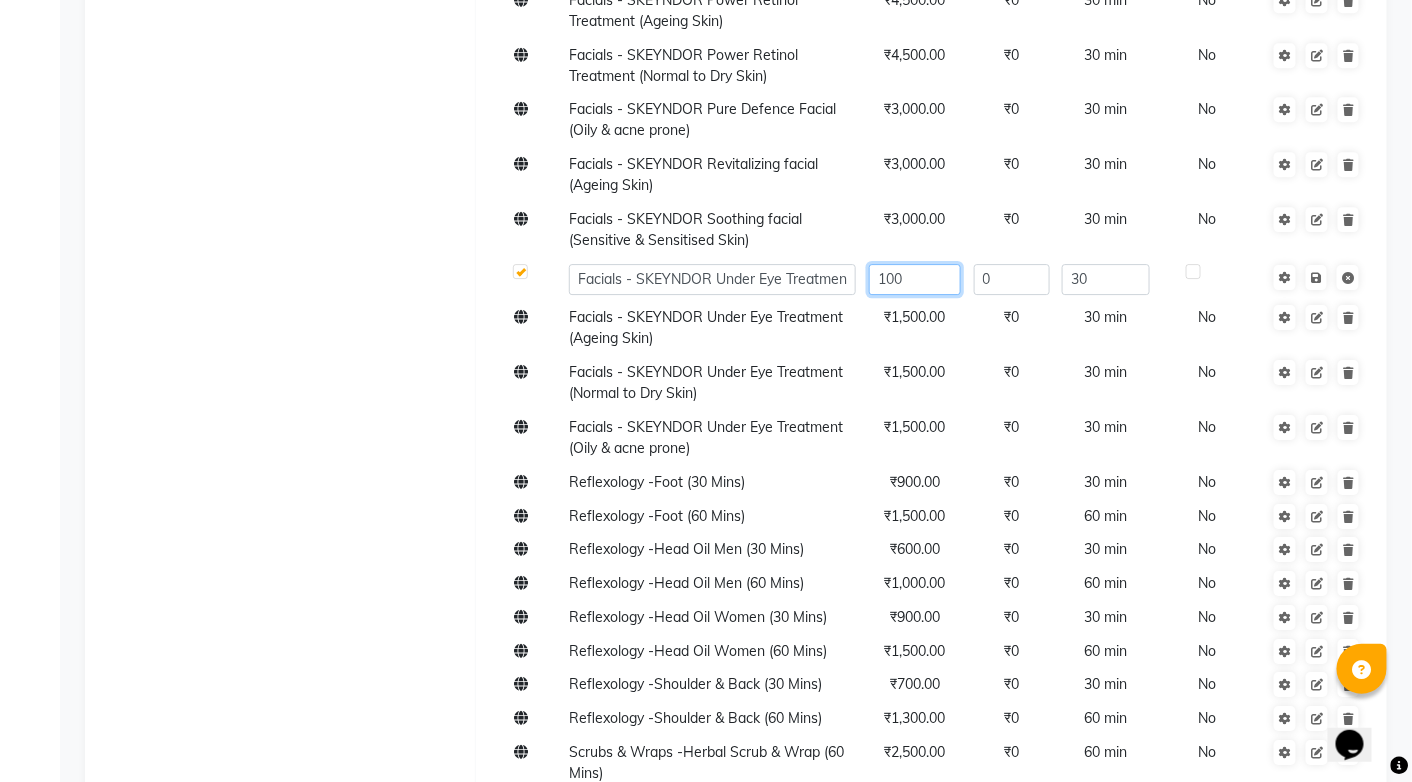 type on "1000" 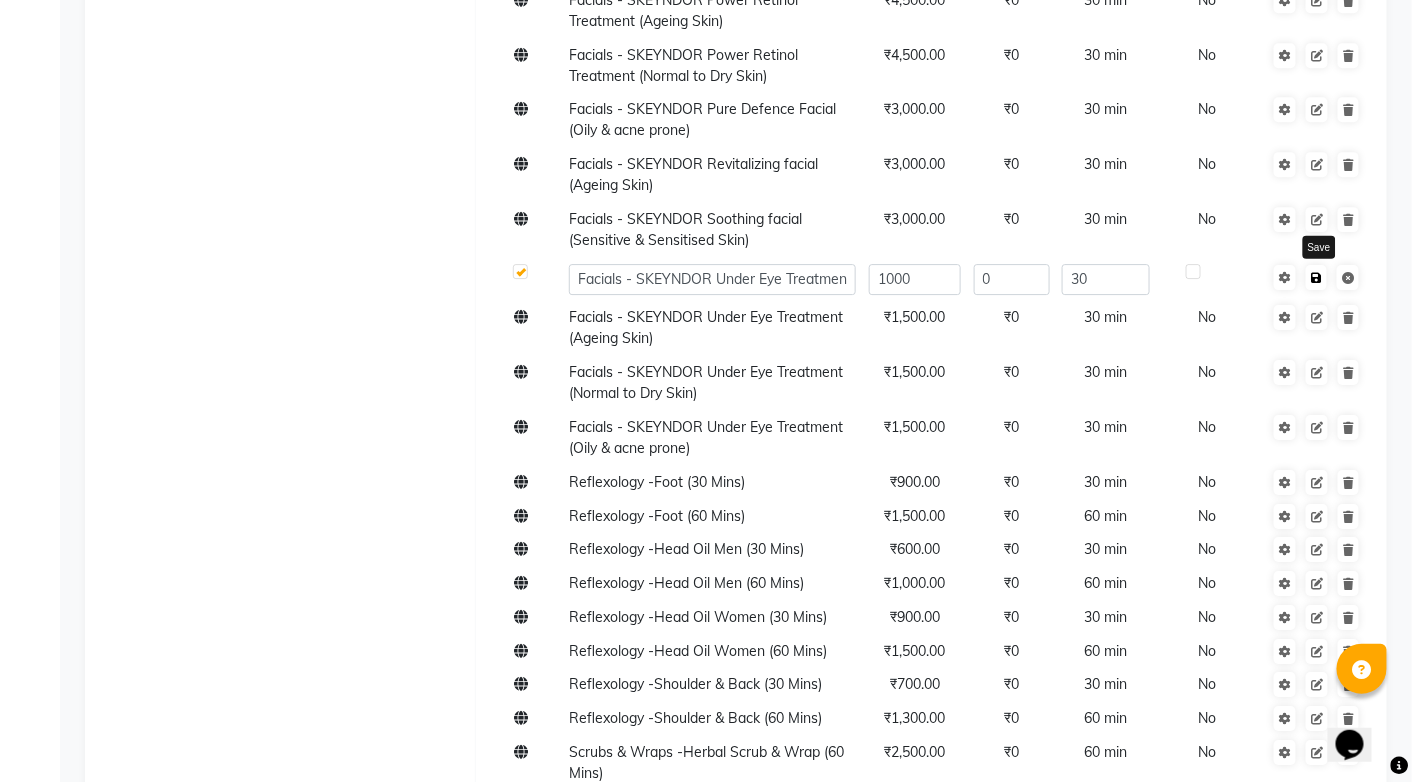 click on "Save" 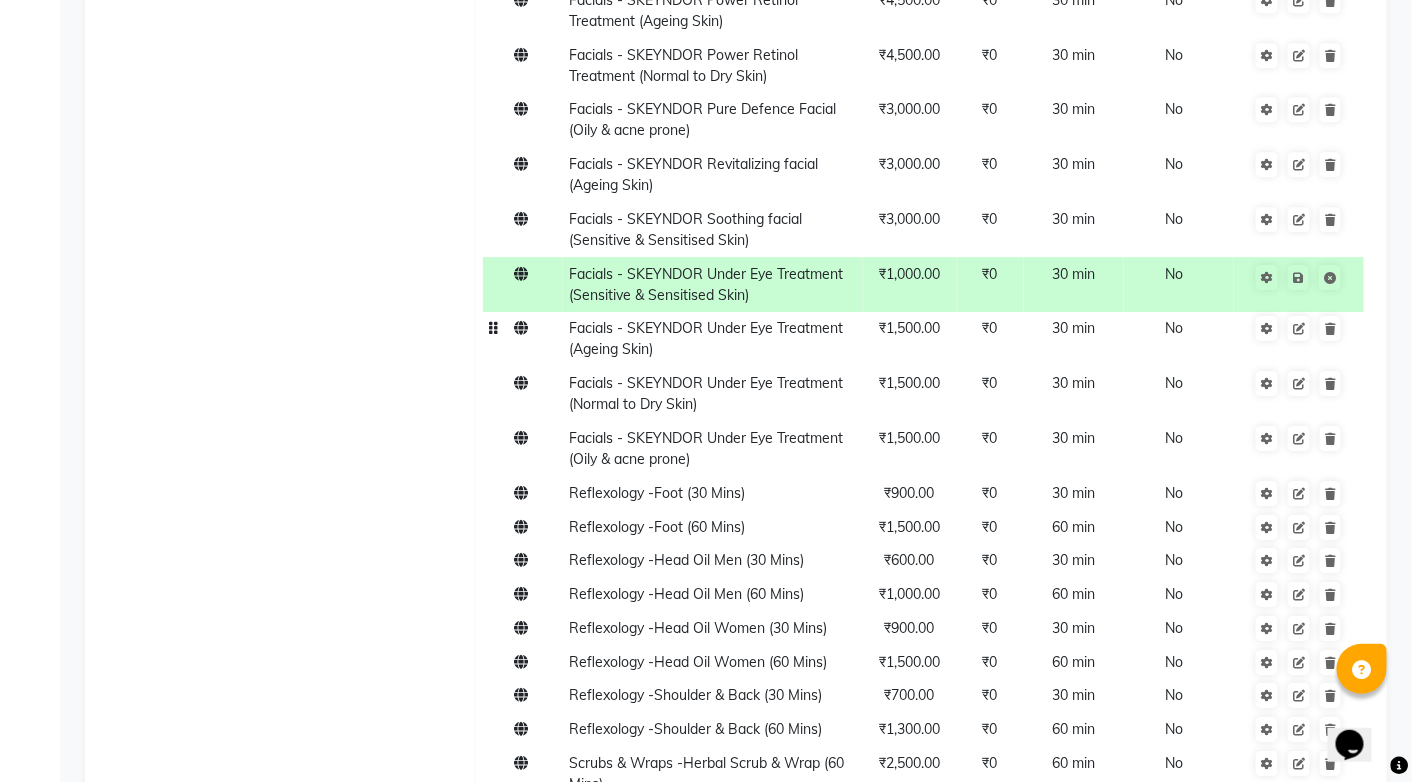click on "₹1,500.00" 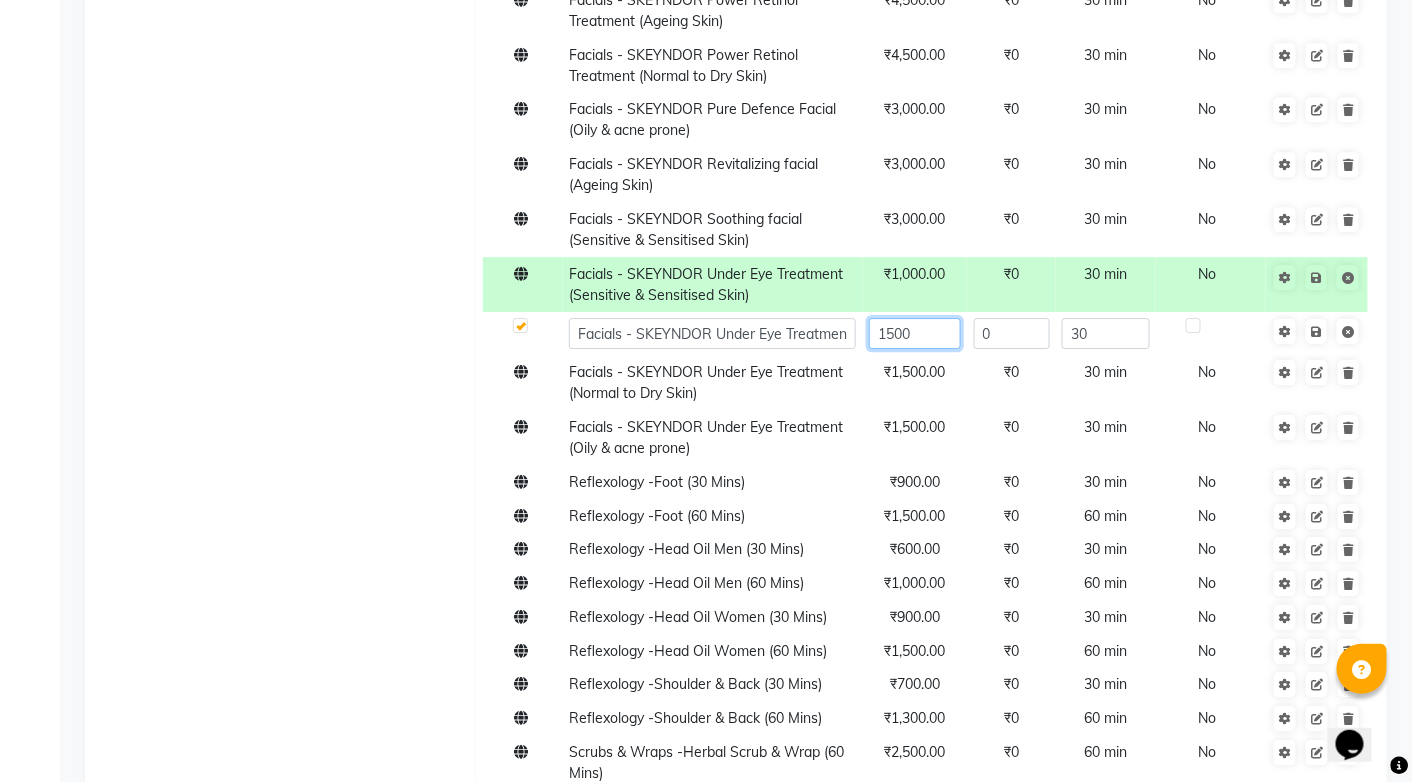 click on "1500" 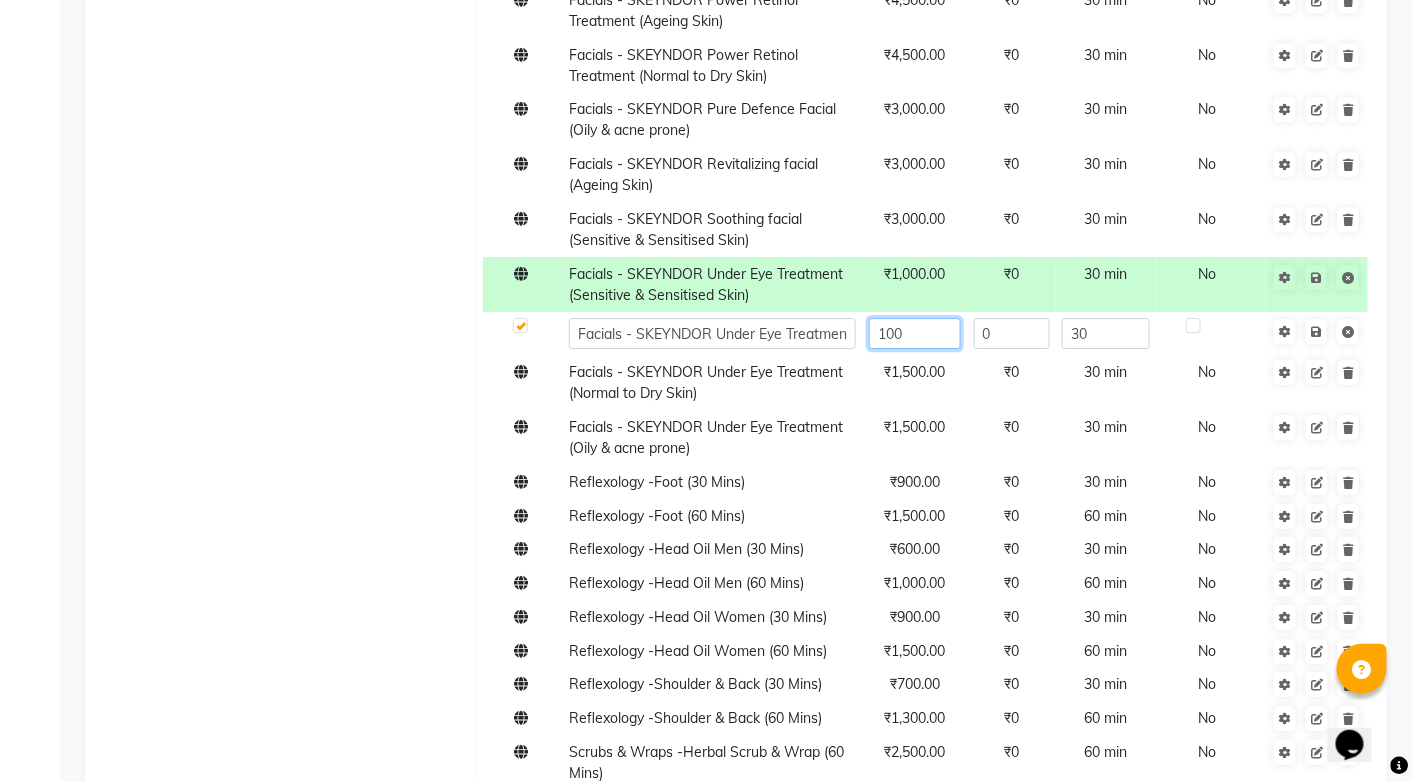 type on "1000" 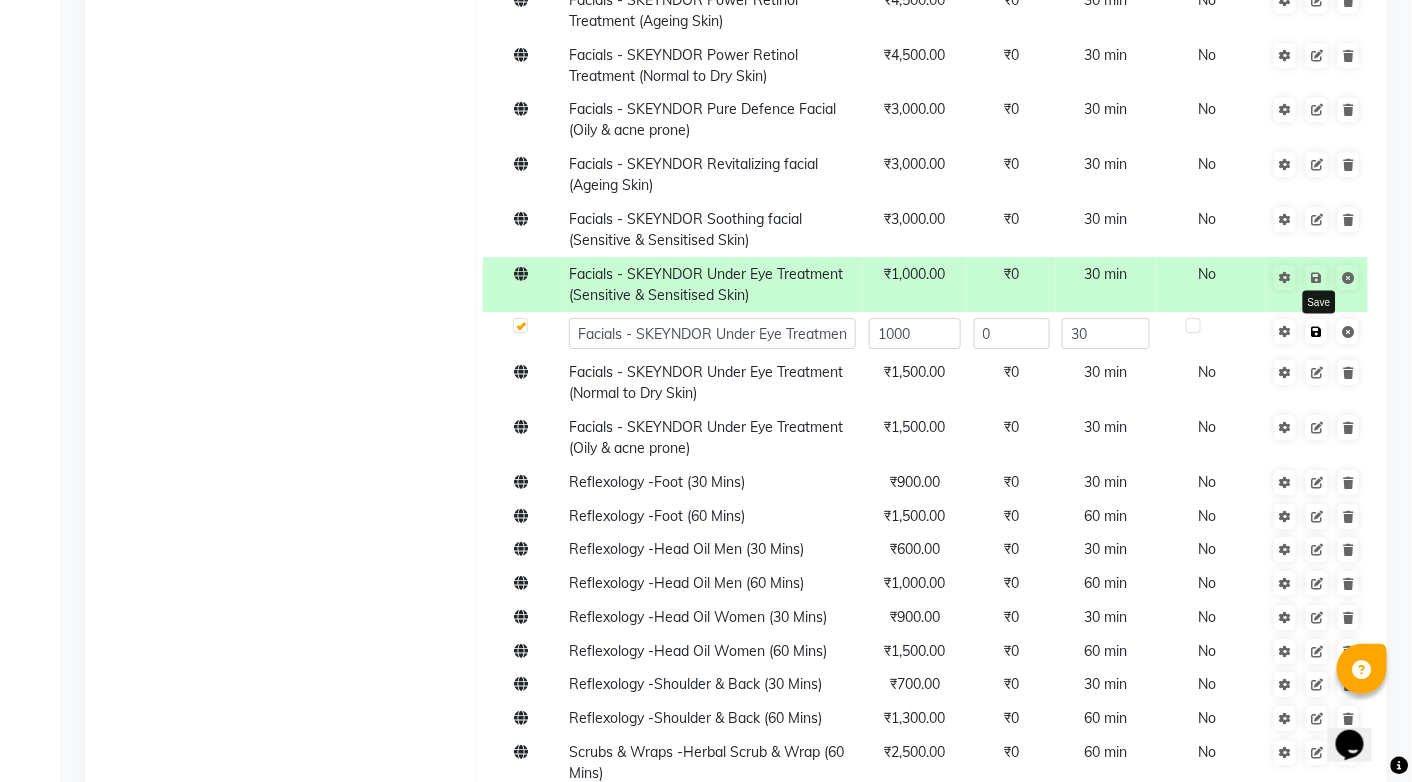 click on "Save" 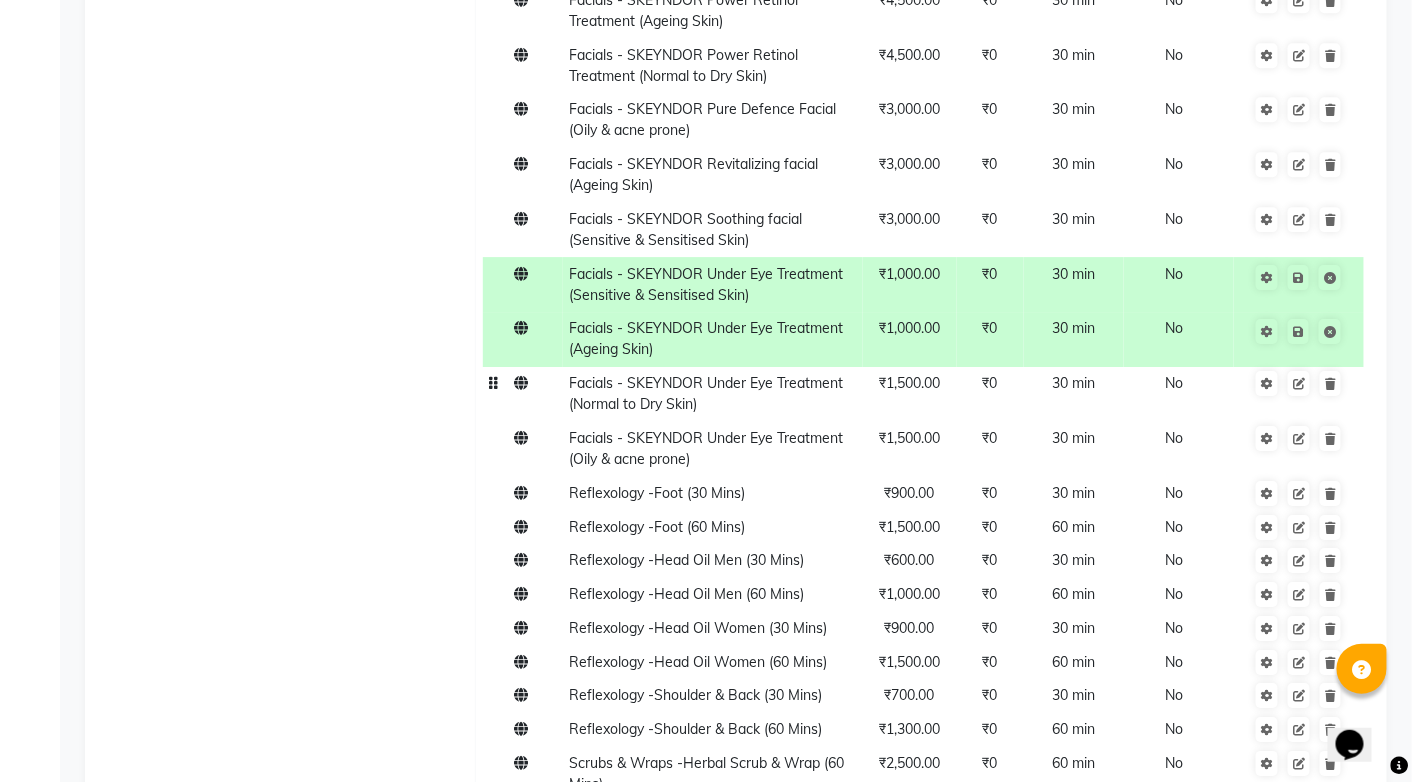 click on "₹1,500.00" 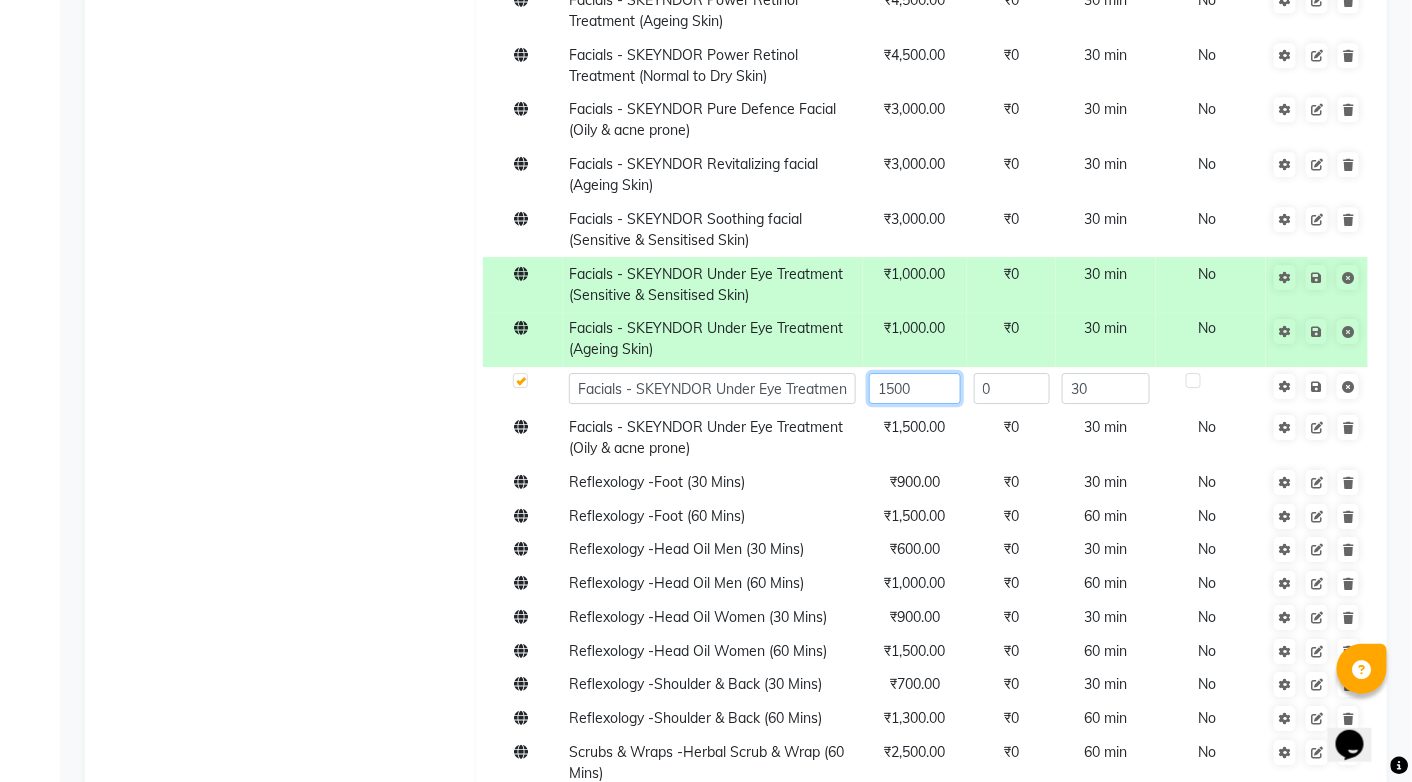 click on "1500" 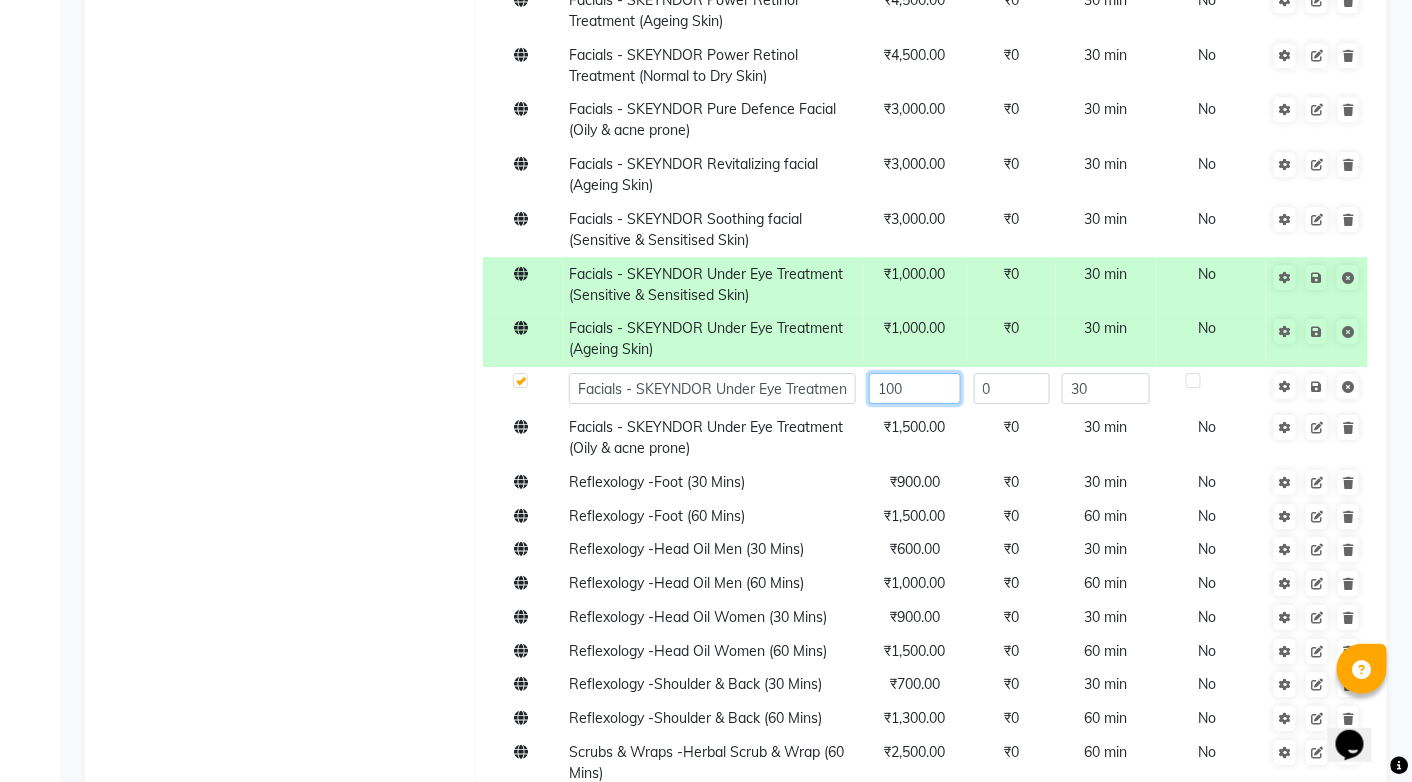 type on "1000" 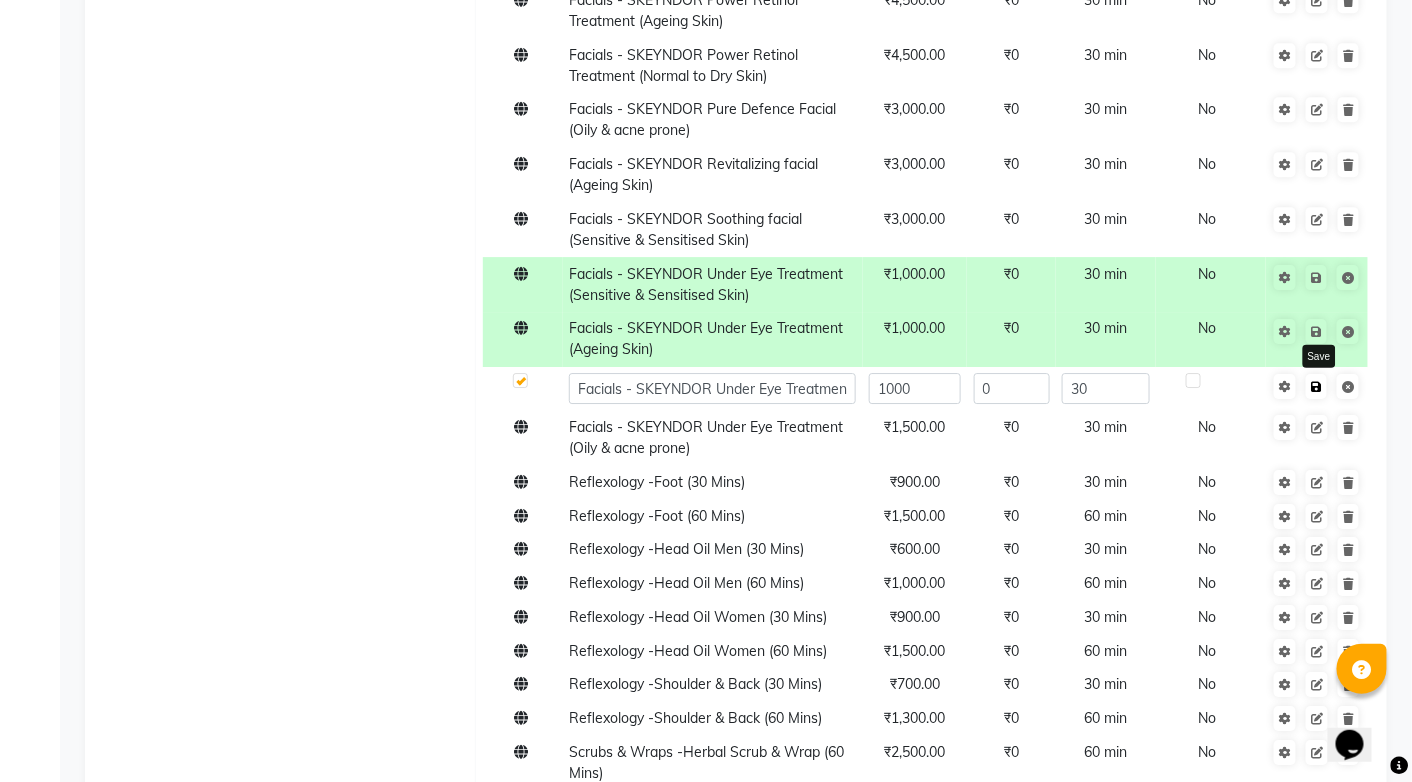 click on "Save" 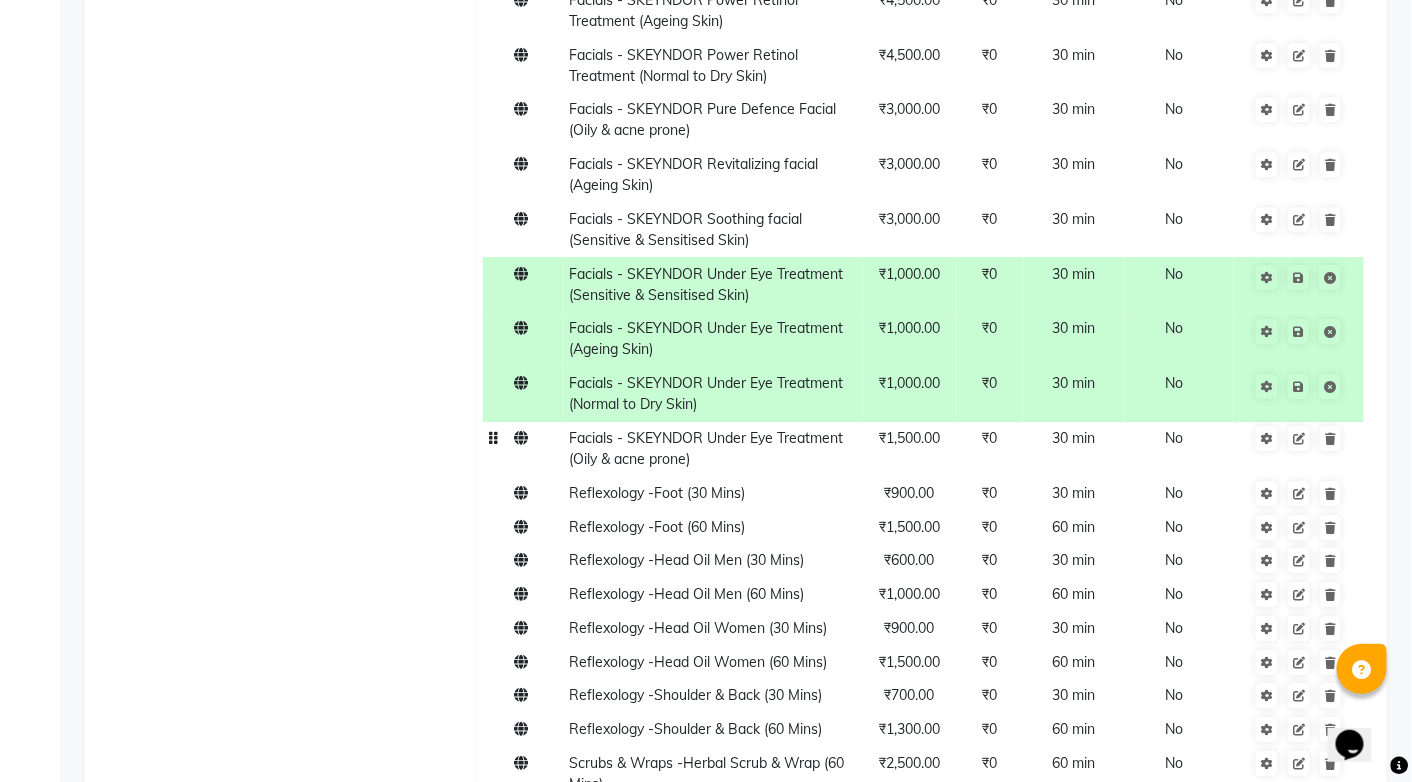 click on "₹1,500.00" 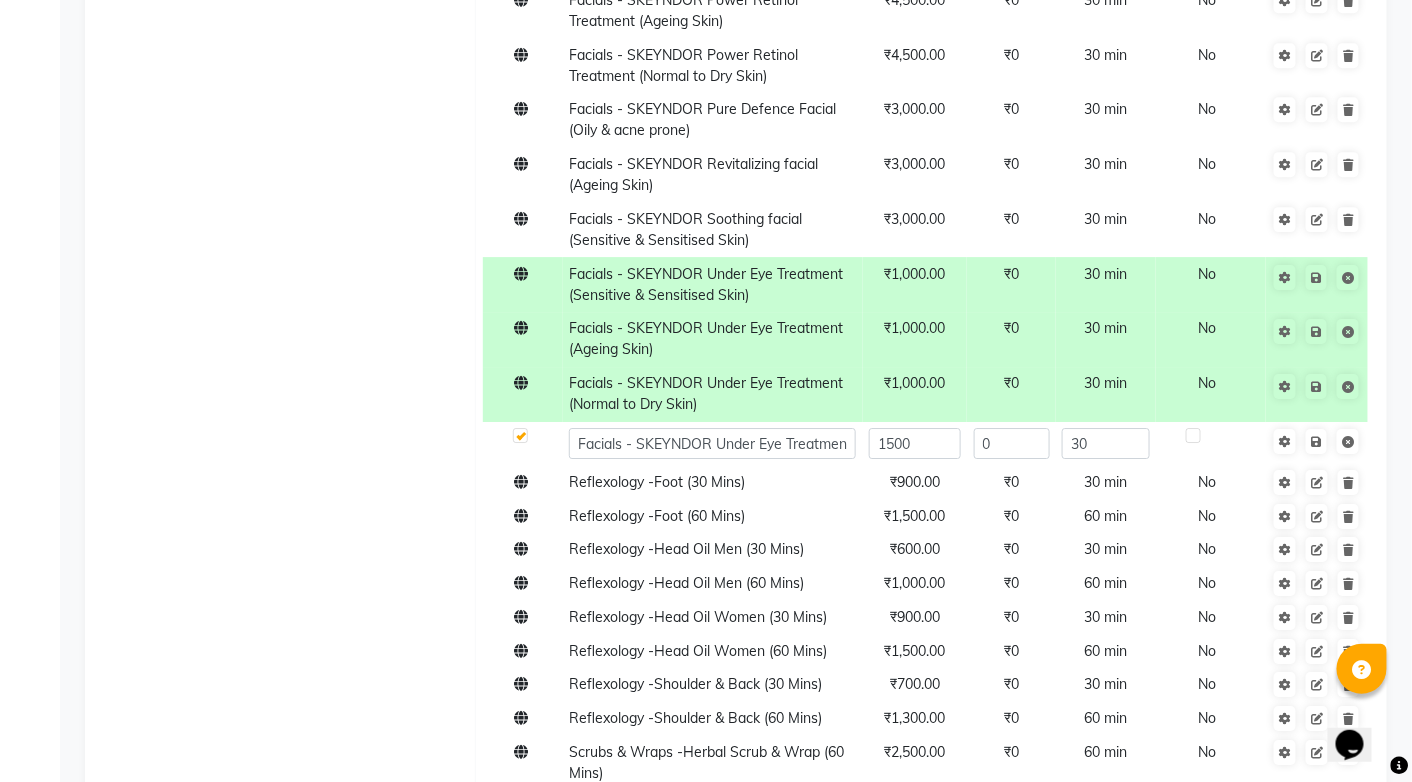 click on "1500" 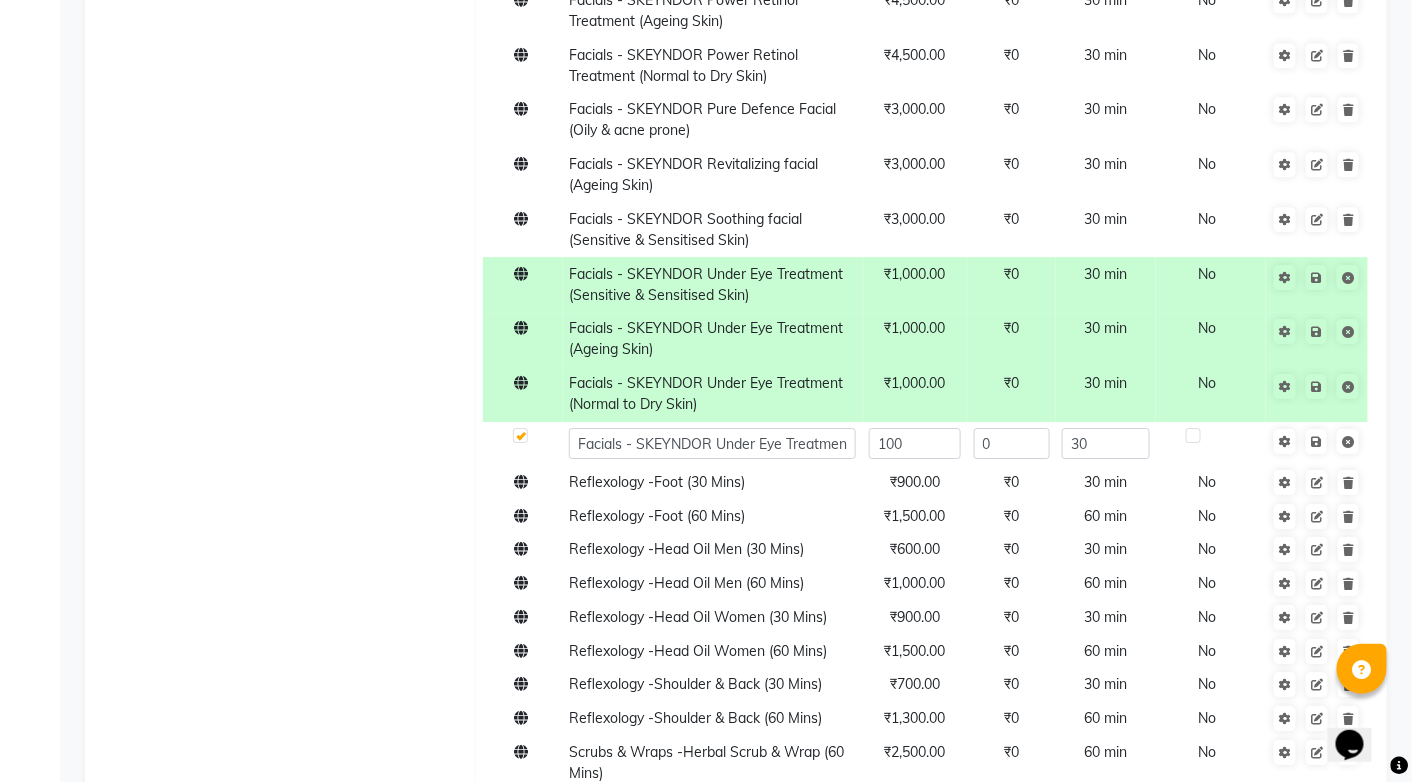 type on "1000" 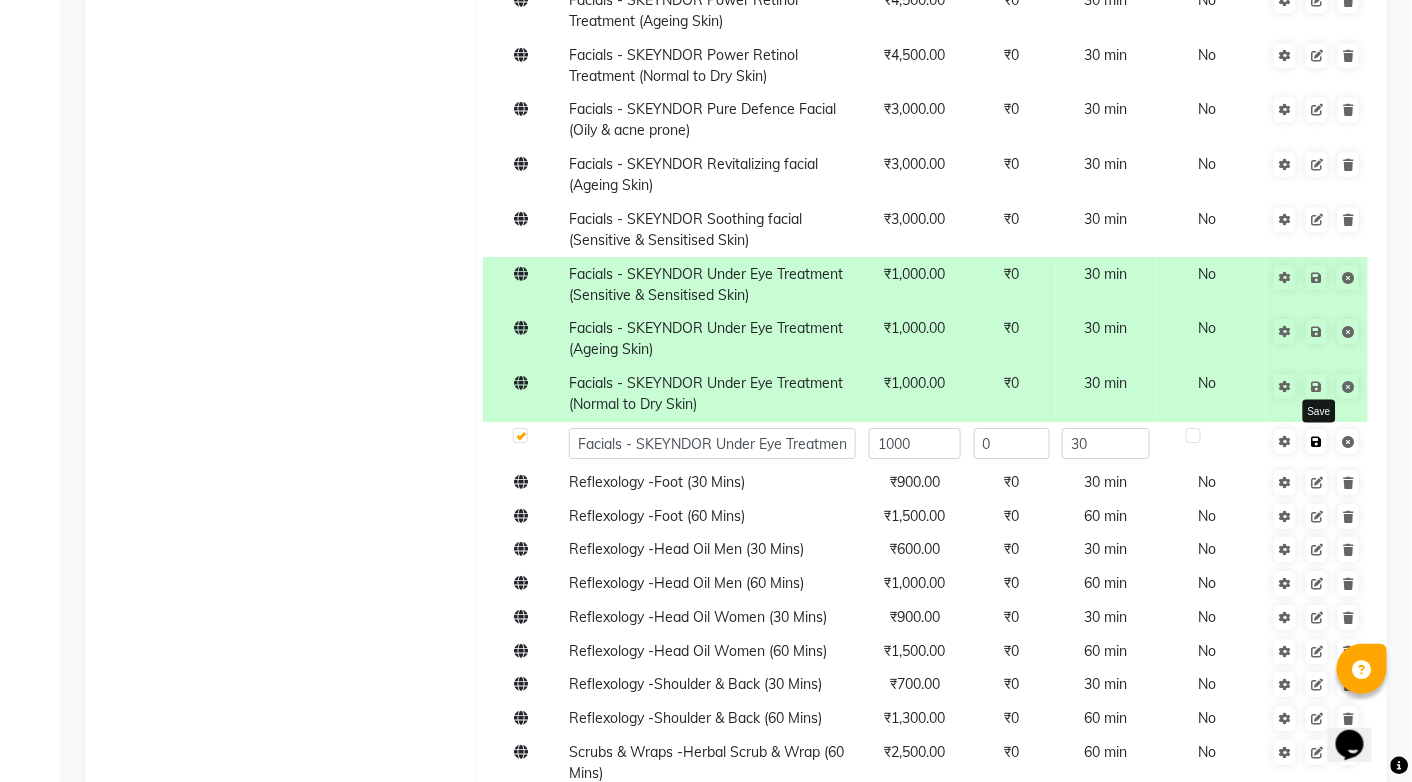 click on "Save" 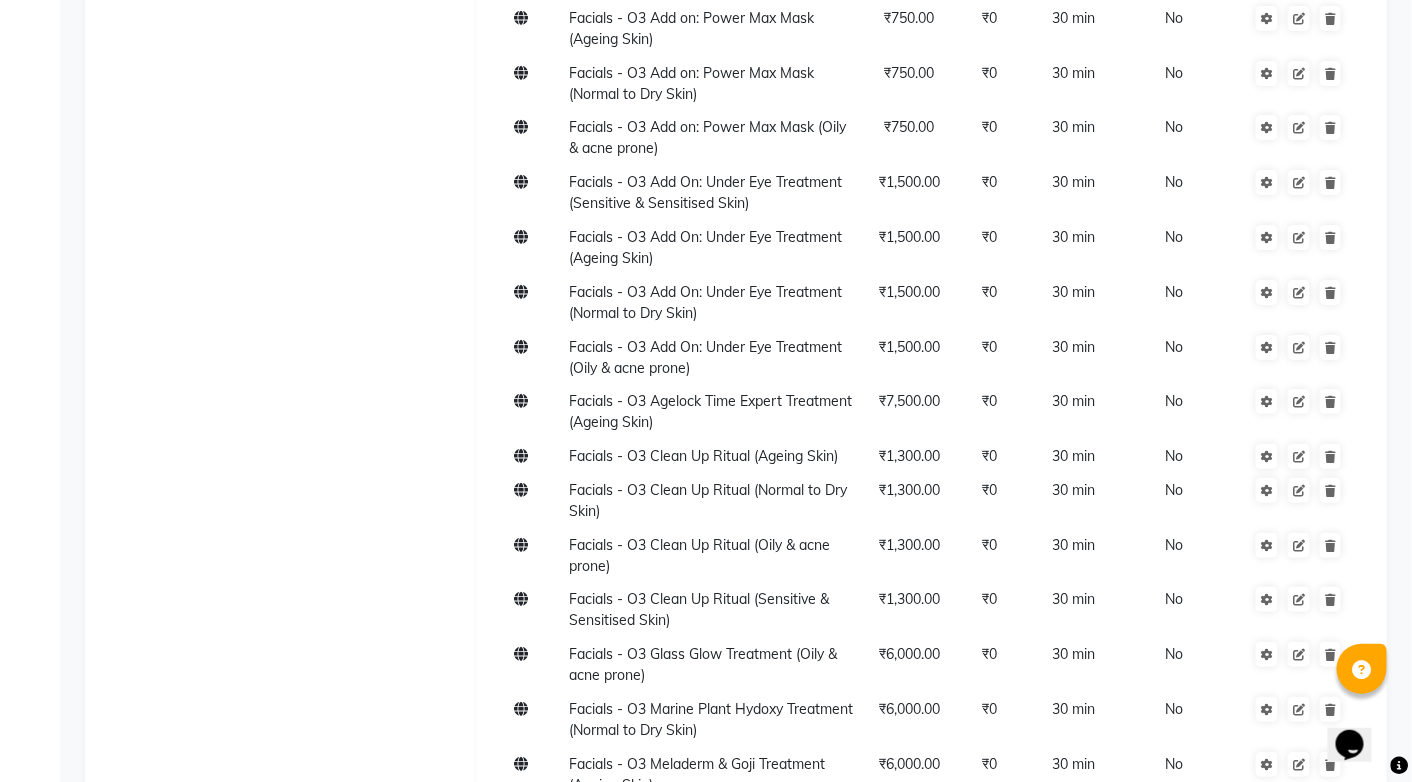scroll, scrollTop: 2397, scrollLeft: 0, axis: vertical 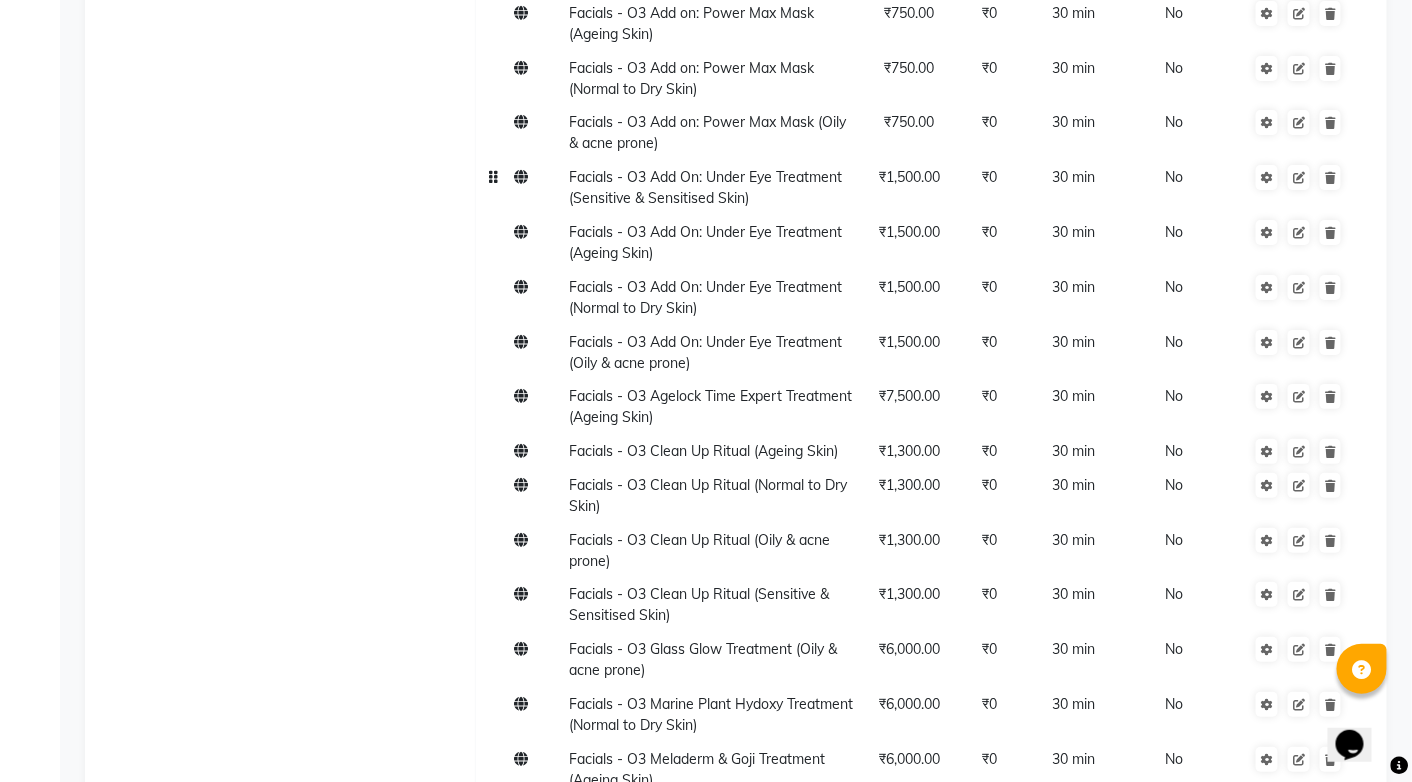click on "₹1,500.00" 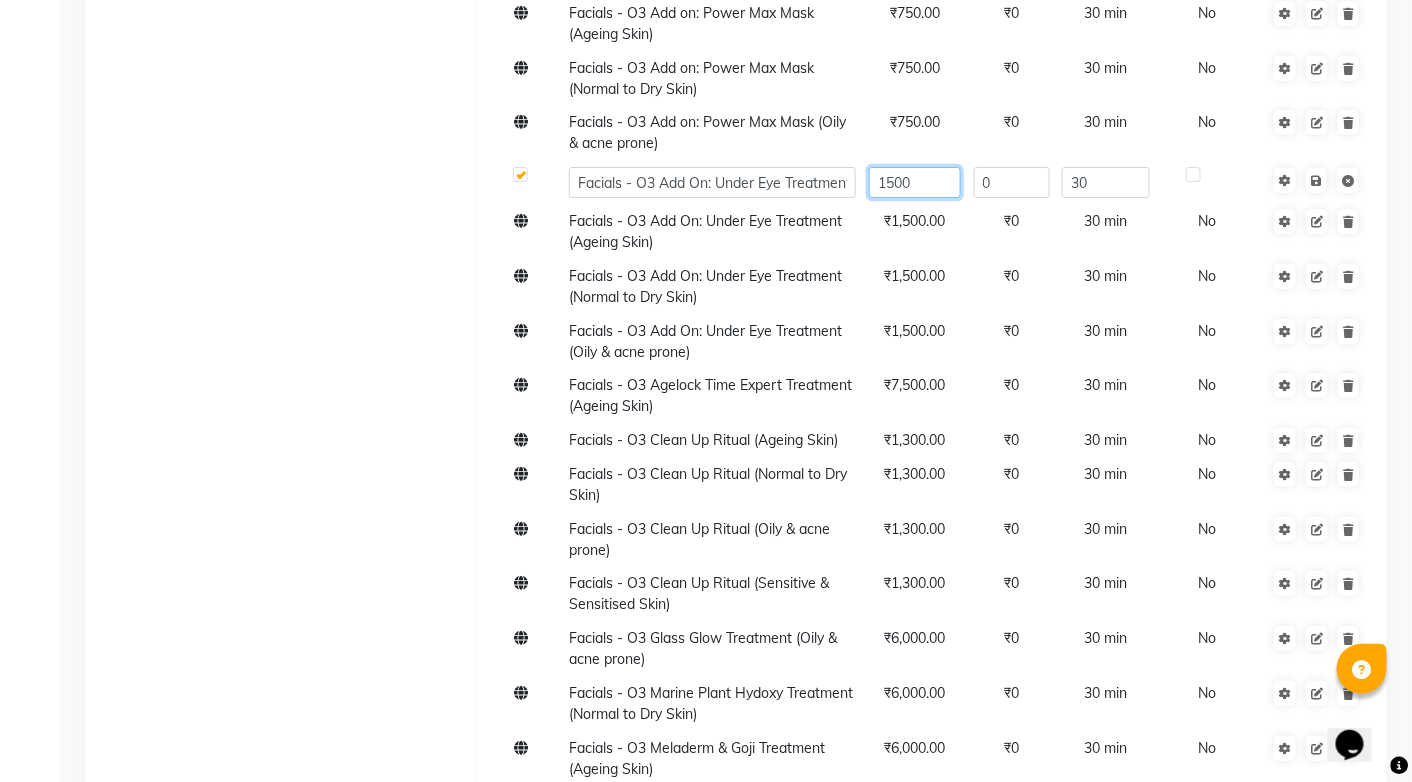click on "1500" 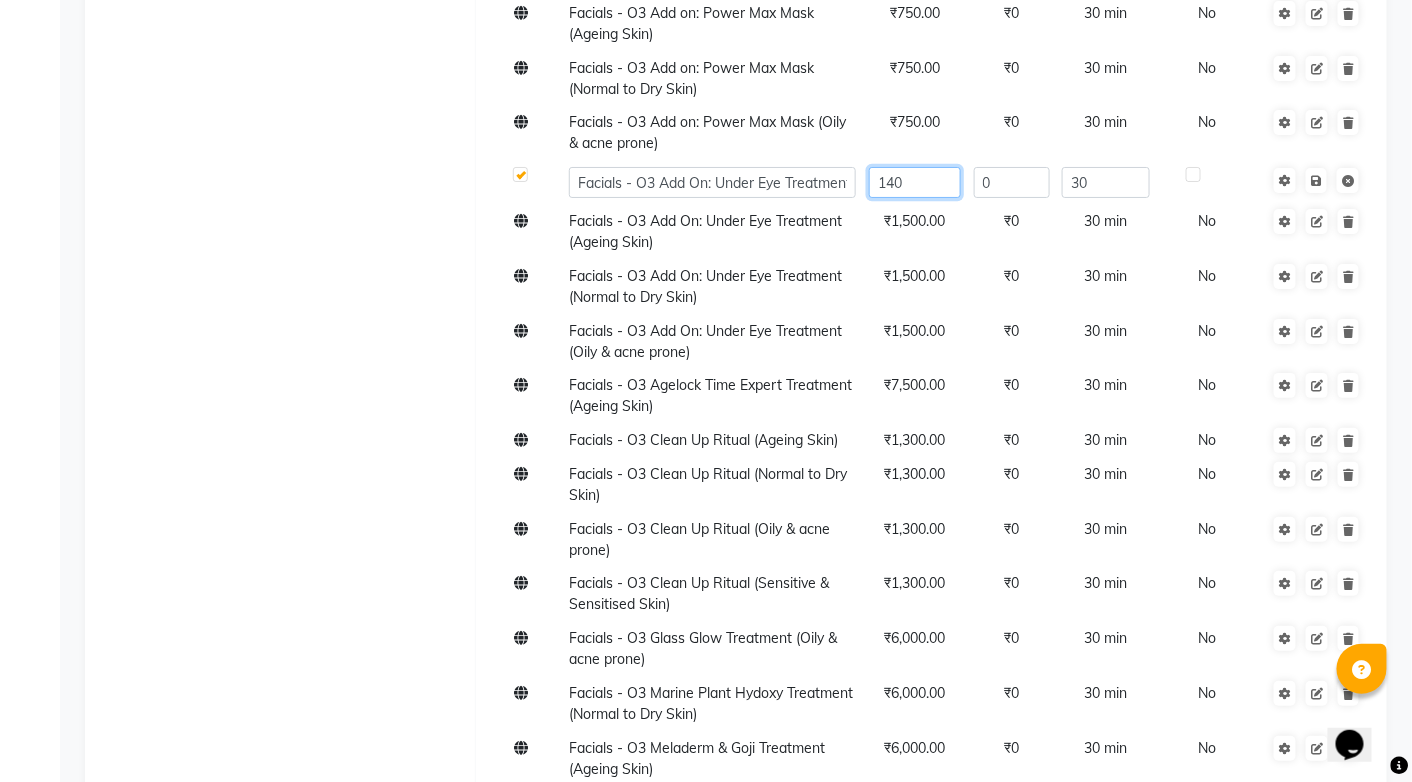 type on "1400" 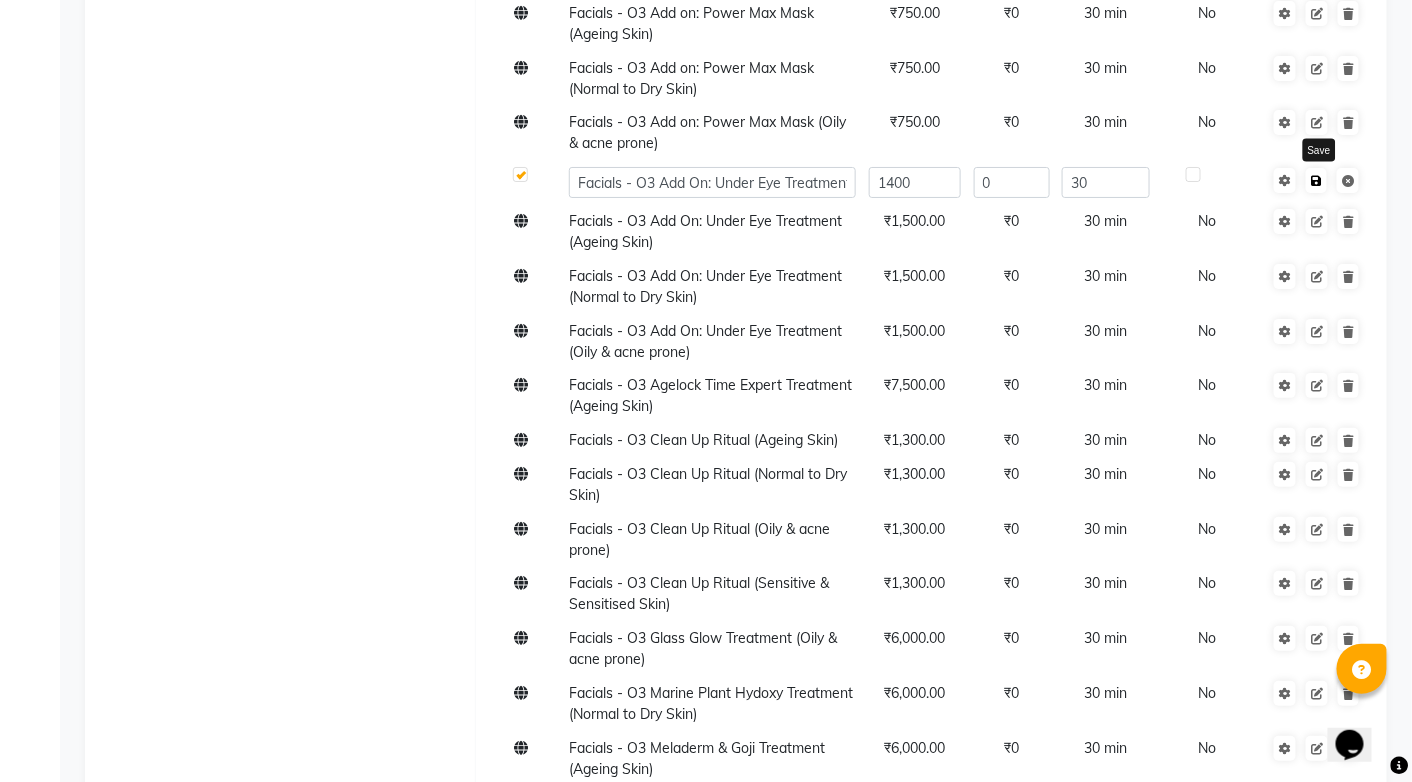 click on "Save" 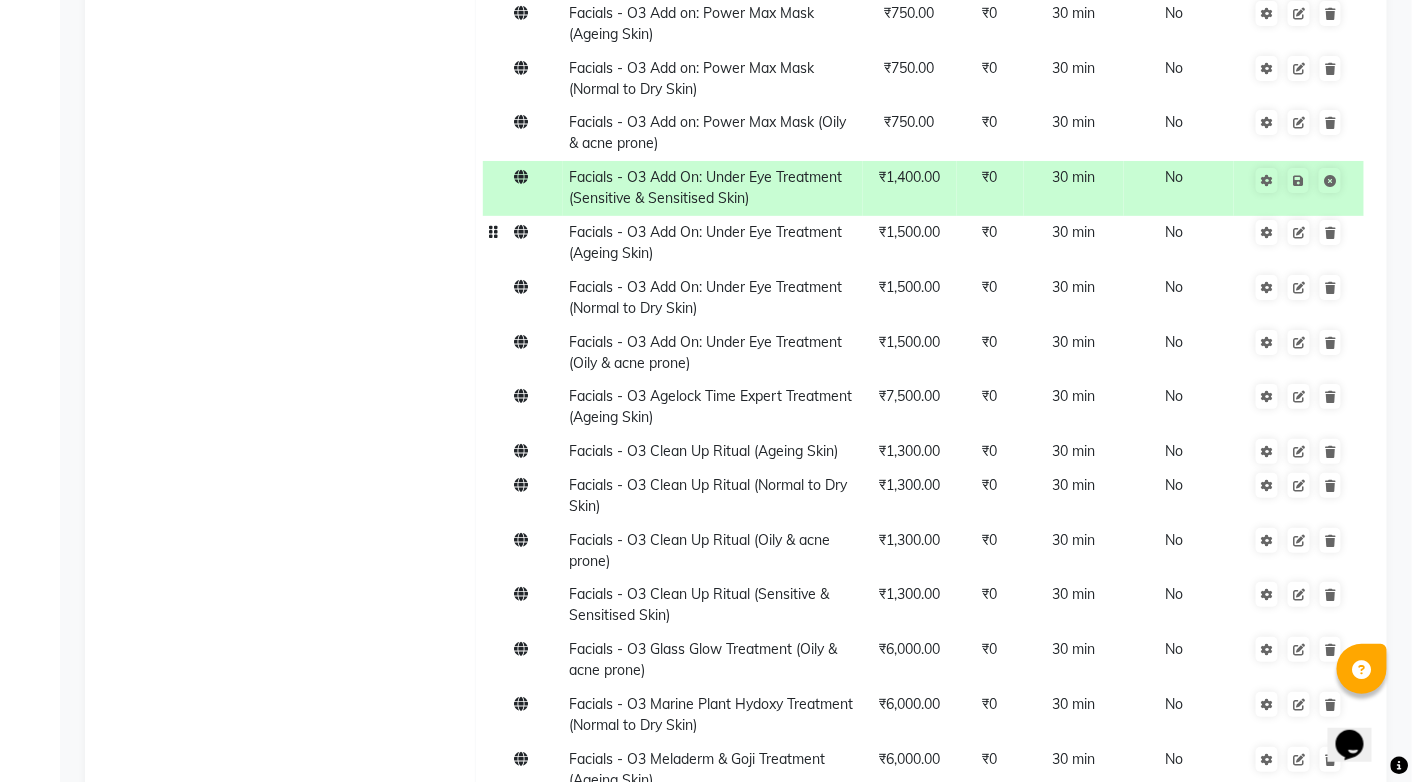 click on "₹1,500.00" 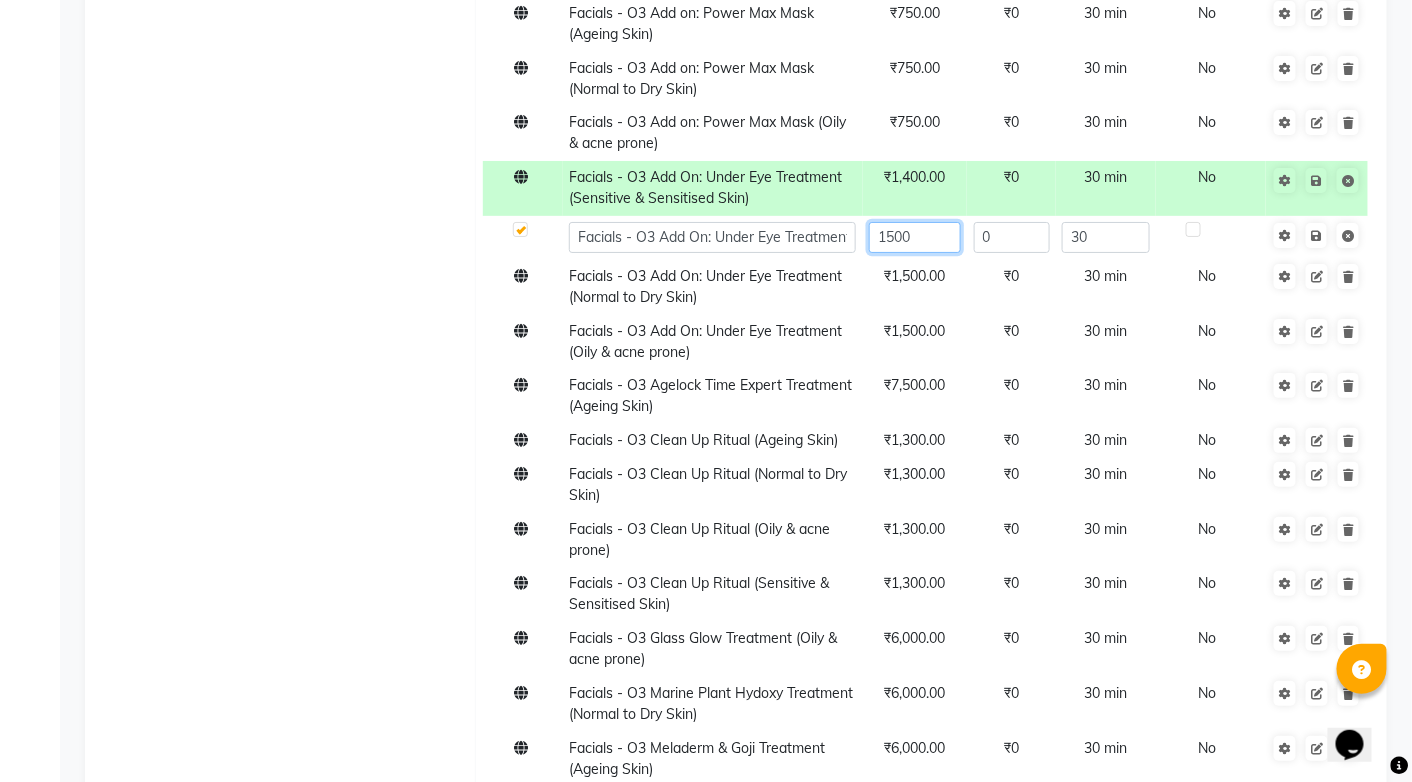 click on "1500" 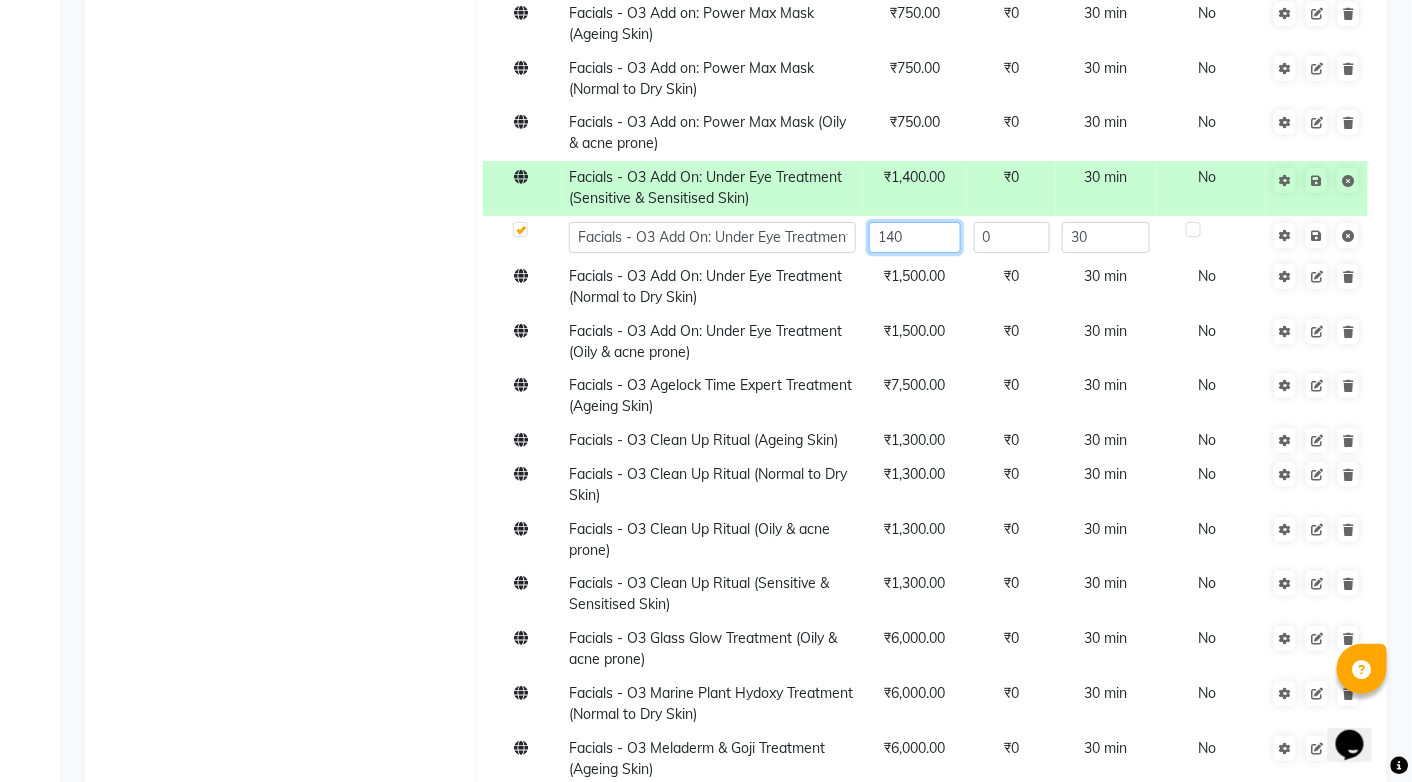 type on "1400" 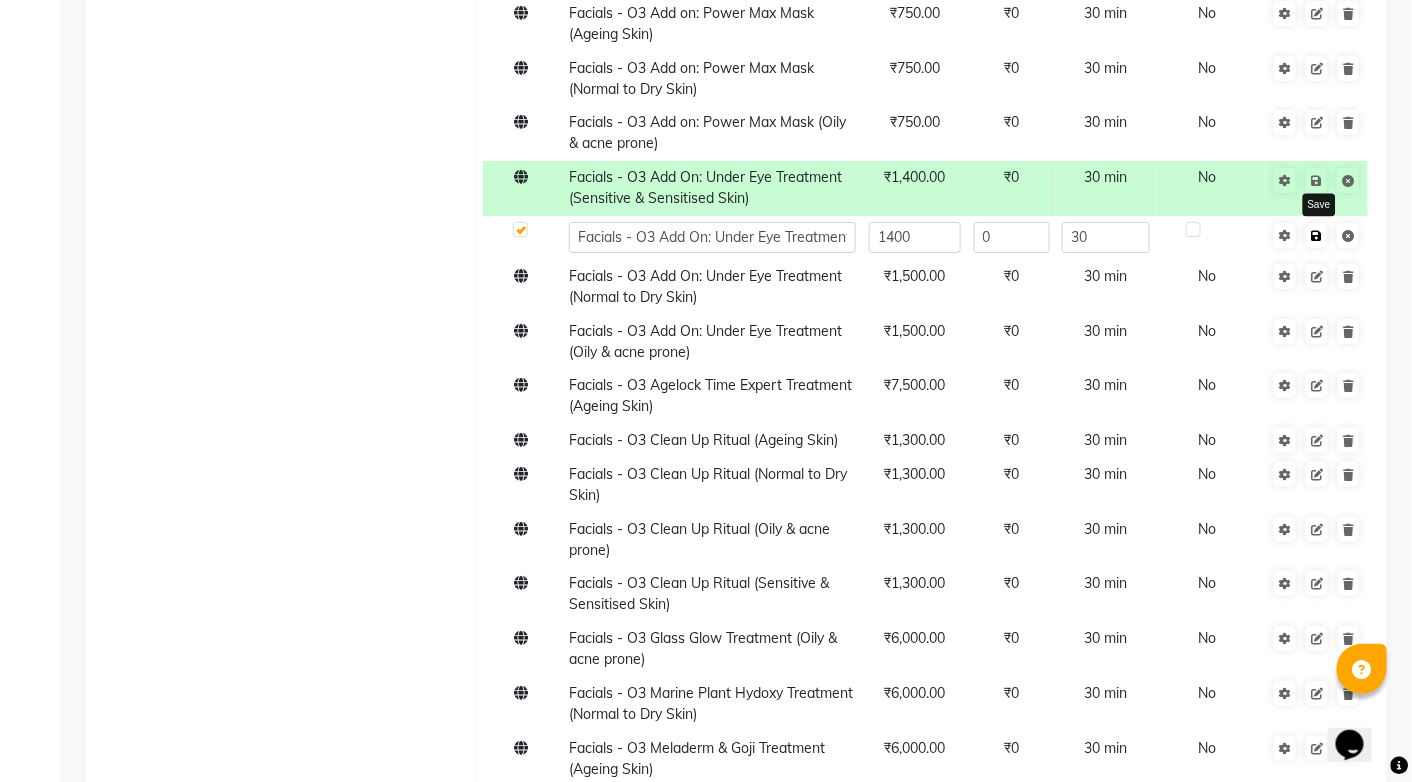 click on "Save" 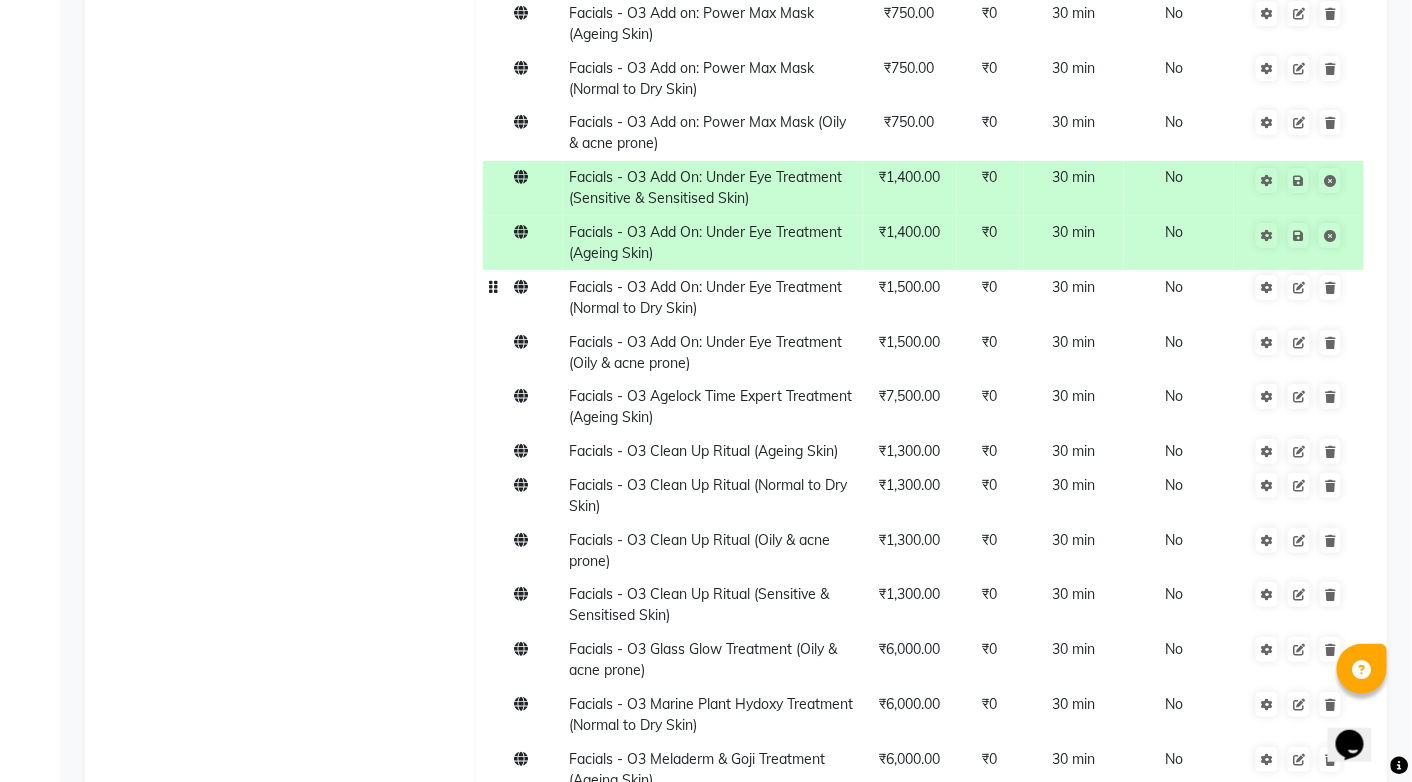 click on "₹1,500.00" 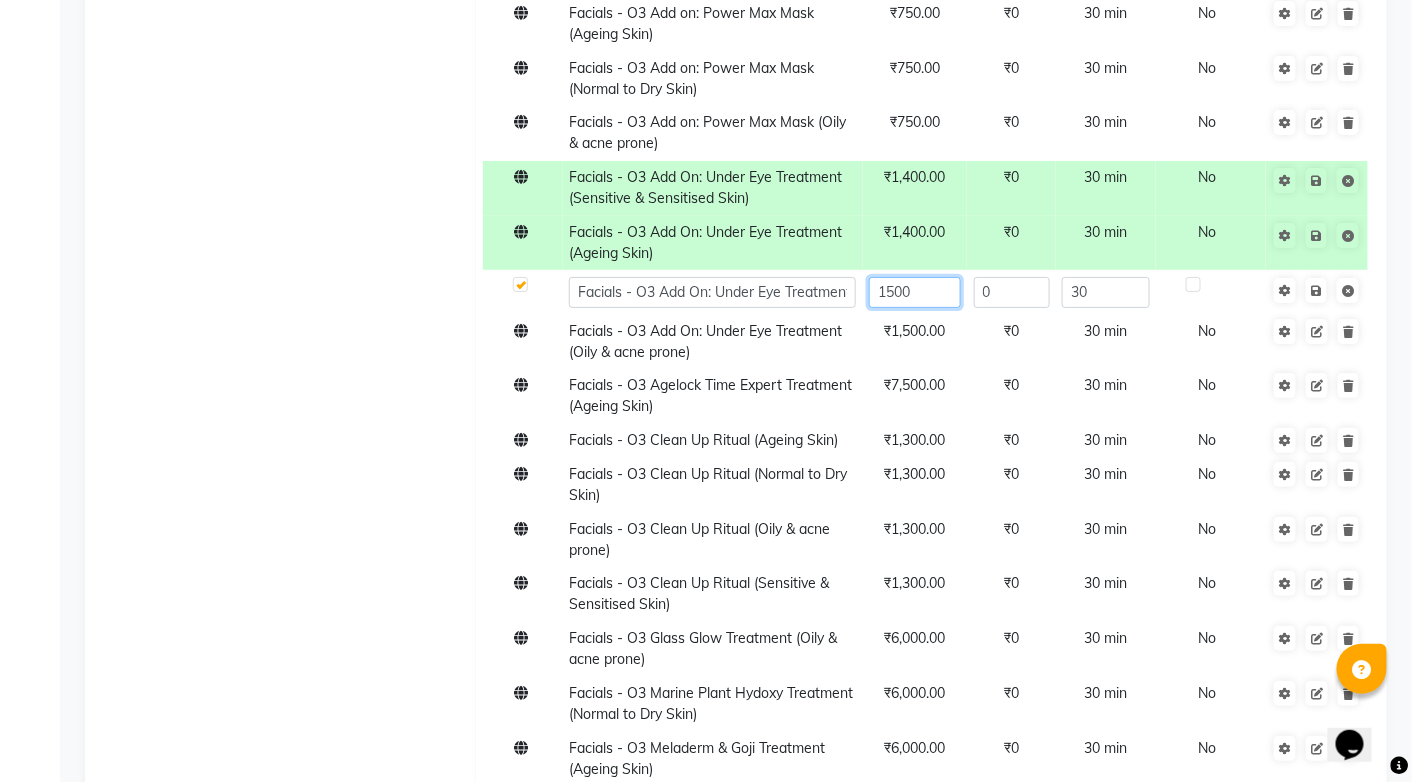 click on "1500" 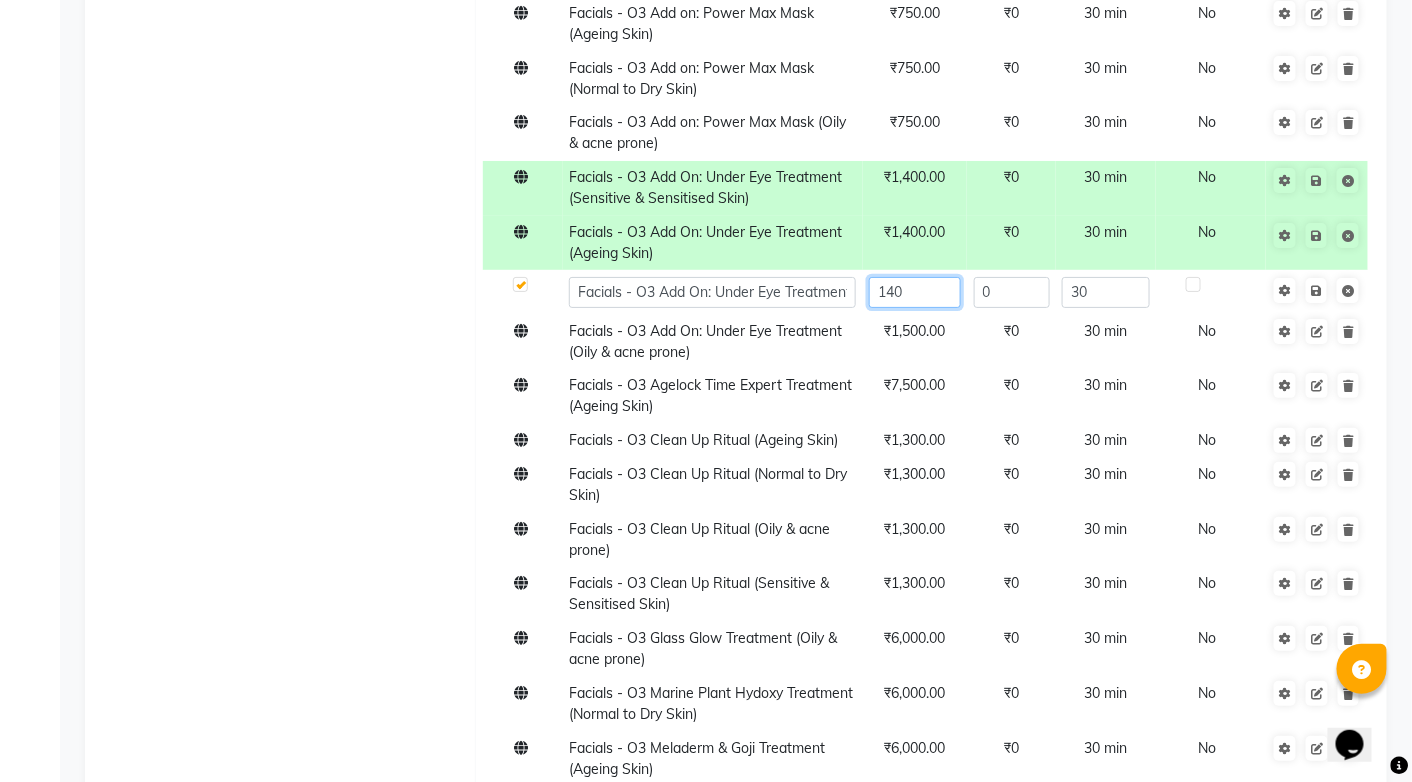type on "1400" 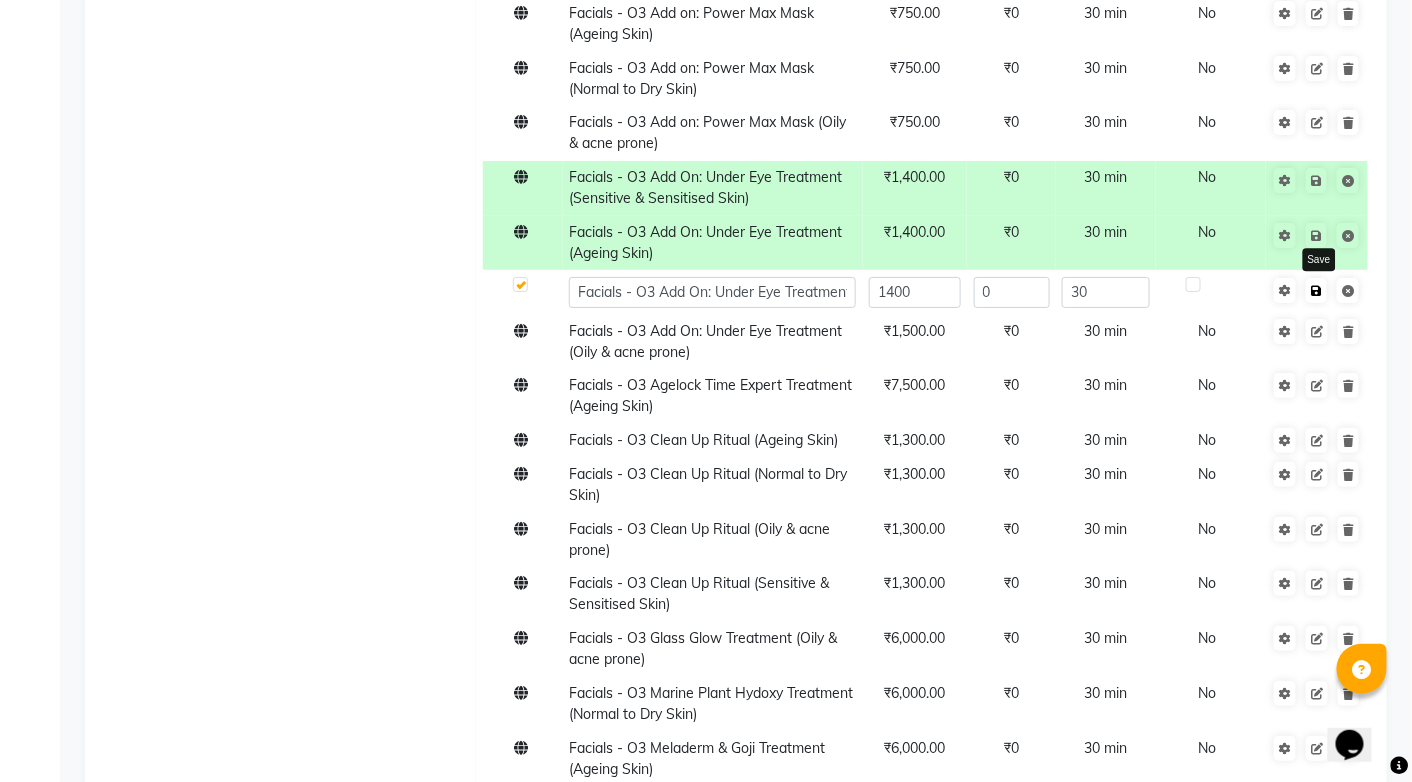 click on "Save" 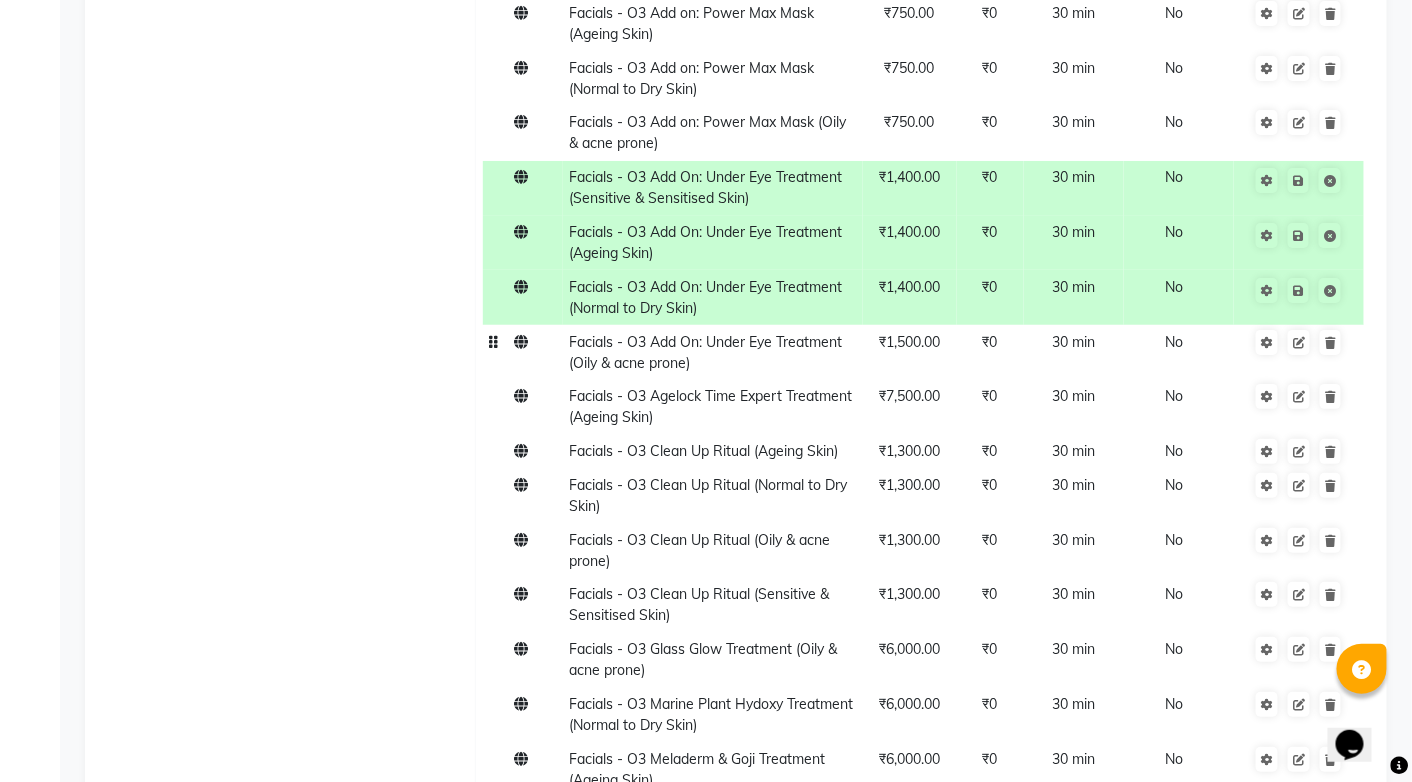 click on "₹1,500.00" 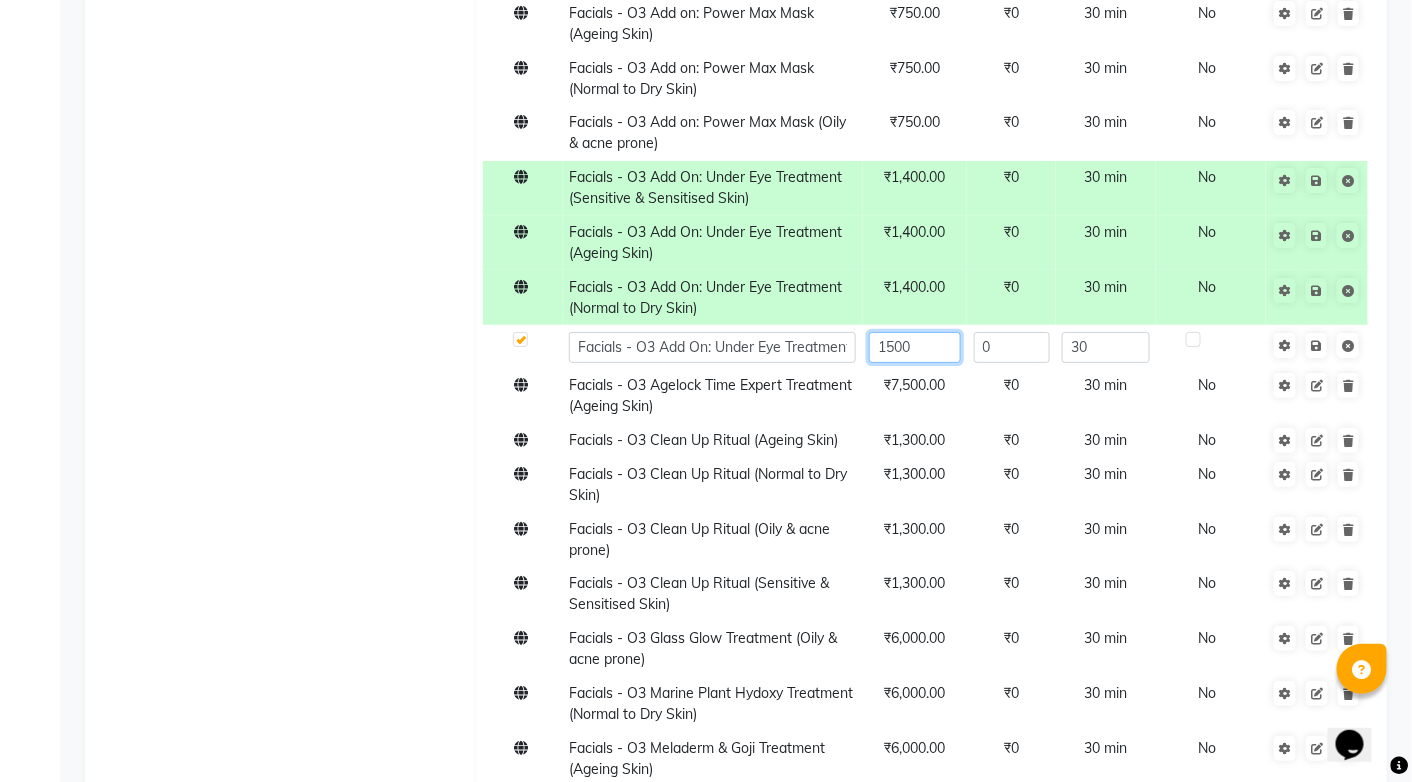 click on "1500" 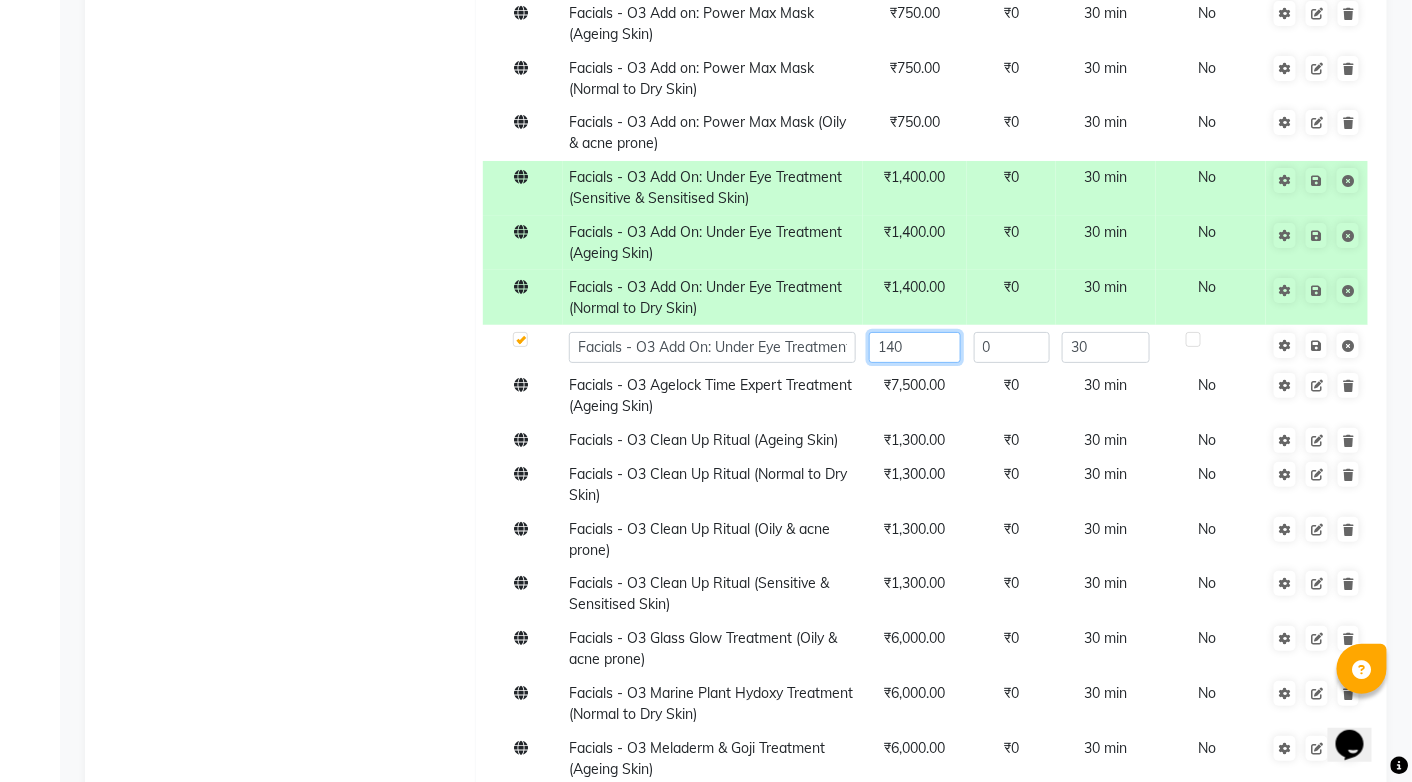 type on "1400" 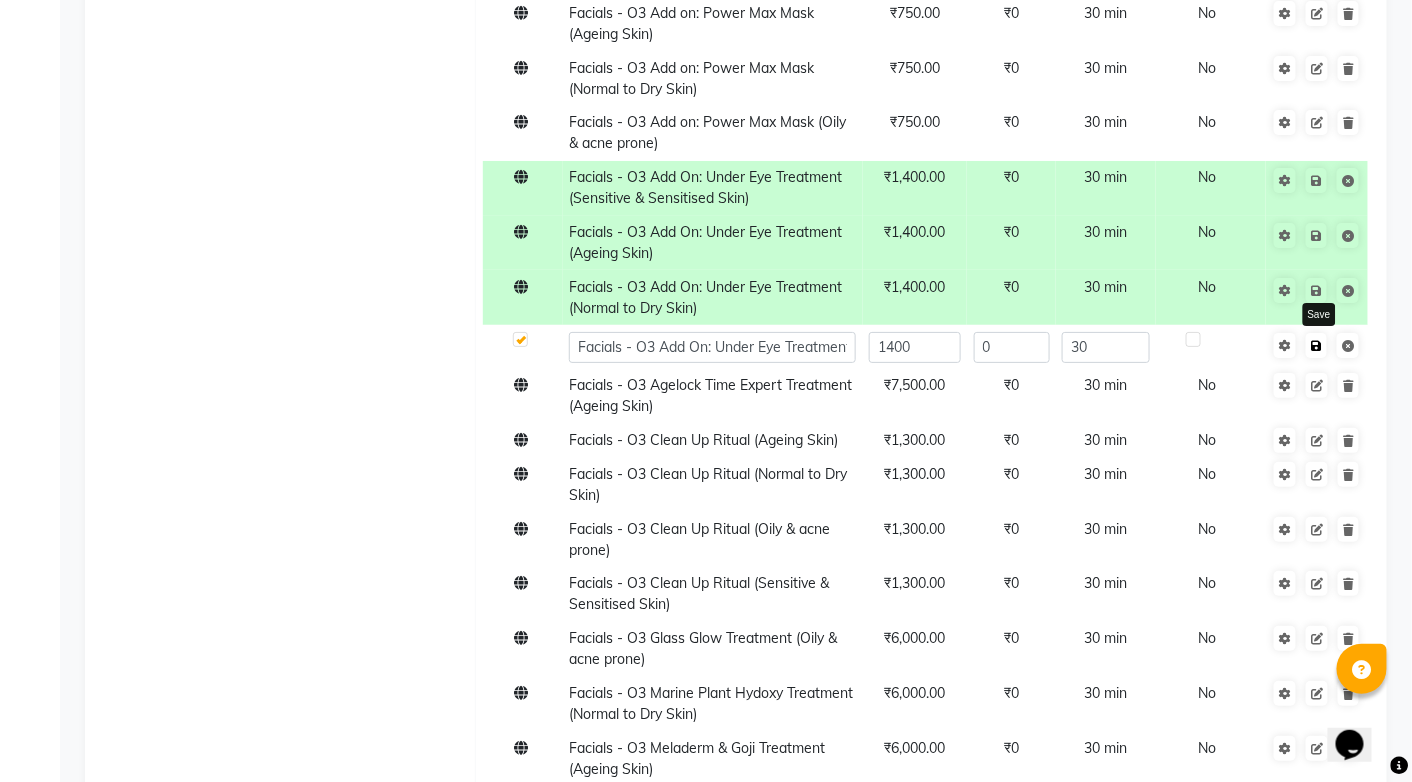 click on "Save" 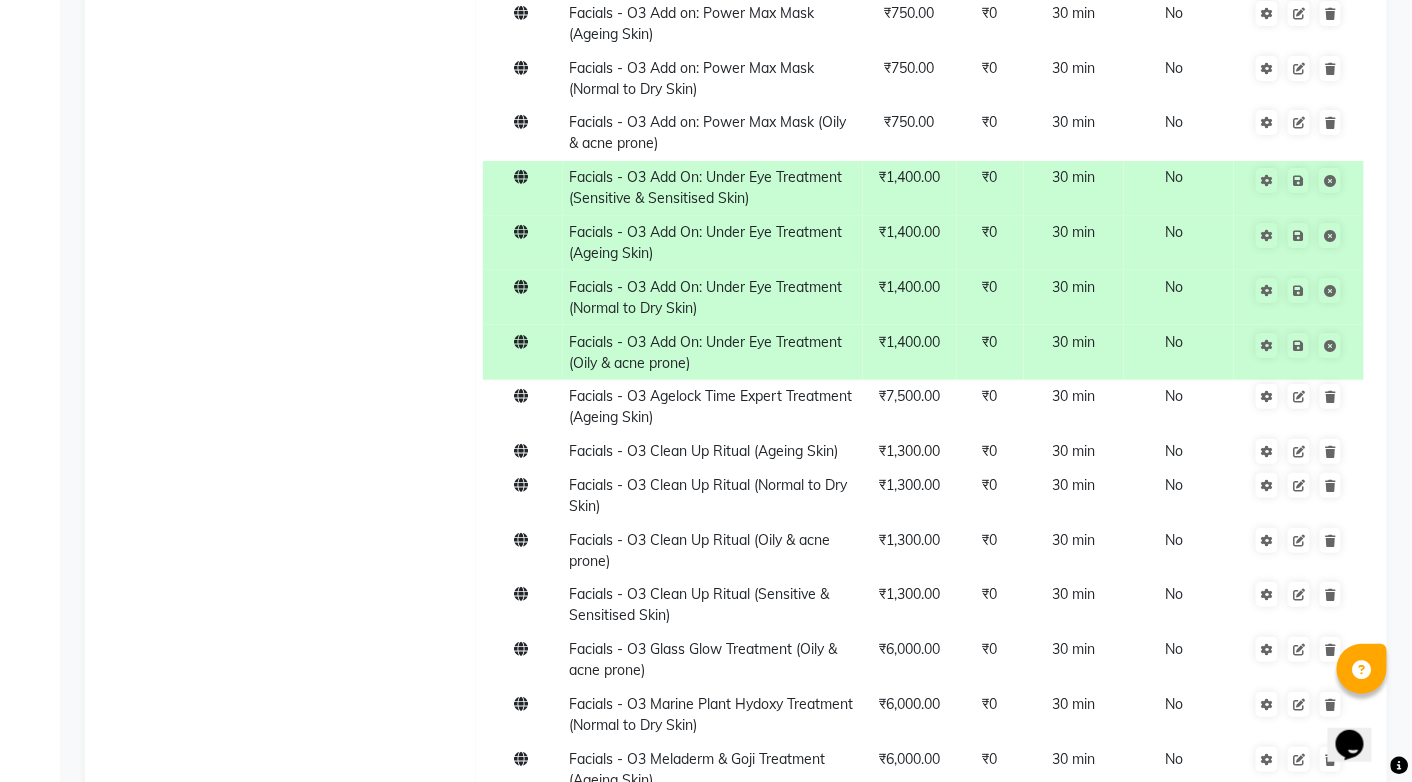 scroll, scrollTop: 5934, scrollLeft: 0, axis: vertical 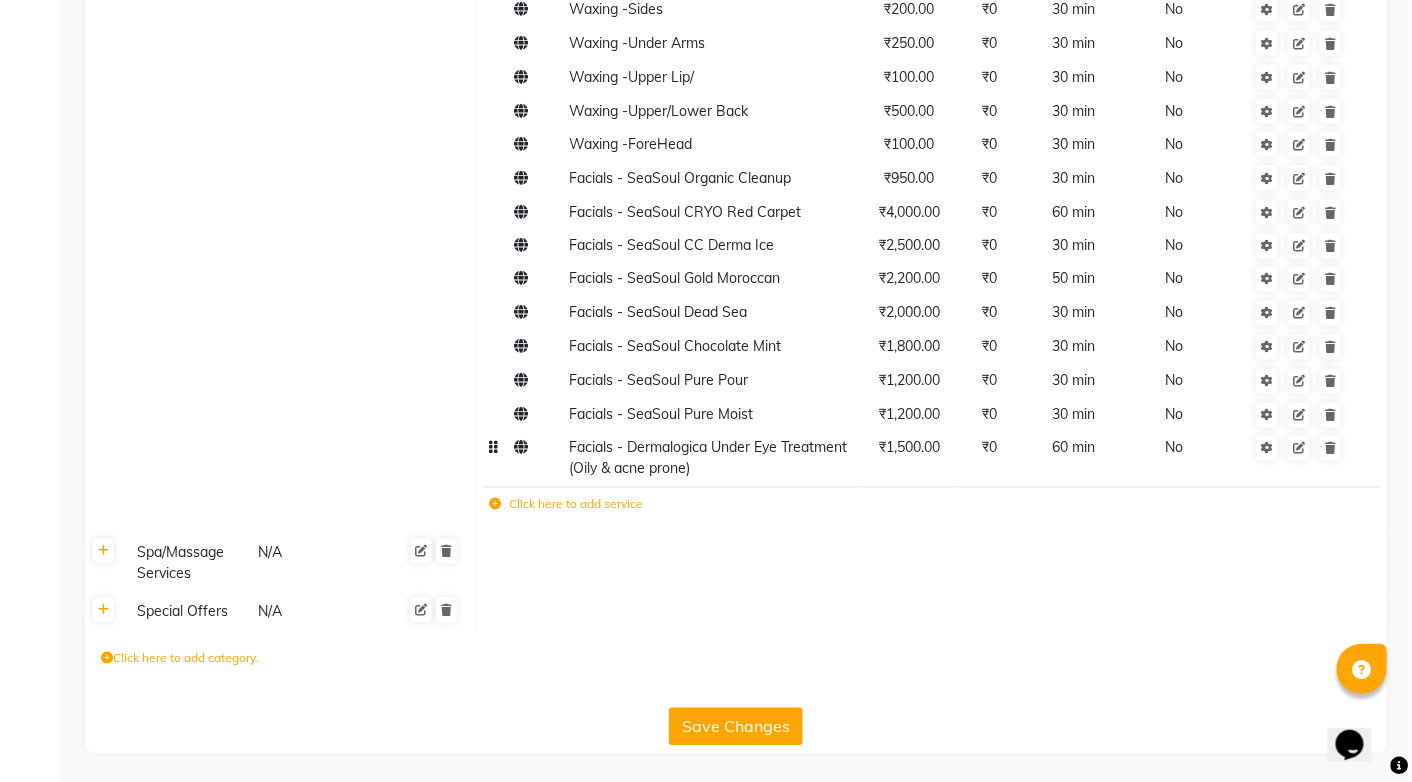 click on "Save Changes" 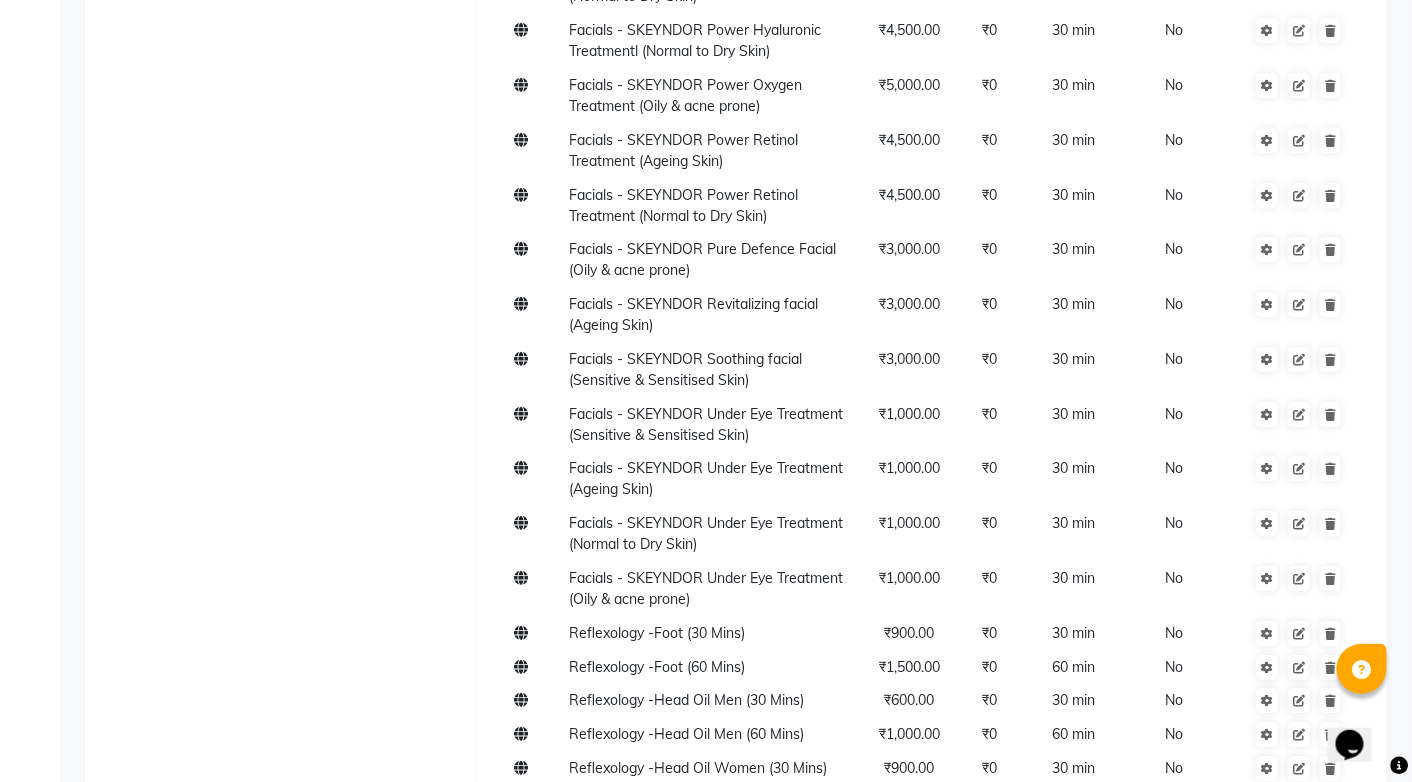 scroll, scrollTop: 5934, scrollLeft: 0, axis: vertical 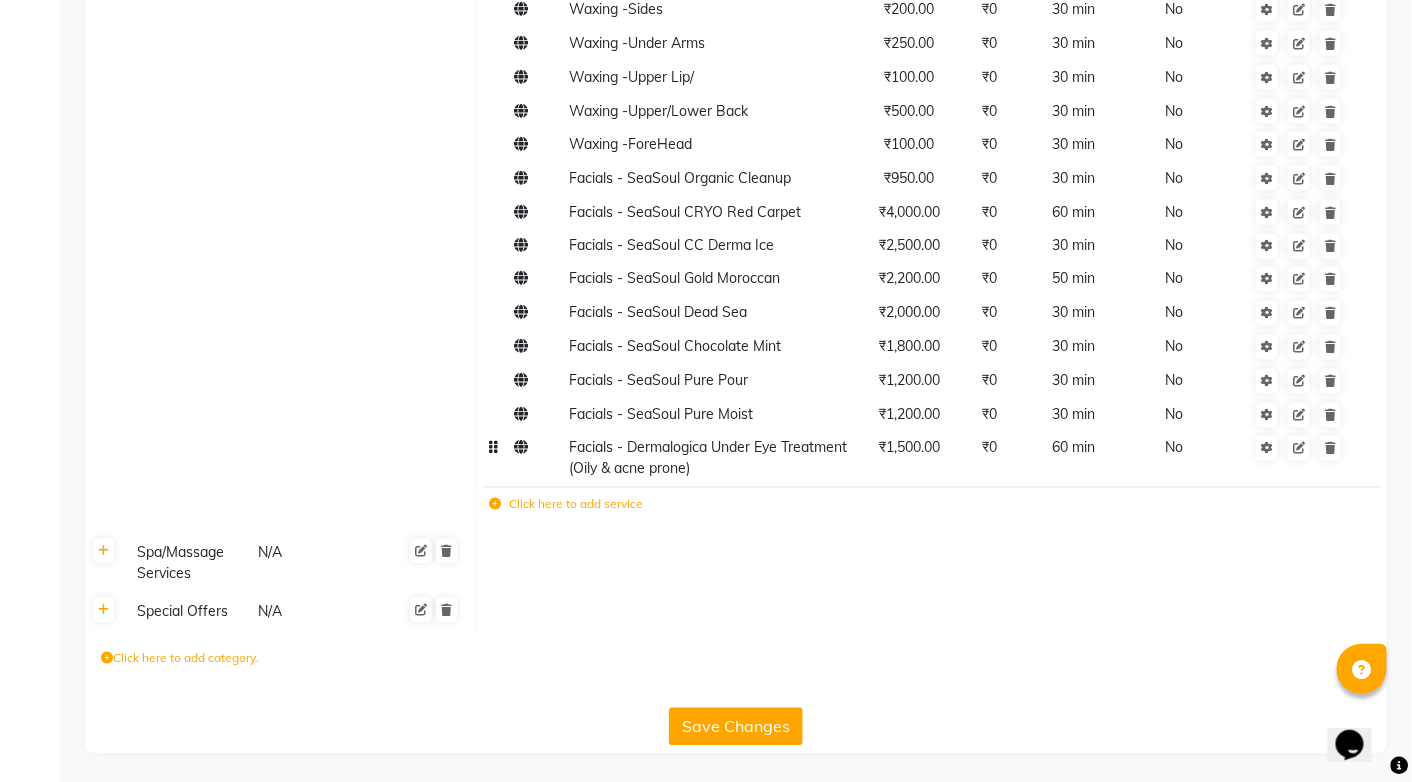 click on "Facials - SeaSoul Organic Cleanup ₹300.00 ₹0 30 min No Bleach -Feet / Under Arms ₹250.00 ₹0 30 min No Bleach -Full Arms ₹600.00 ₹0 30 min No Bleach -Full Back ₹800.00 ₹0 30 min No Bleach -Full Body ₹3,500.00 ₹0 30 min No Bleach -Full Legs ₹850.00 ₹0 30 min No Bleach -Half Arms ₹300.00 ₹0 30 min No Bleach -Half Legs ₹500.00 ₹0 30 min No Bleach -Midriff ₹500.00 ₹0 30 min No Bleach -Upper Back/Lower Back ₹500.00 ₹0 30 min No Detan -Face & Neck ₹500.00 ₹0 30 min No Detan -Feet ₹300.00 ₹0 30 min No Detan -Full Arms/Half Legs ₹850.00 ₹0 30 min No Detan -Full Back/Full Front ₹800.00 ₹0 30 min No Detan -Full Body ₹2,800.00 ₹0 30 min No Detan -Full Legs ₹1,000.00 ₹0 30 min No Detan -Half Arms ₹550.00 ₹0 30 min No Detan -Half Back ₹600.00 ₹0 30 min No Detan -Under Arms" 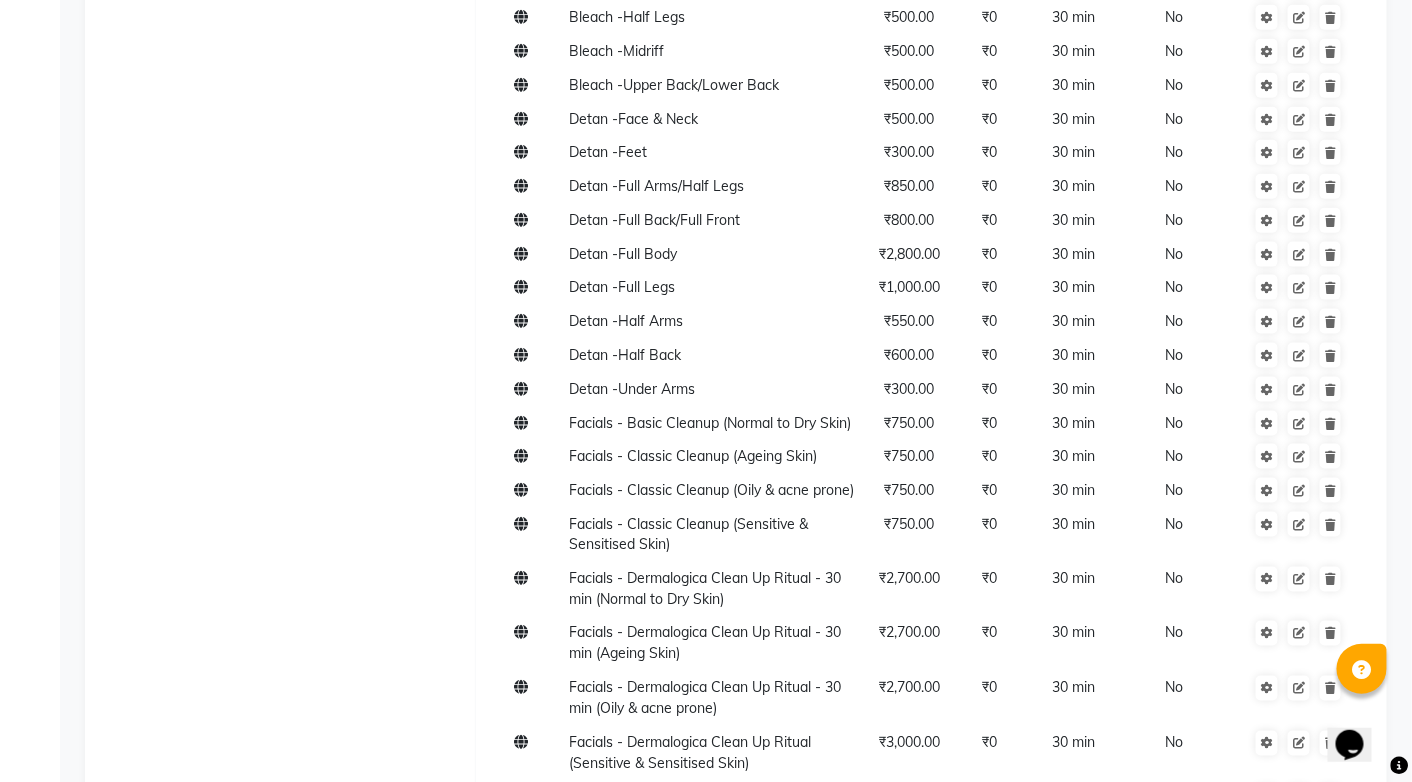 scroll, scrollTop: 8, scrollLeft: 0, axis: vertical 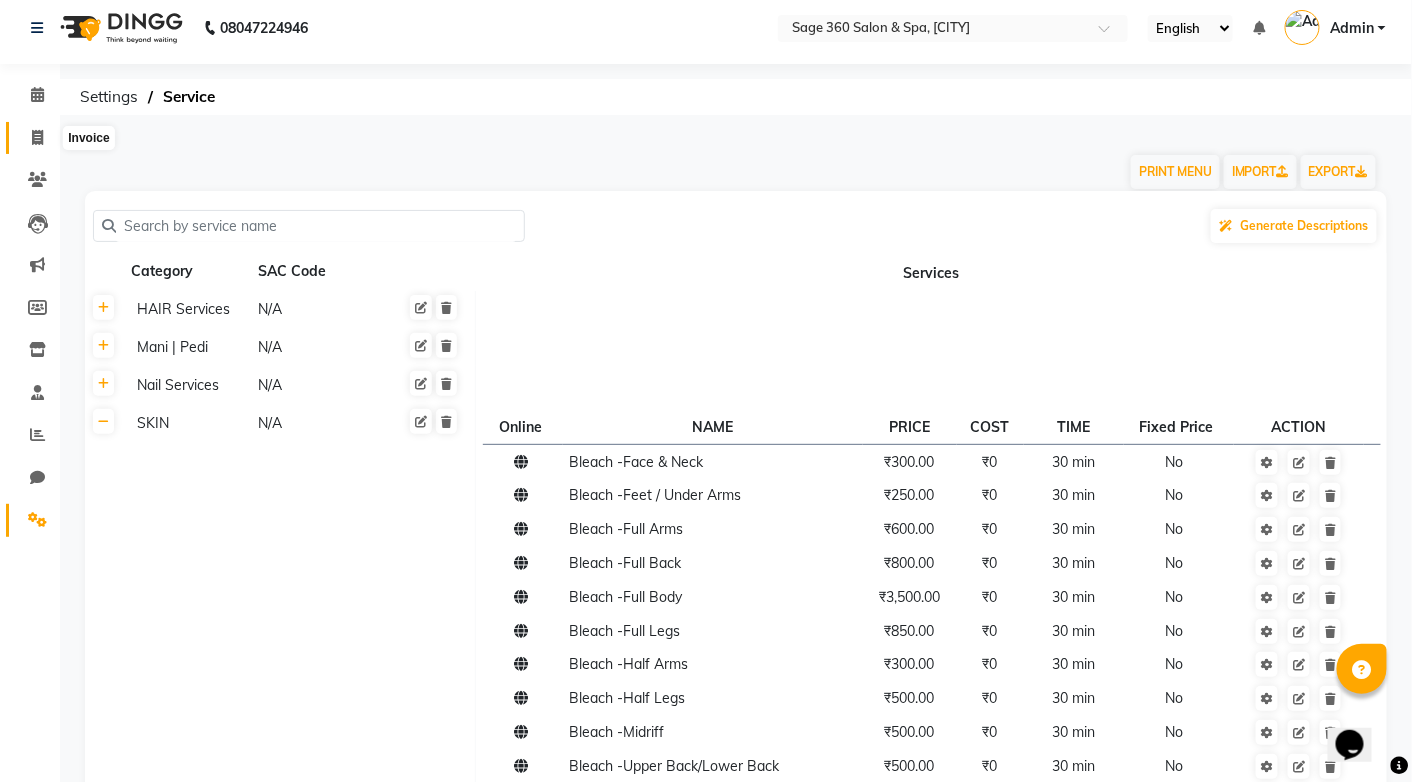 click 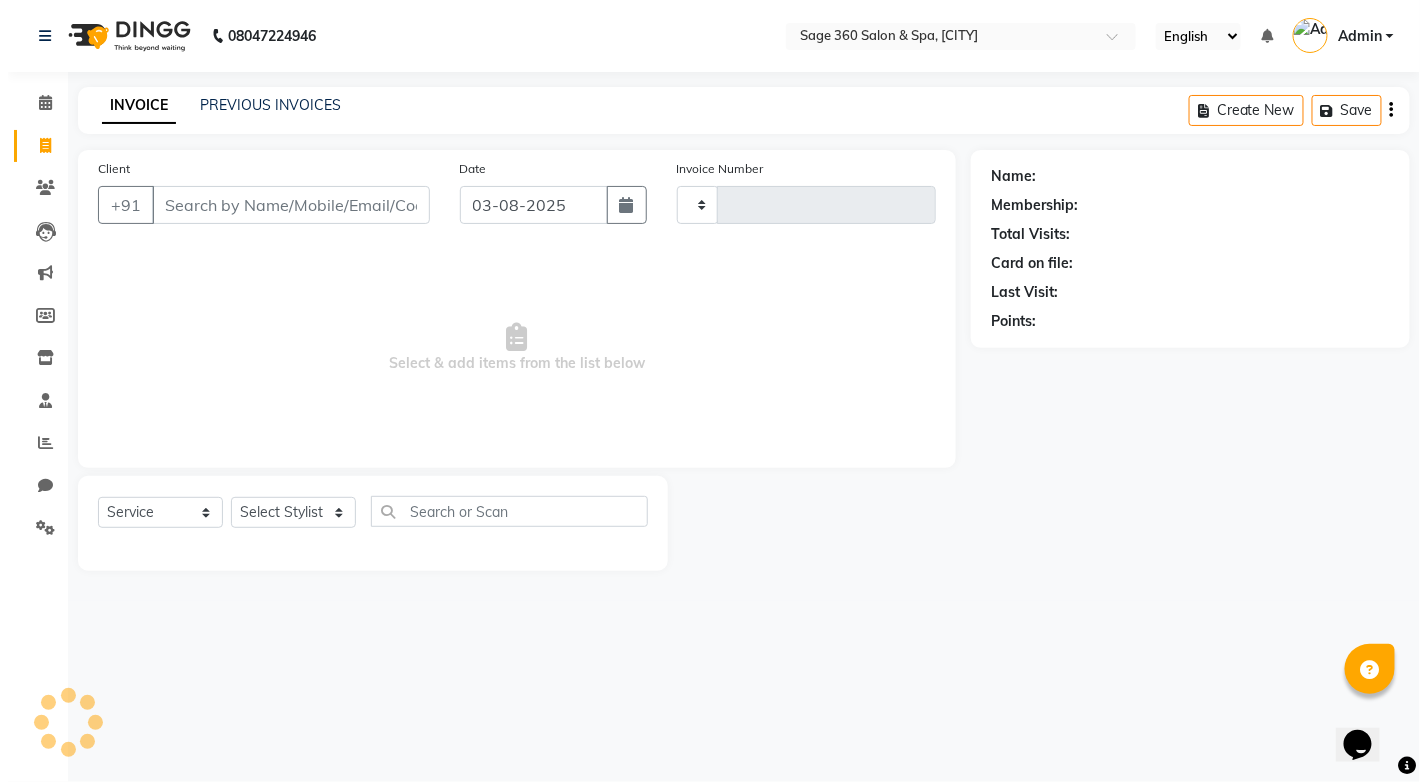 scroll, scrollTop: 0, scrollLeft: 0, axis: both 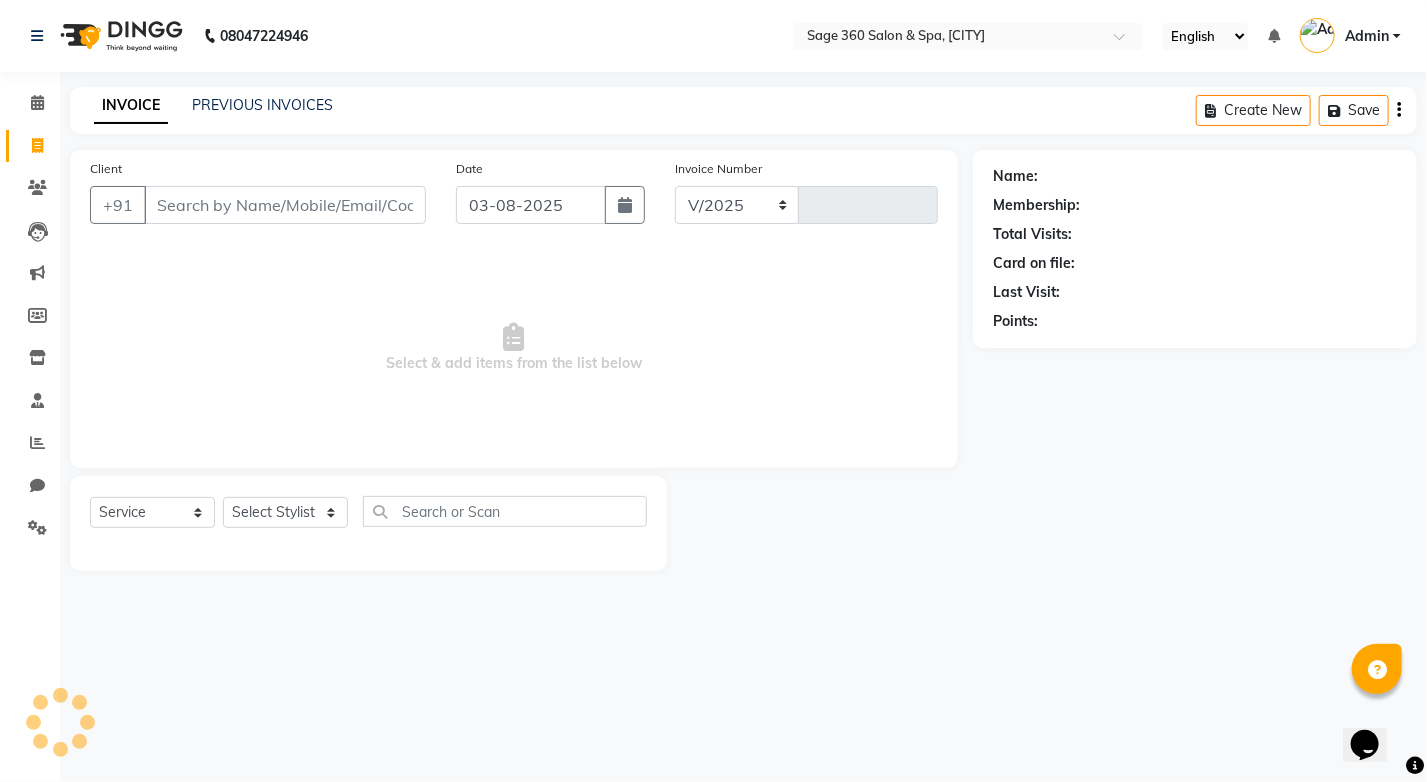 select on "7678" 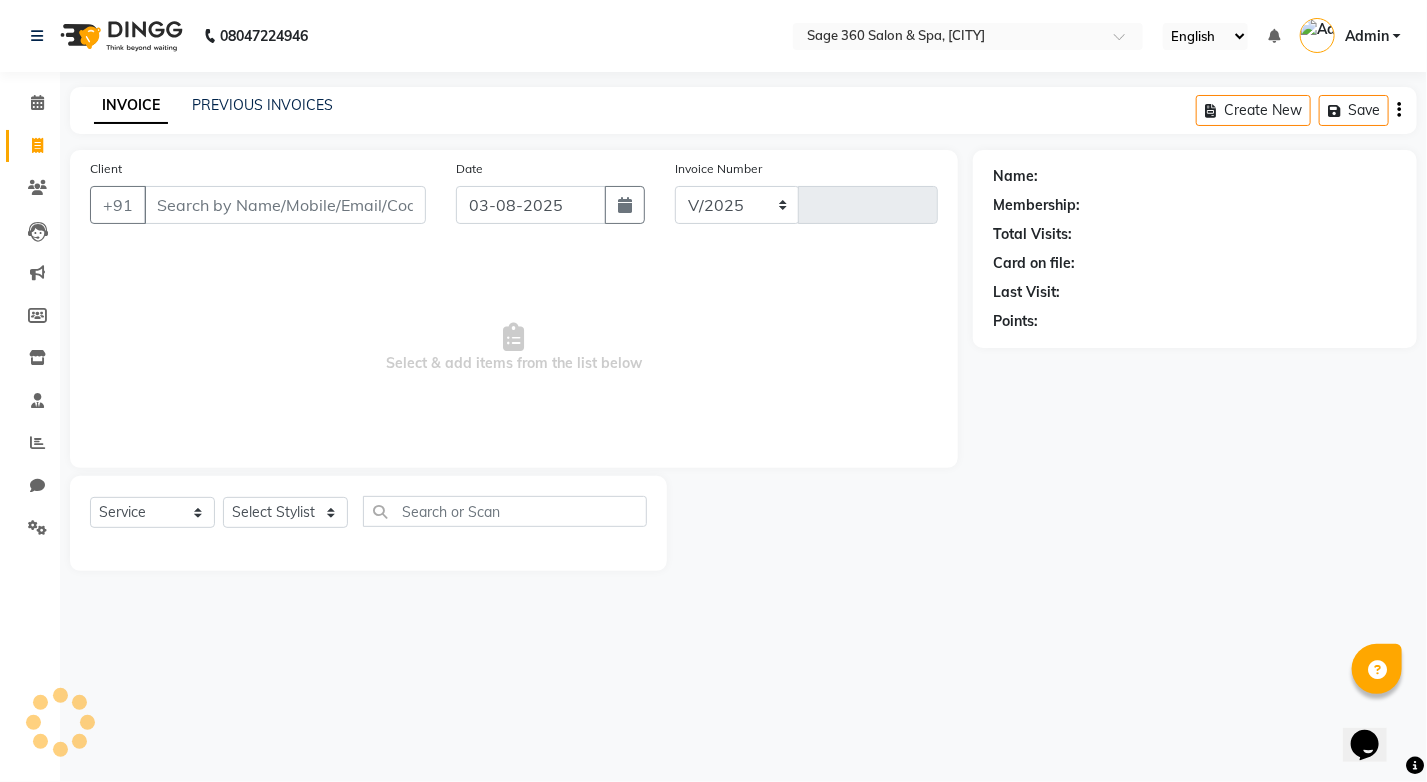 type on "0988" 